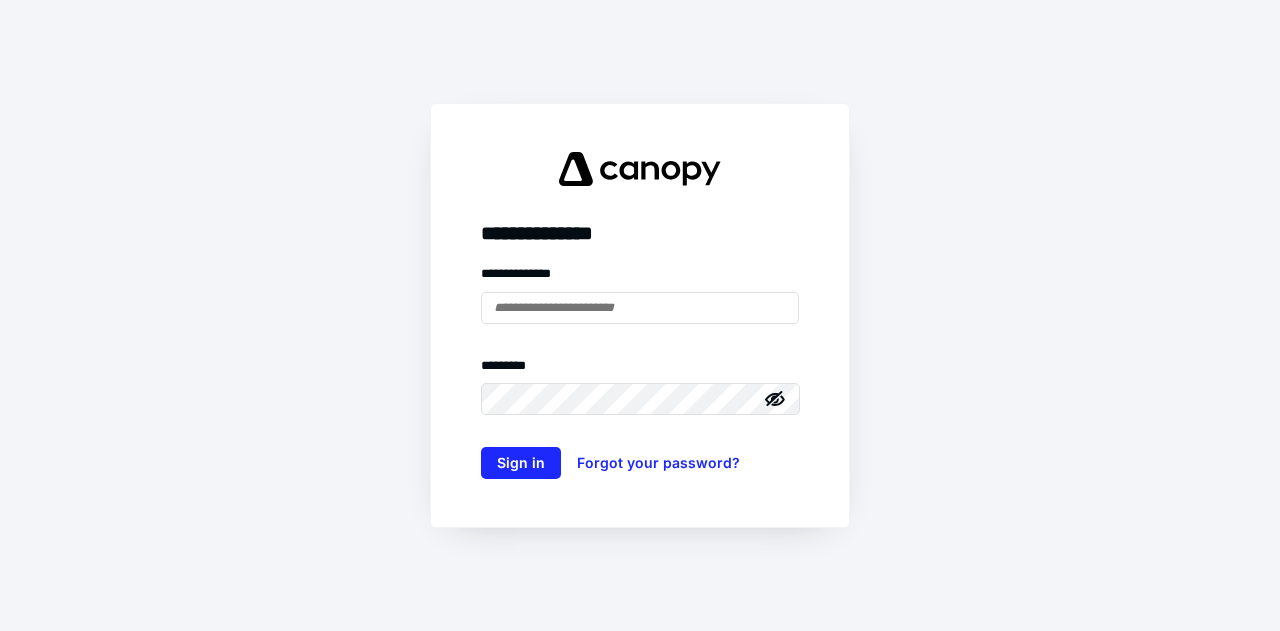 scroll, scrollTop: 0, scrollLeft: 0, axis: both 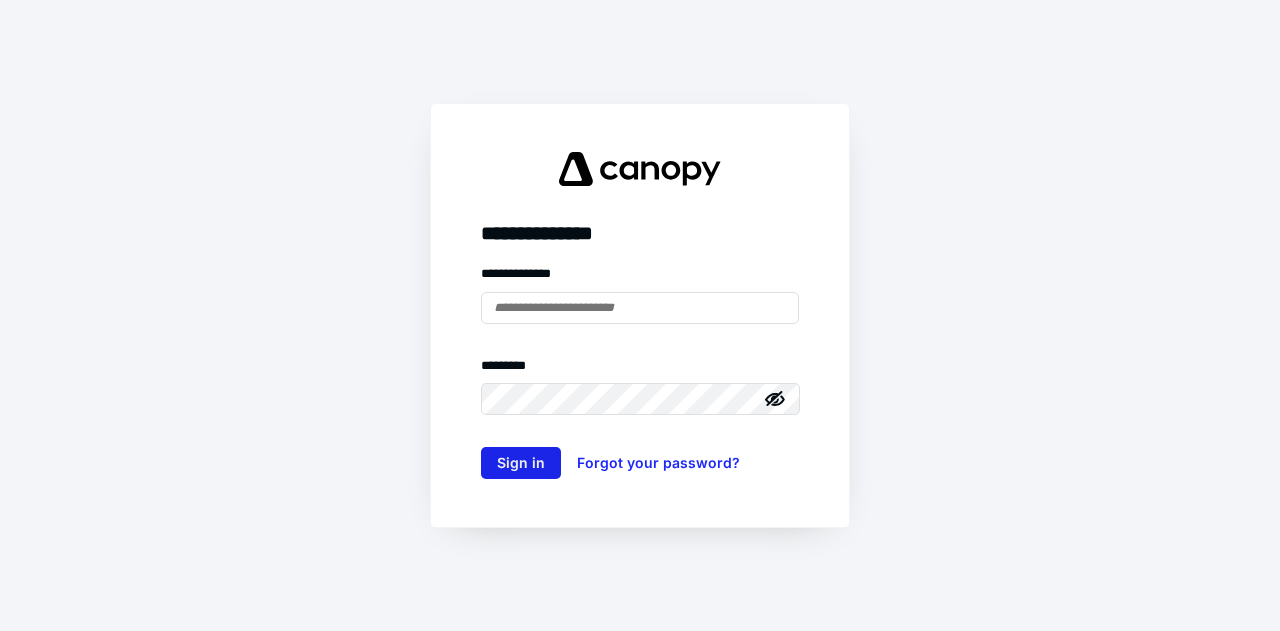 type on "**********" 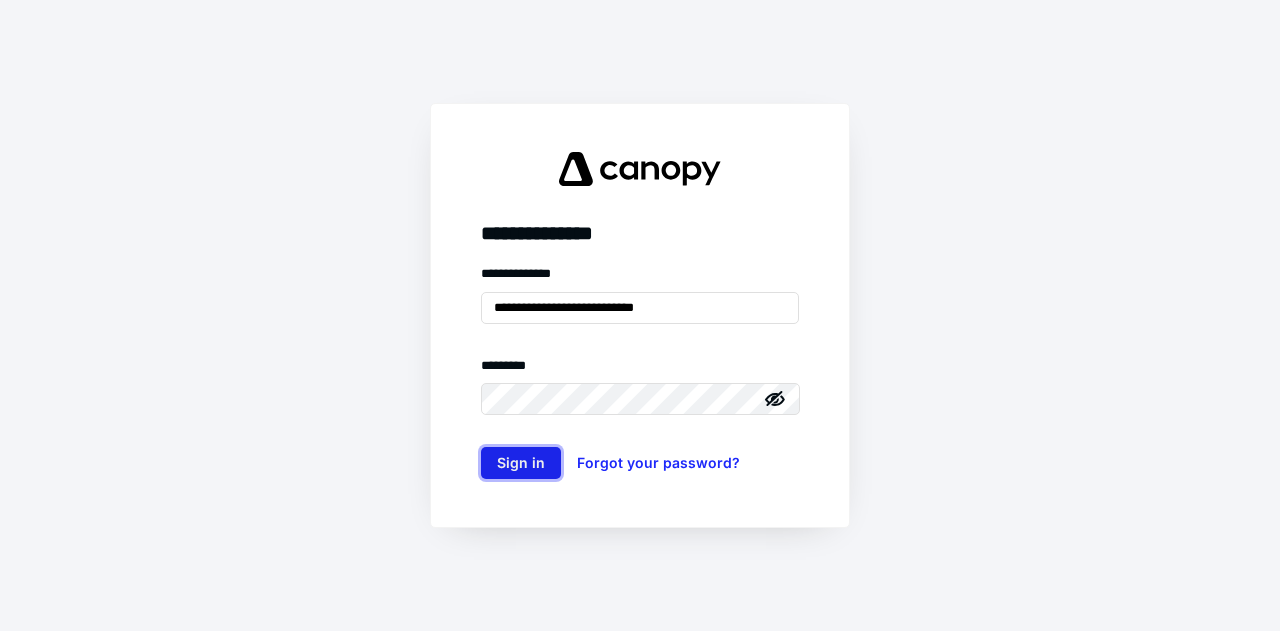 click on "Sign in" at bounding box center [521, 463] 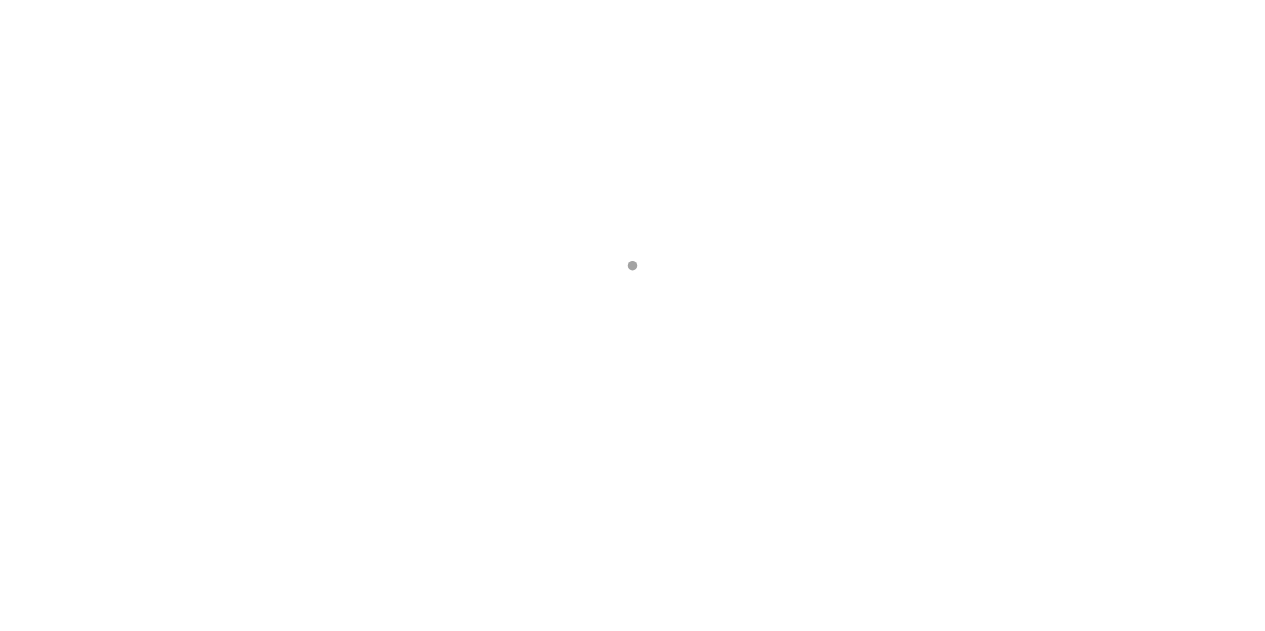 scroll, scrollTop: 0, scrollLeft: 0, axis: both 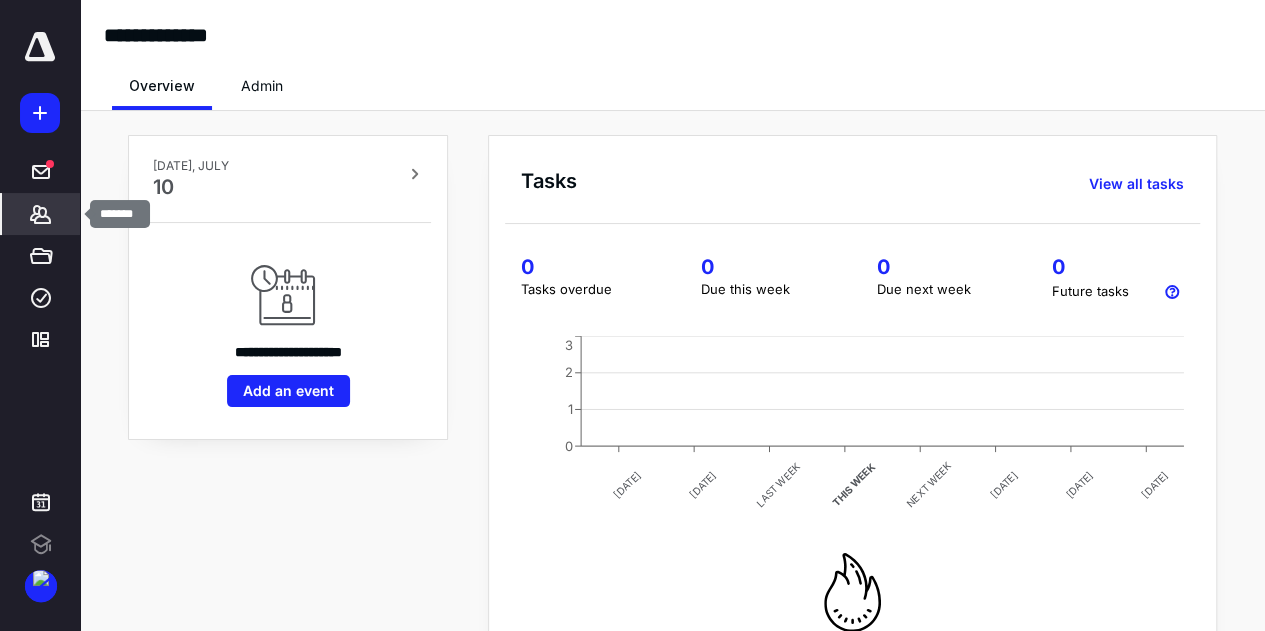 click on "*******" at bounding box center (41, 214) 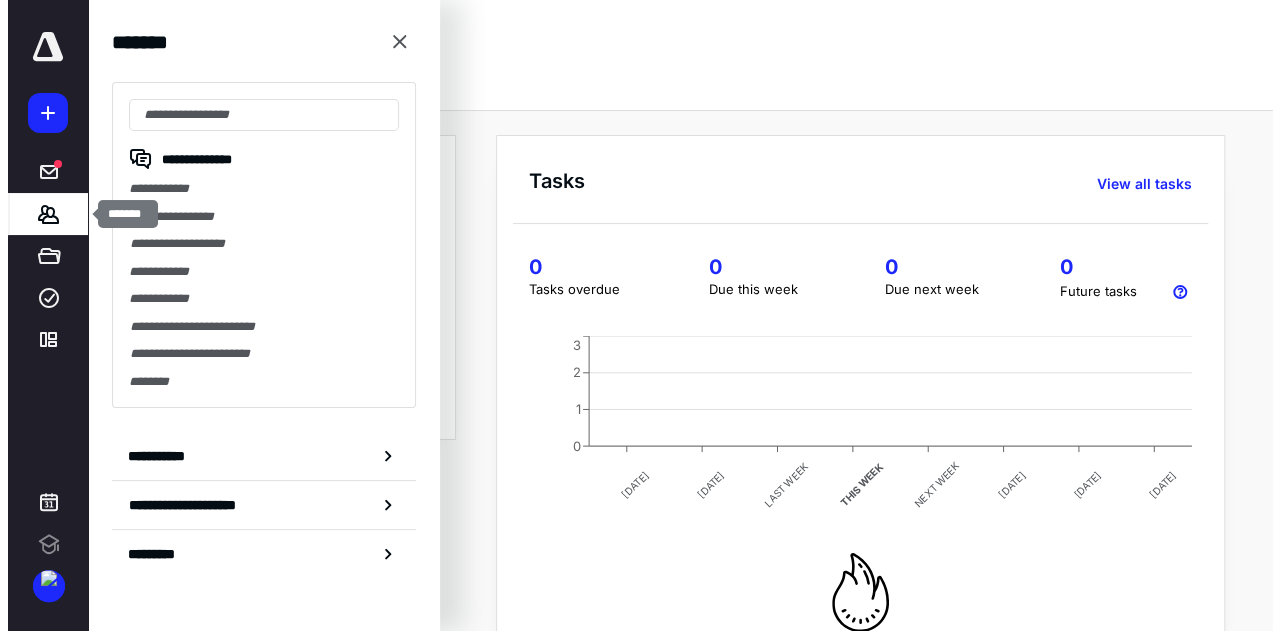 scroll, scrollTop: 0, scrollLeft: 0, axis: both 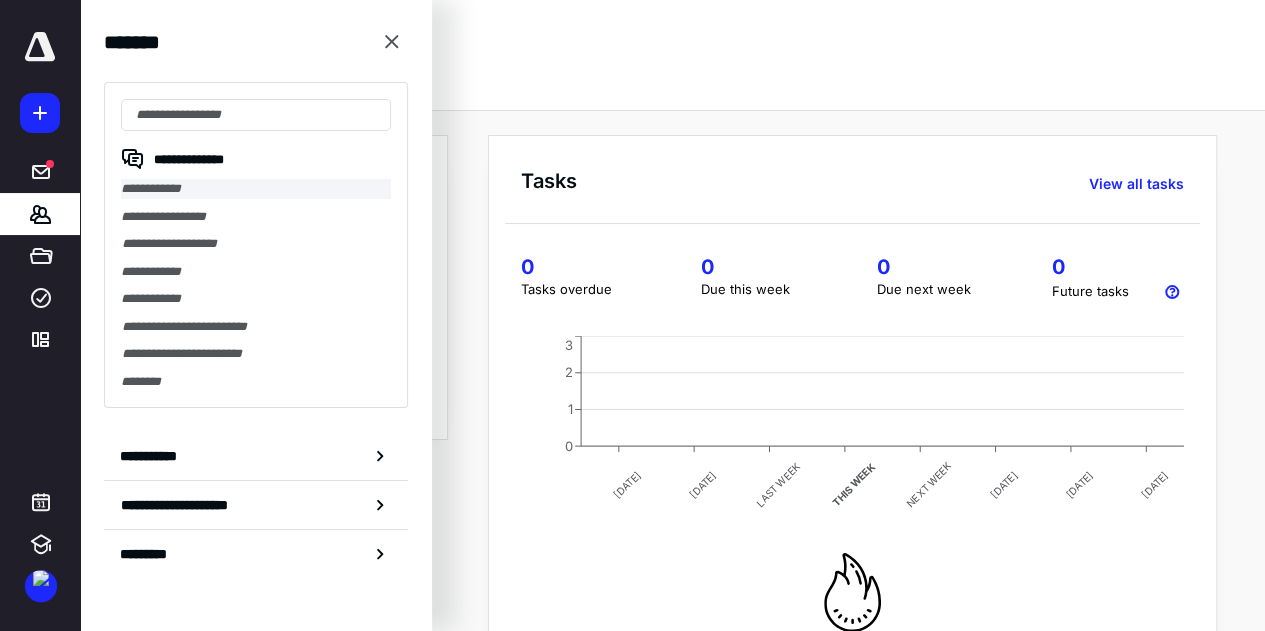 click on "**********" at bounding box center (256, 189) 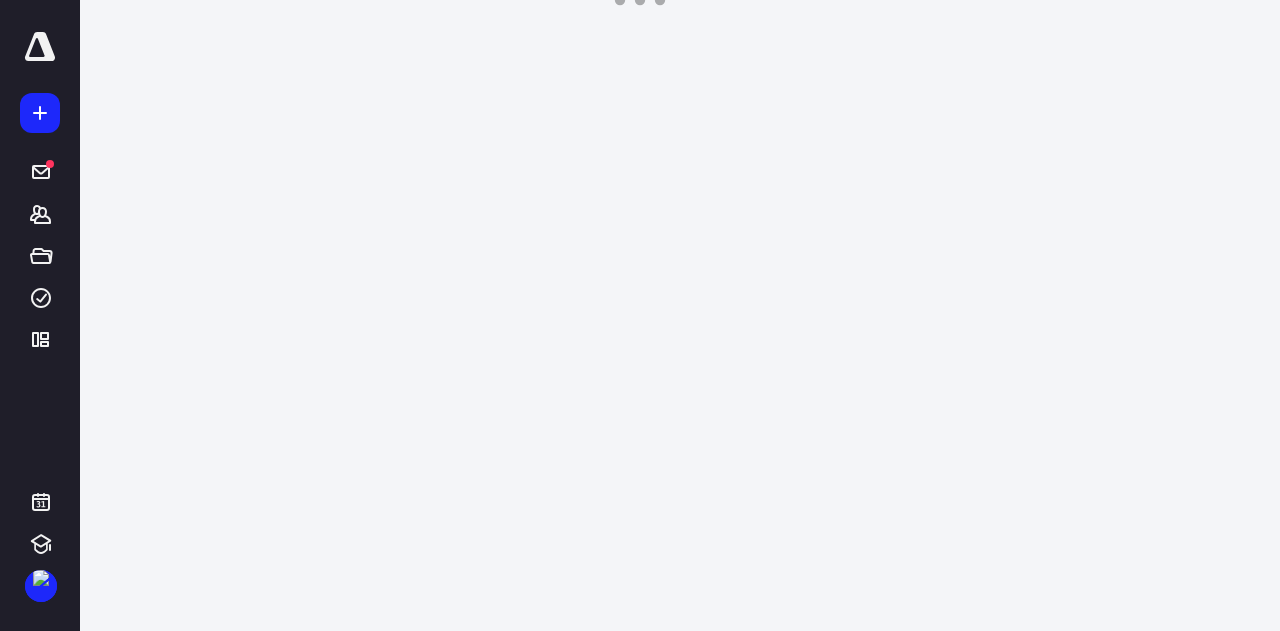 click on "**********" at bounding box center [640, 0] 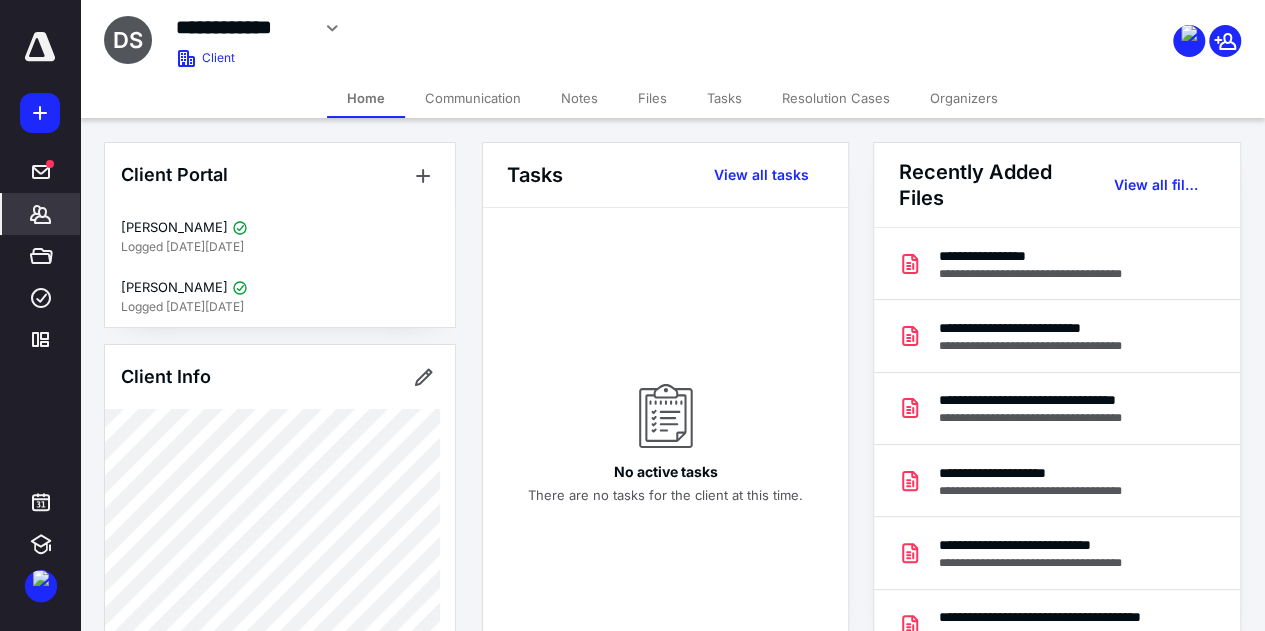click on "Files" at bounding box center (652, 98) 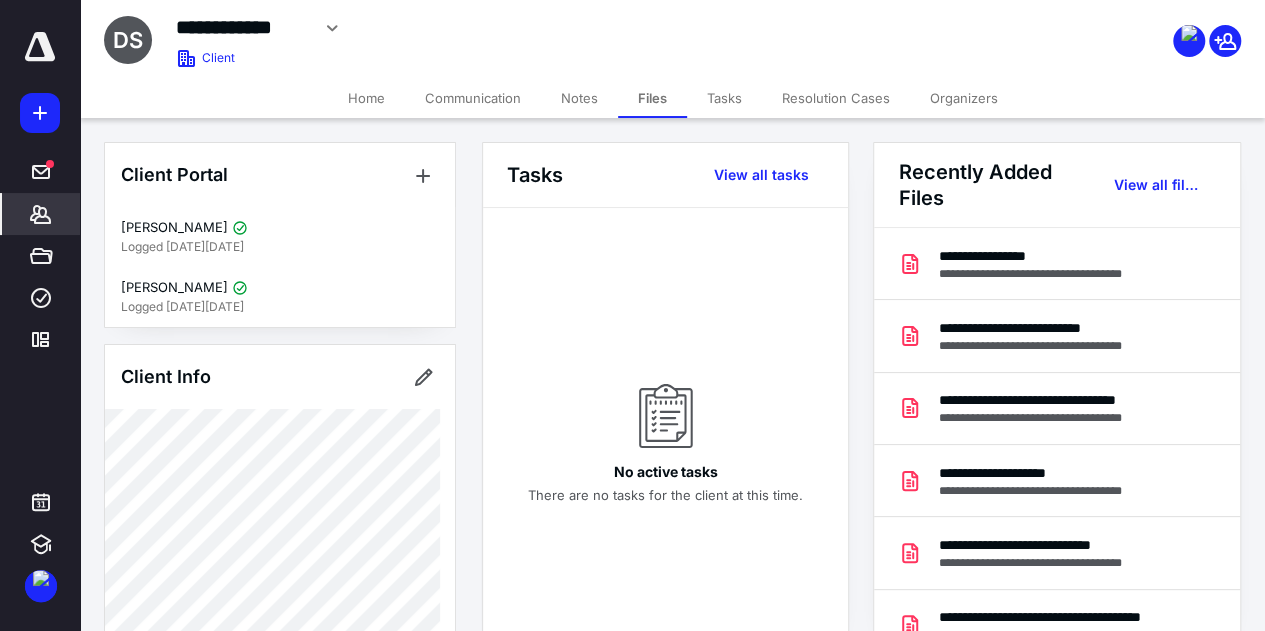 click on "Files" at bounding box center (652, 98) 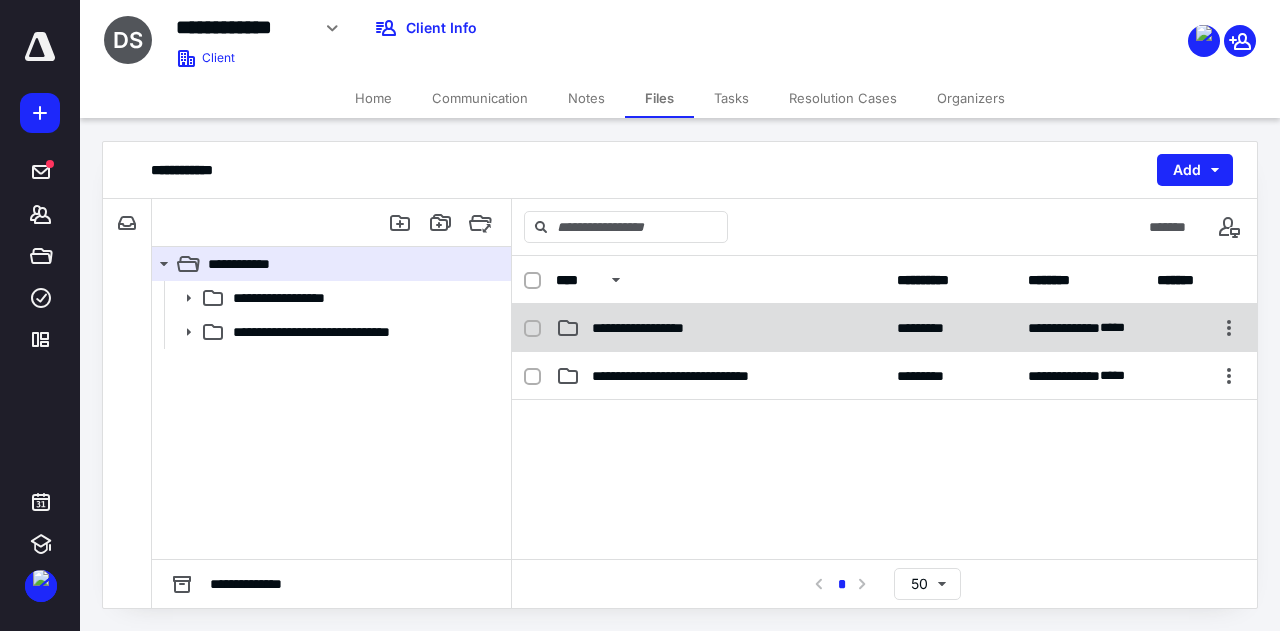 click on "**********" at bounding box center (667, 328) 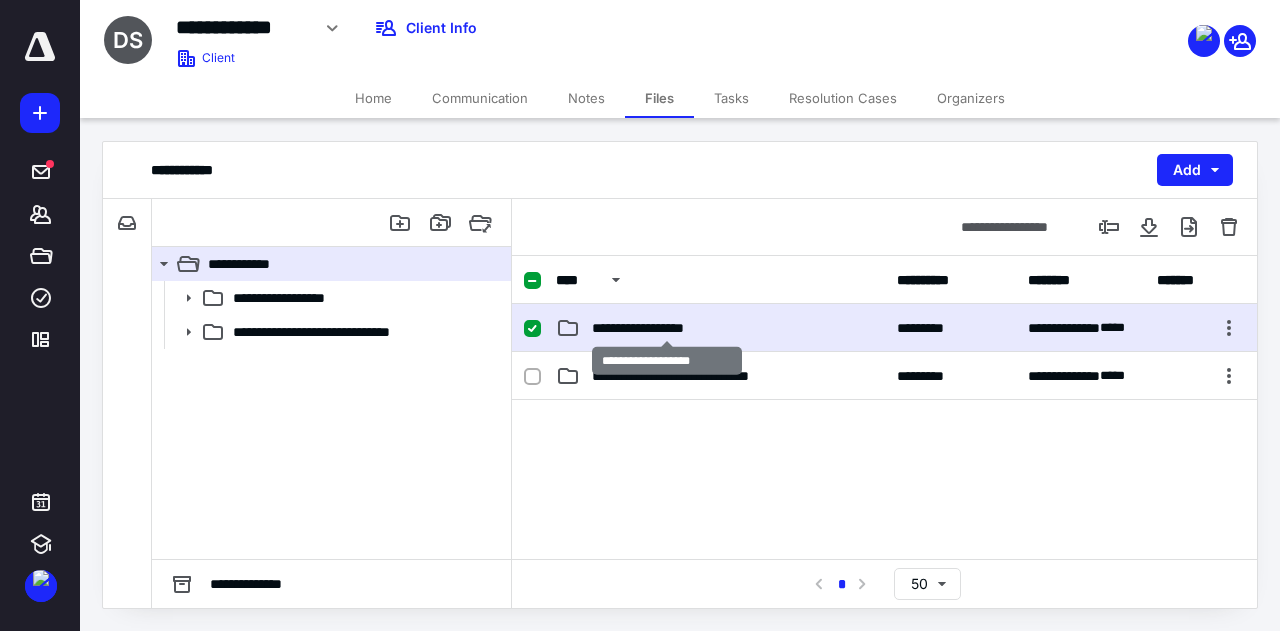 click on "**********" at bounding box center (667, 328) 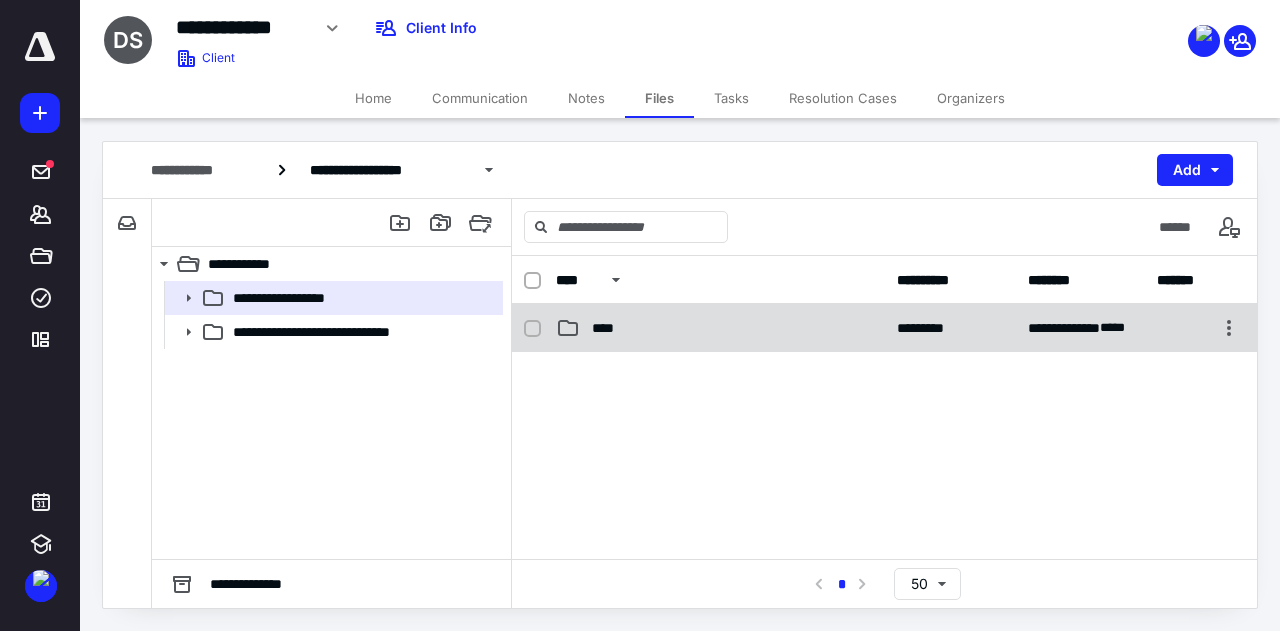 click on "****" at bounding box center [720, 328] 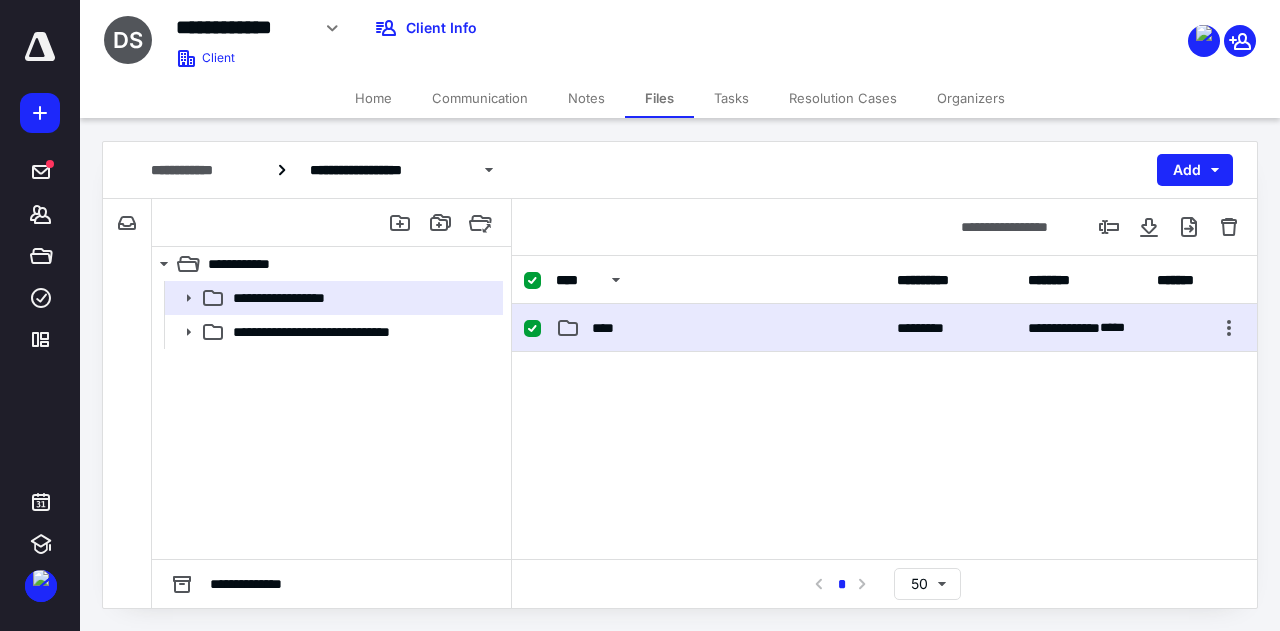 click on "****" at bounding box center [720, 328] 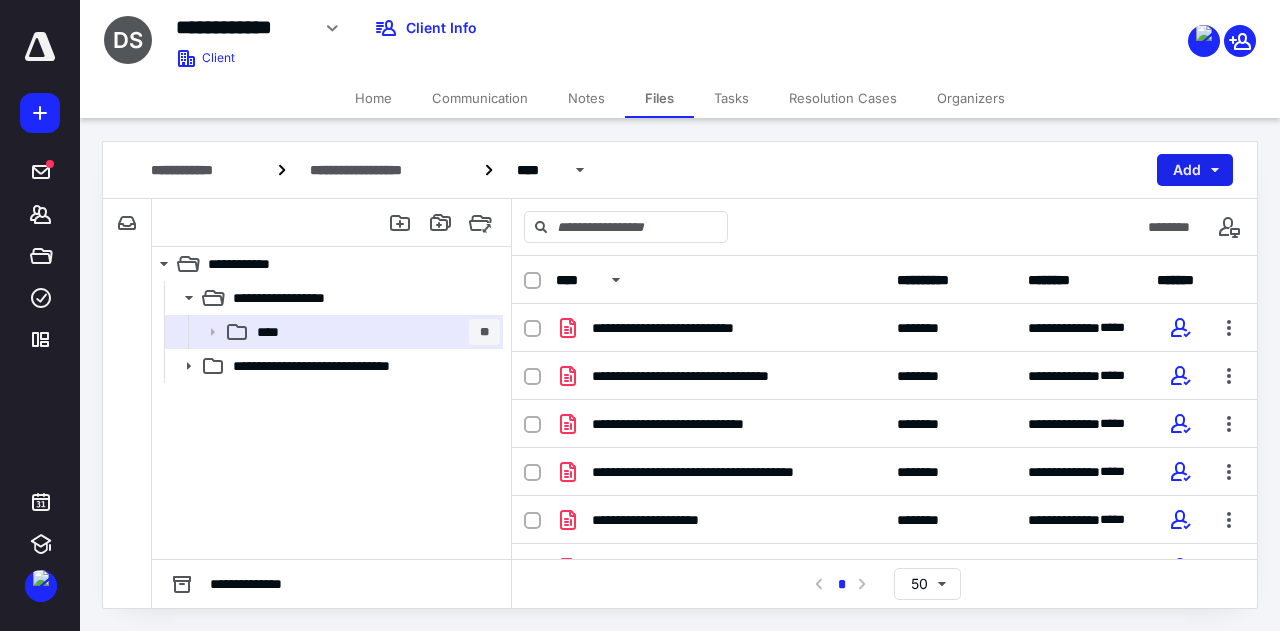 click on "Add" at bounding box center [1195, 170] 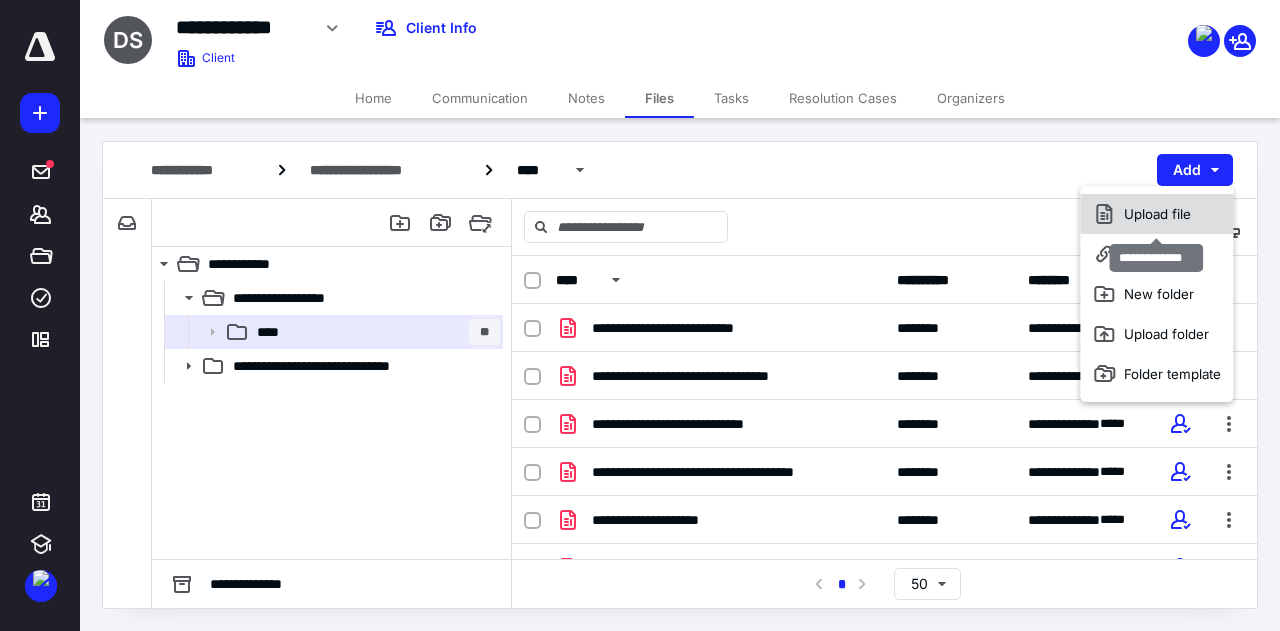 click on "Upload file" at bounding box center (1156, 214) 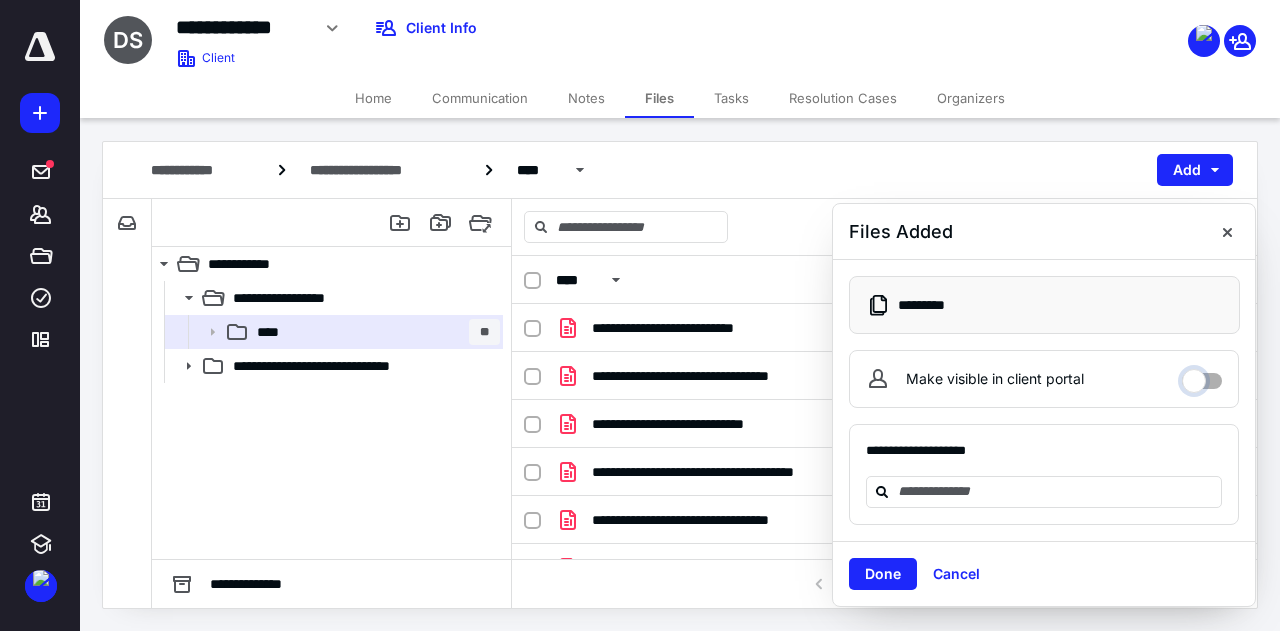 click on "Make visible in client portal" at bounding box center [1202, 376] 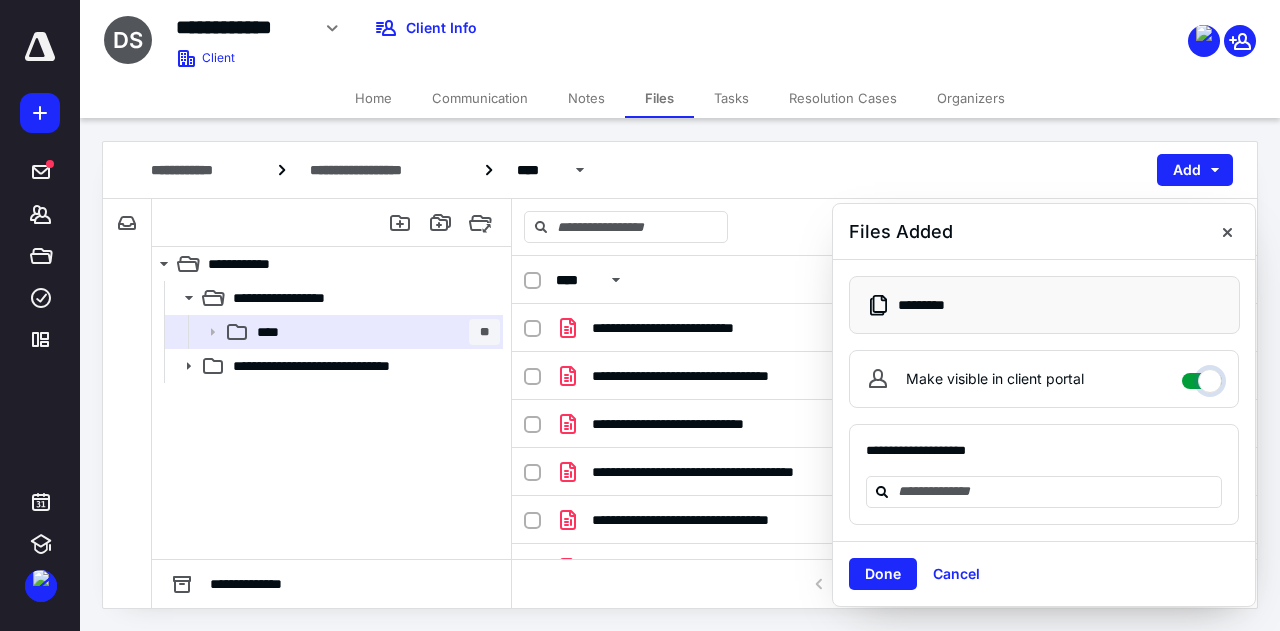 checkbox on "****" 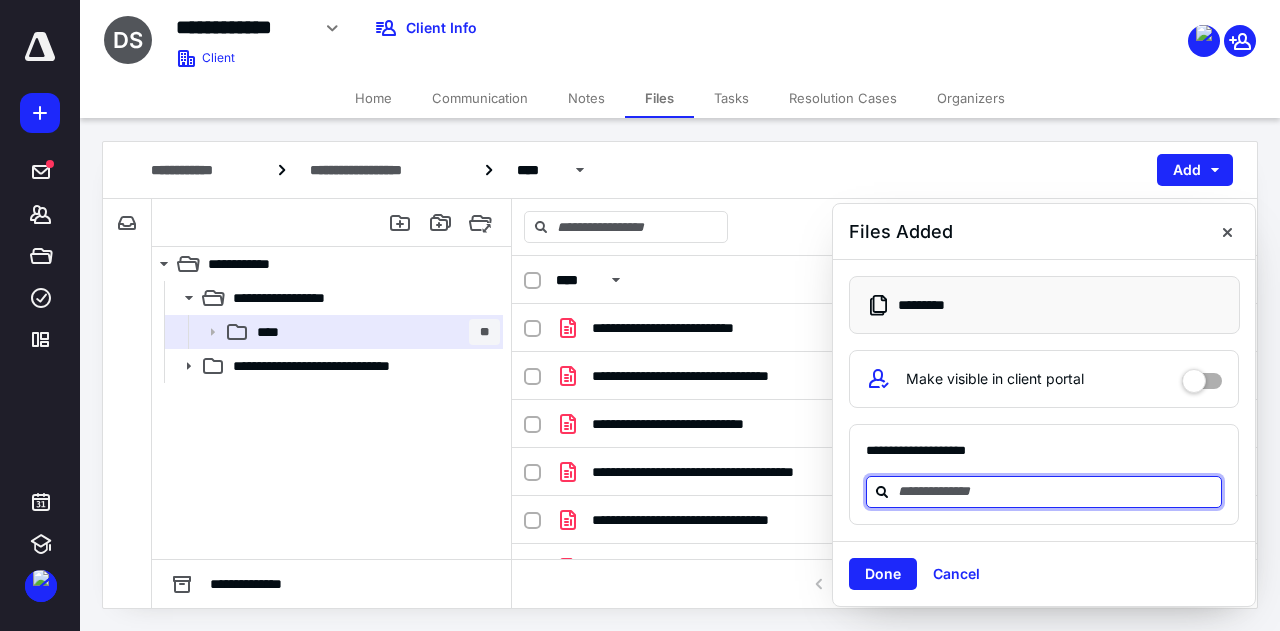 click at bounding box center [1056, 491] 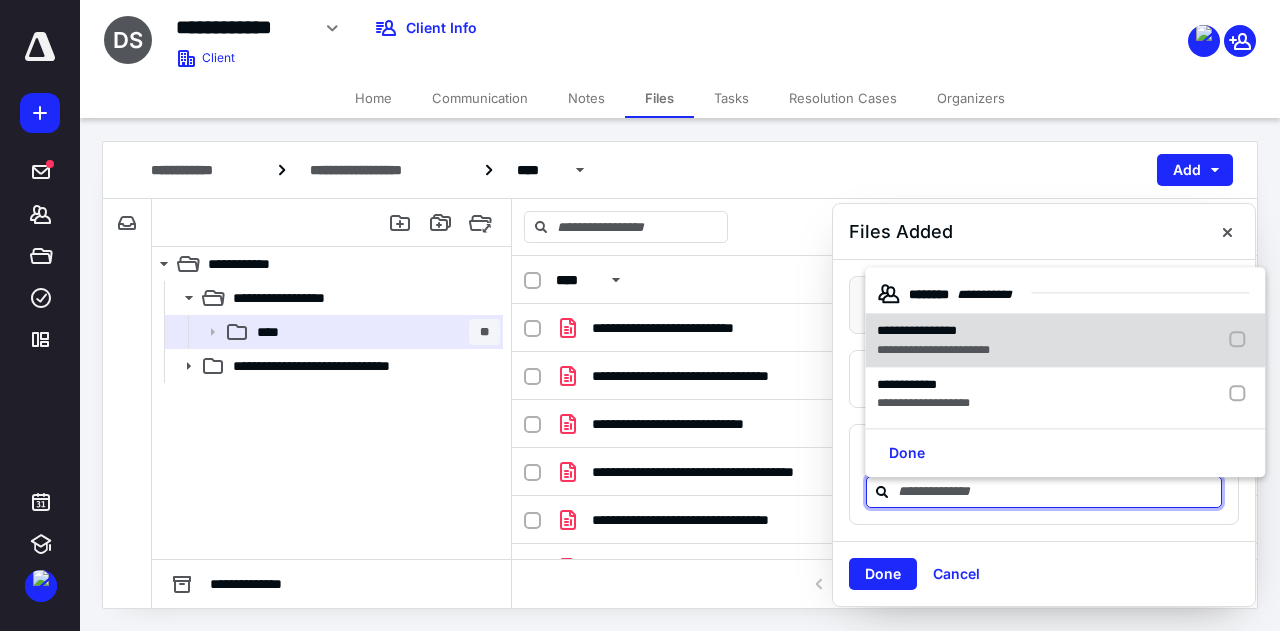 click on "**********" at bounding box center [933, 332] 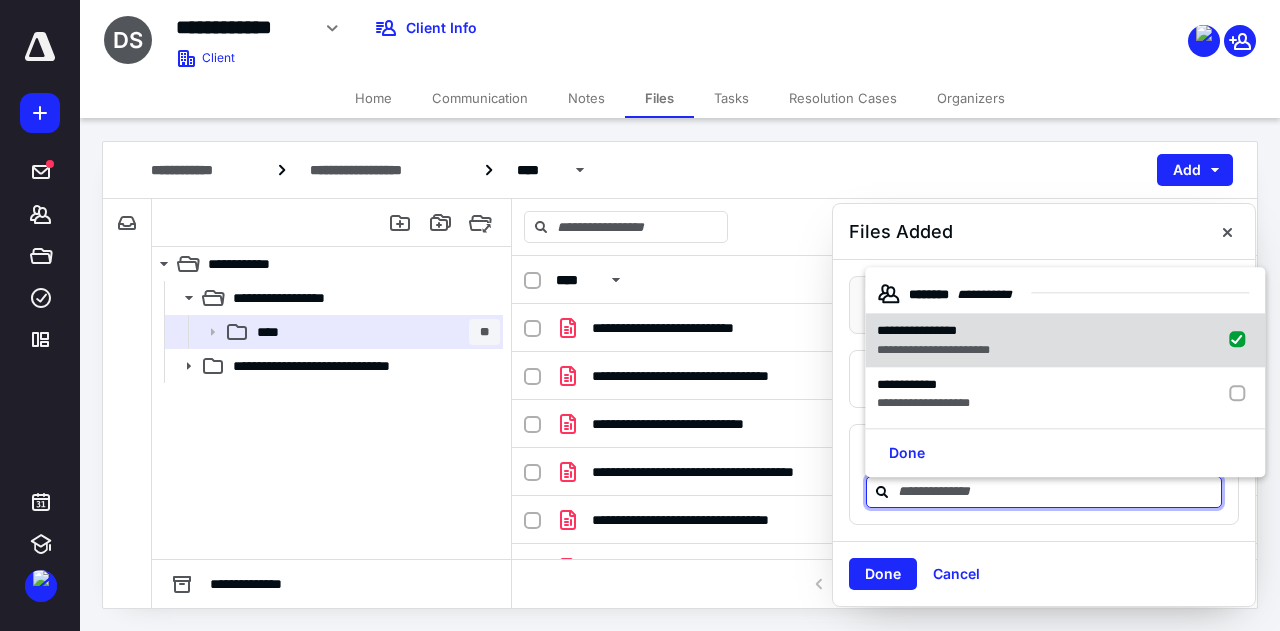 checkbox on "true" 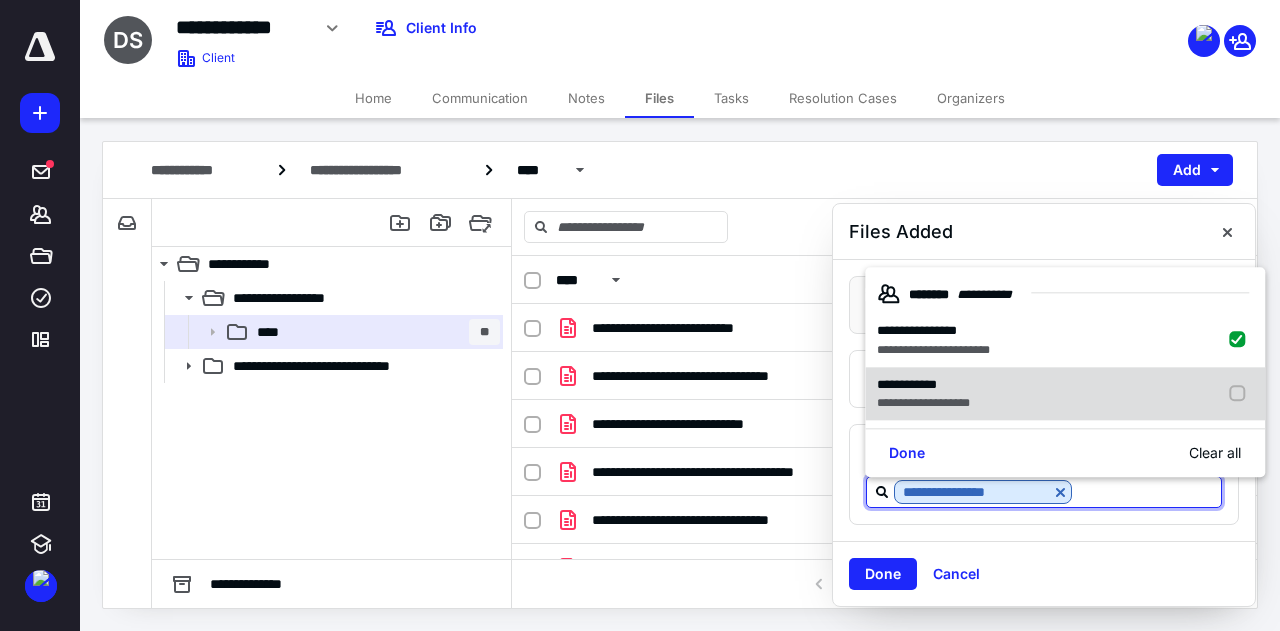 click on "**********" at bounding box center (923, 385) 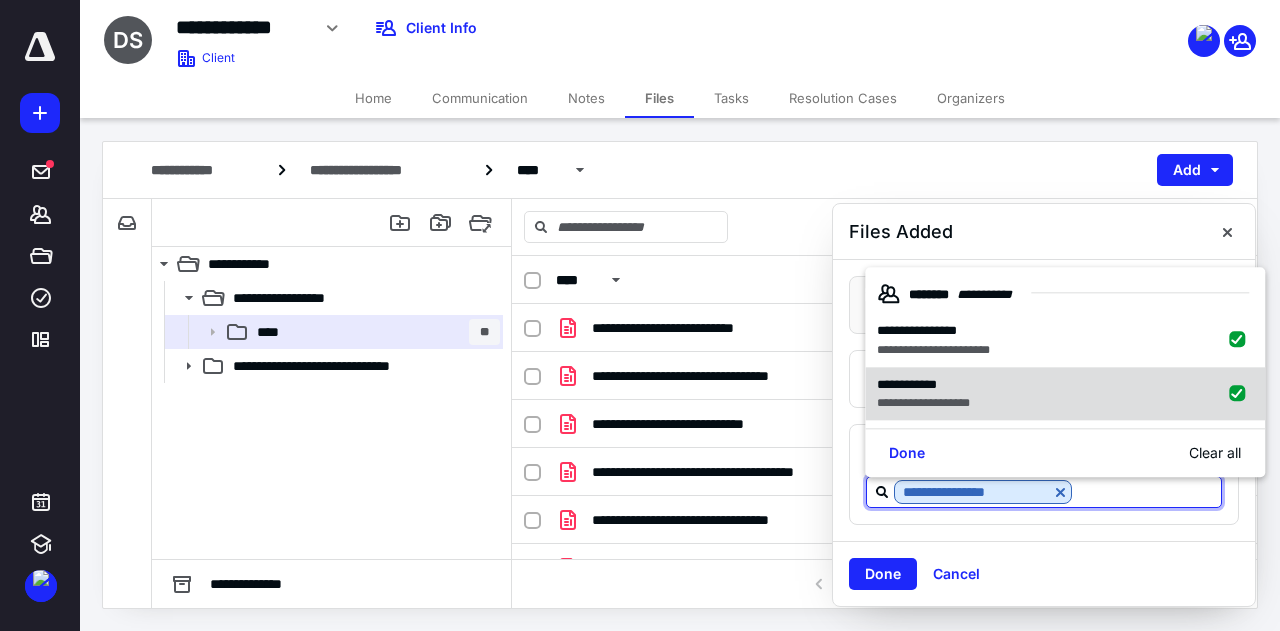 checkbox on "true" 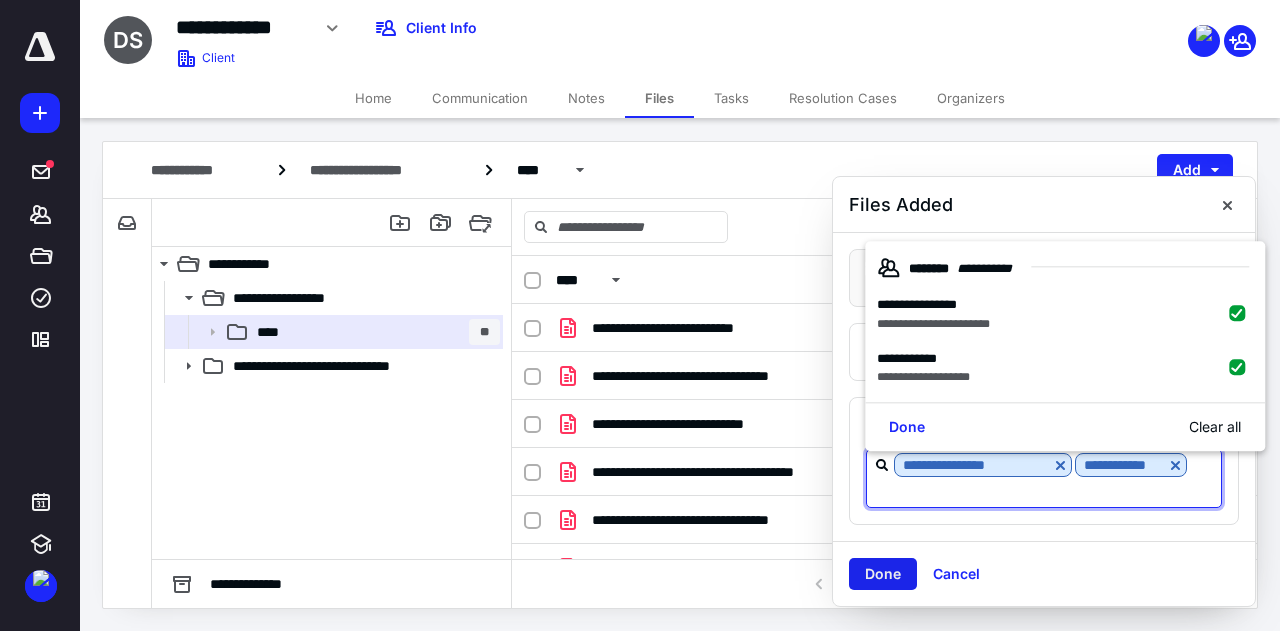 click on "Done" at bounding box center [883, 574] 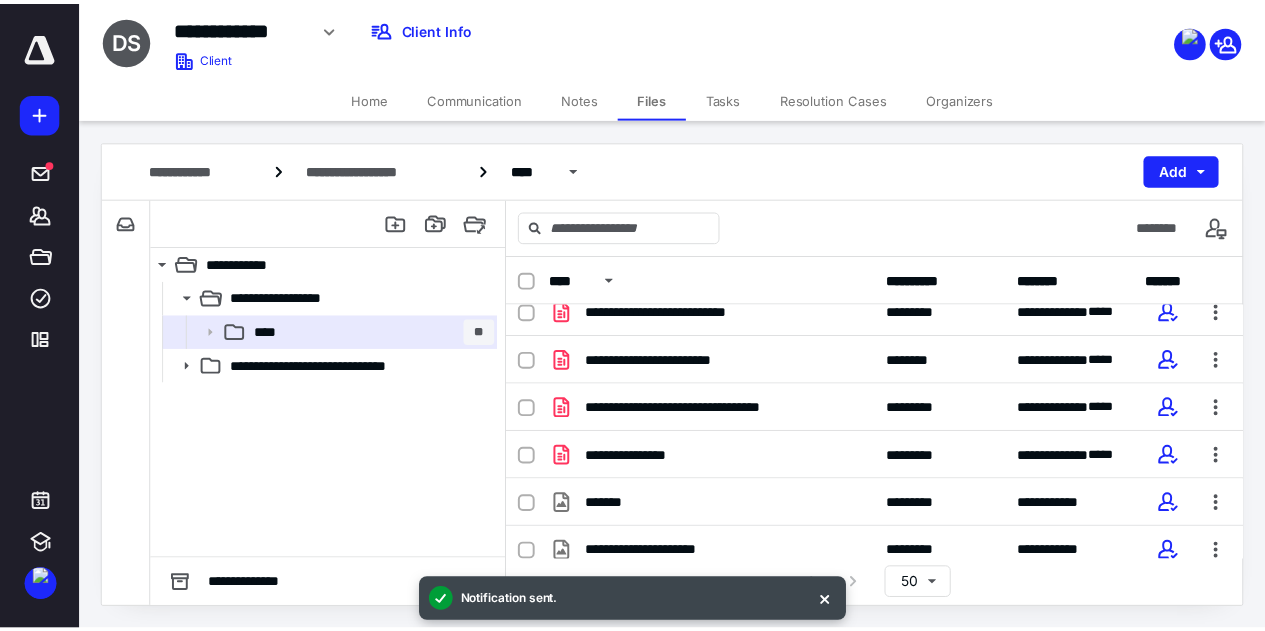 scroll, scrollTop: 0, scrollLeft: 0, axis: both 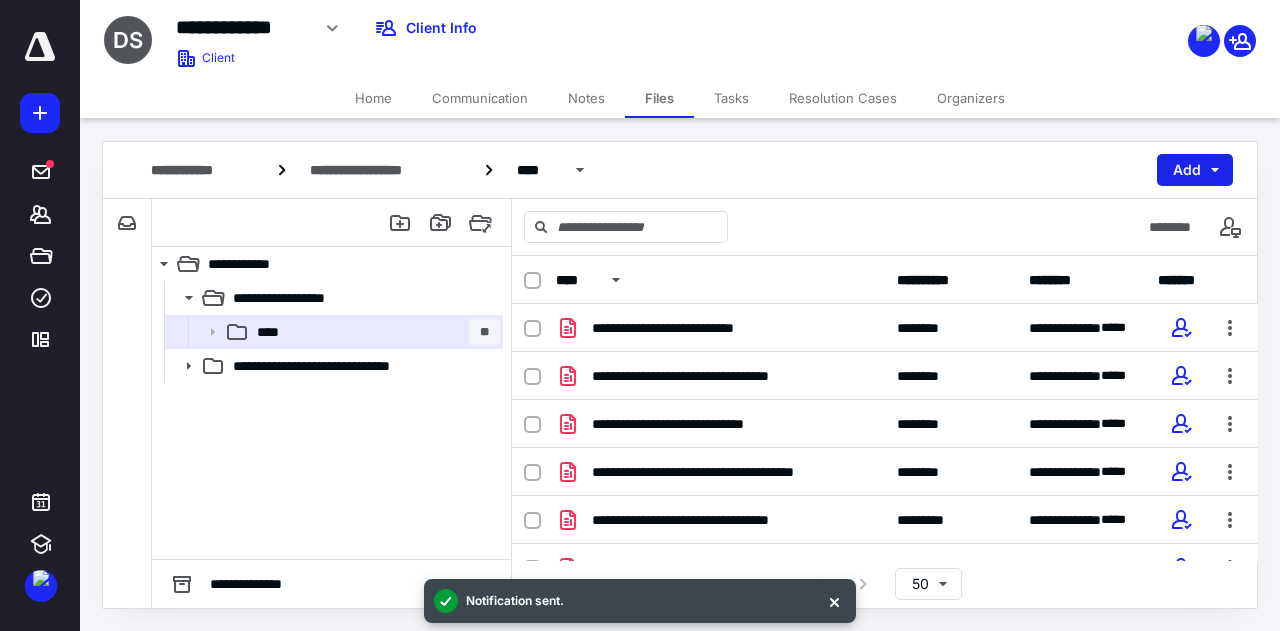 click on "Add" at bounding box center [1195, 170] 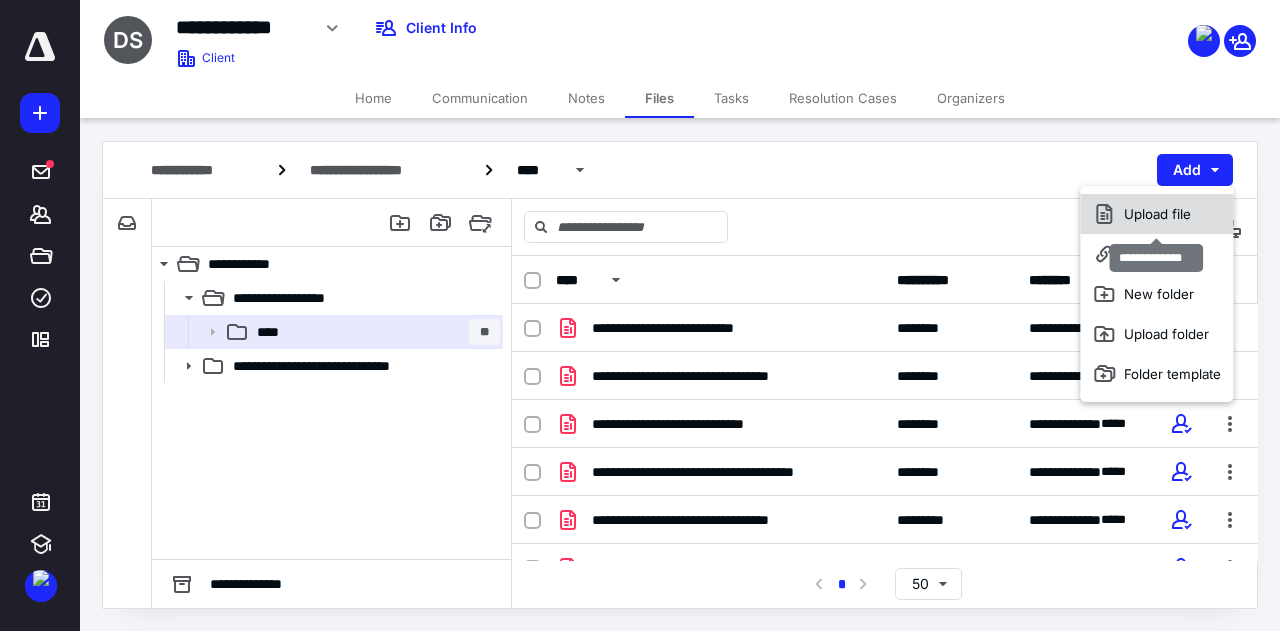 click on "Upload file" at bounding box center [1156, 214] 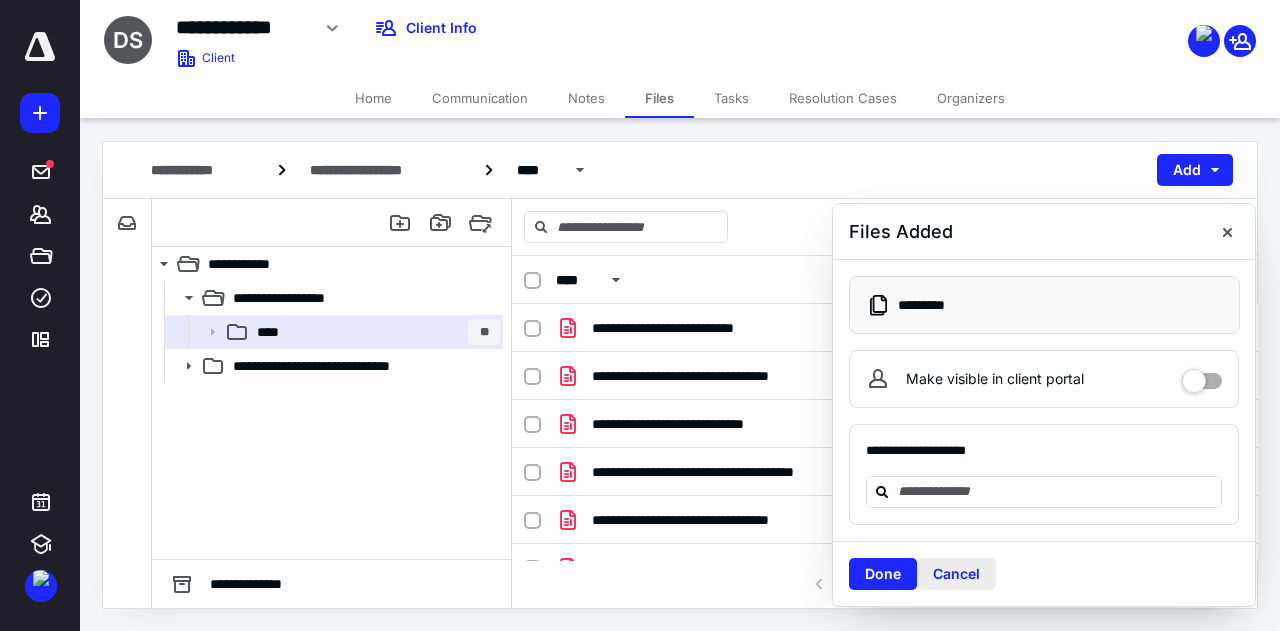 click on "Cancel" at bounding box center [956, 574] 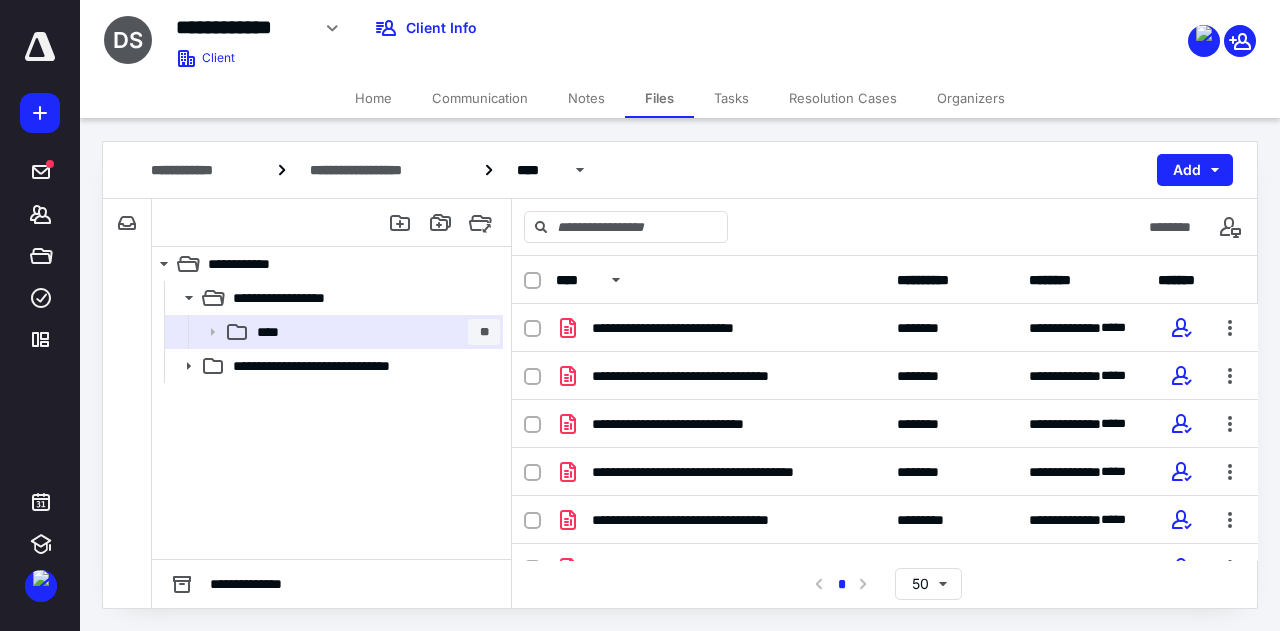 click on "Notes" at bounding box center (586, 98) 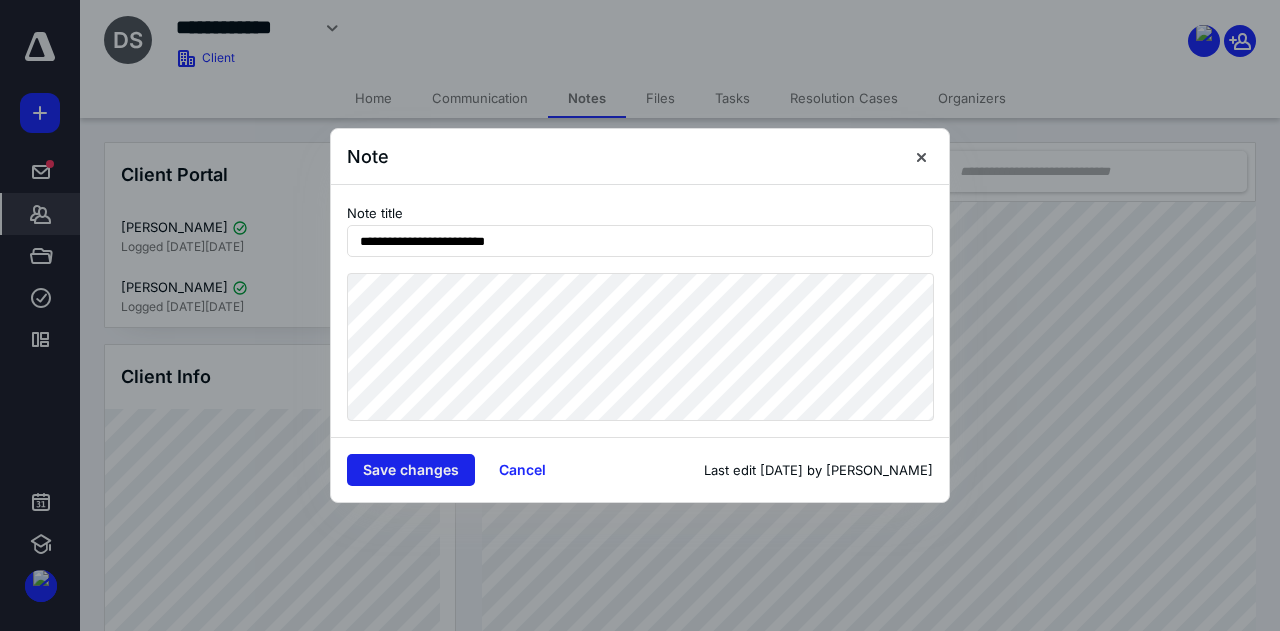 click on "Save changes" at bounding box center [411, 470] 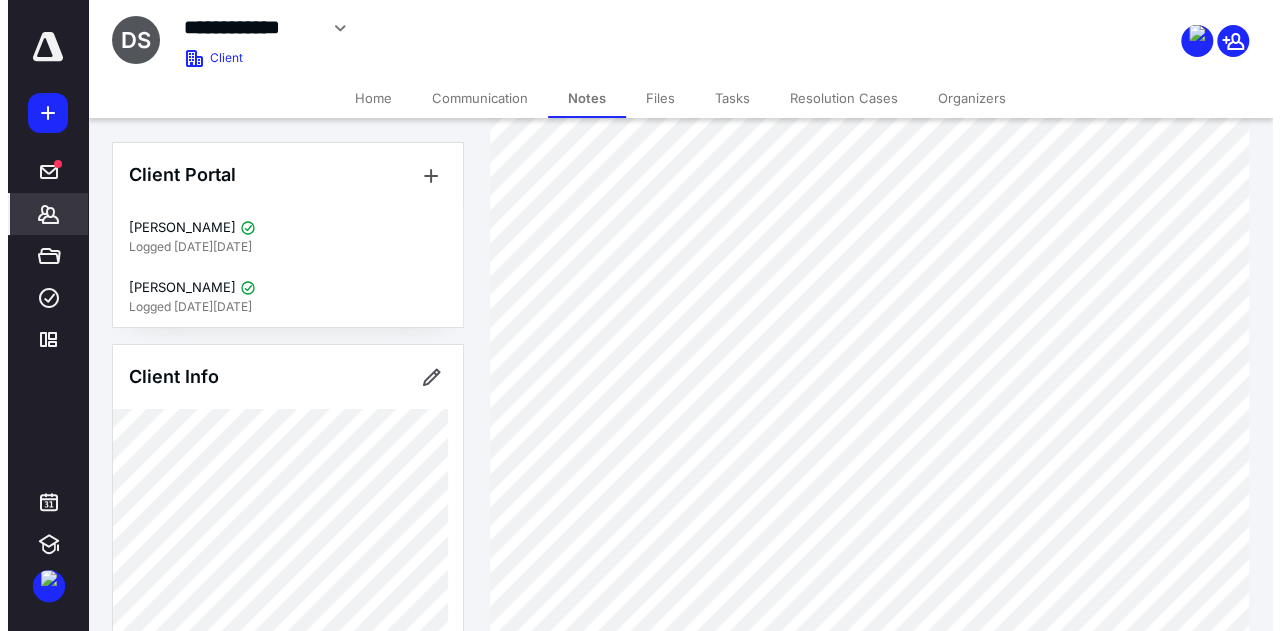 scroll, scrollTop: 306, scrollLeft: 0, axis: vertical 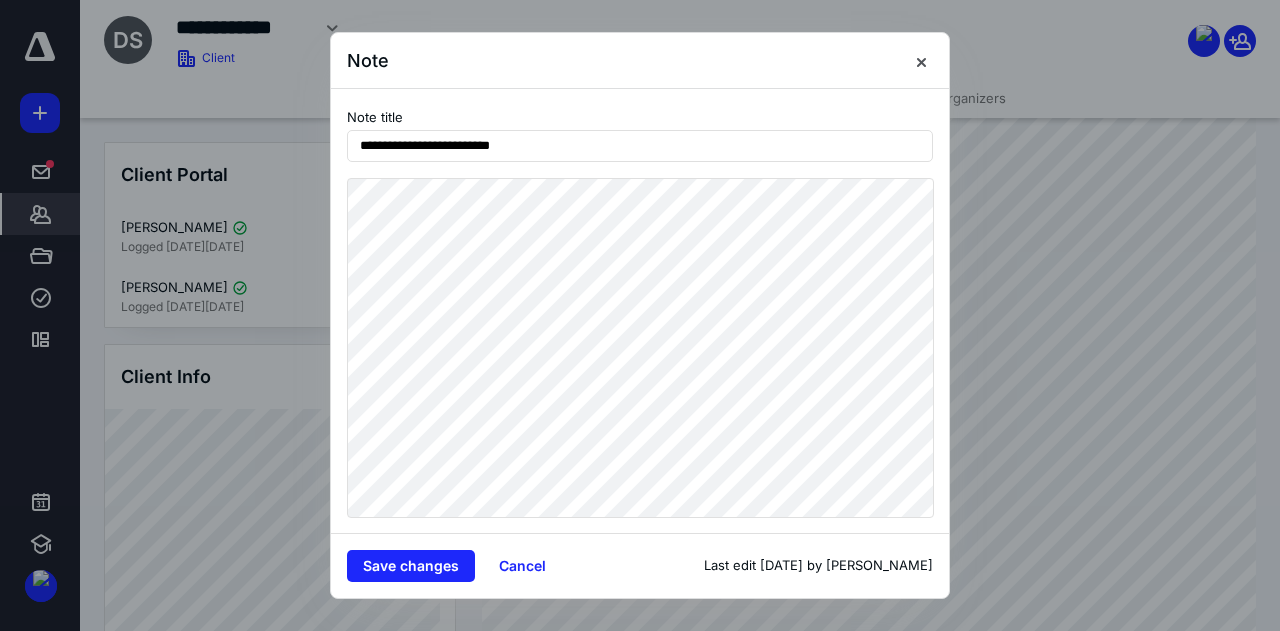 click on "Save changes Cancel Last edit [DATE] by [PERSON_NAME]" at bounding box center [640, 565] 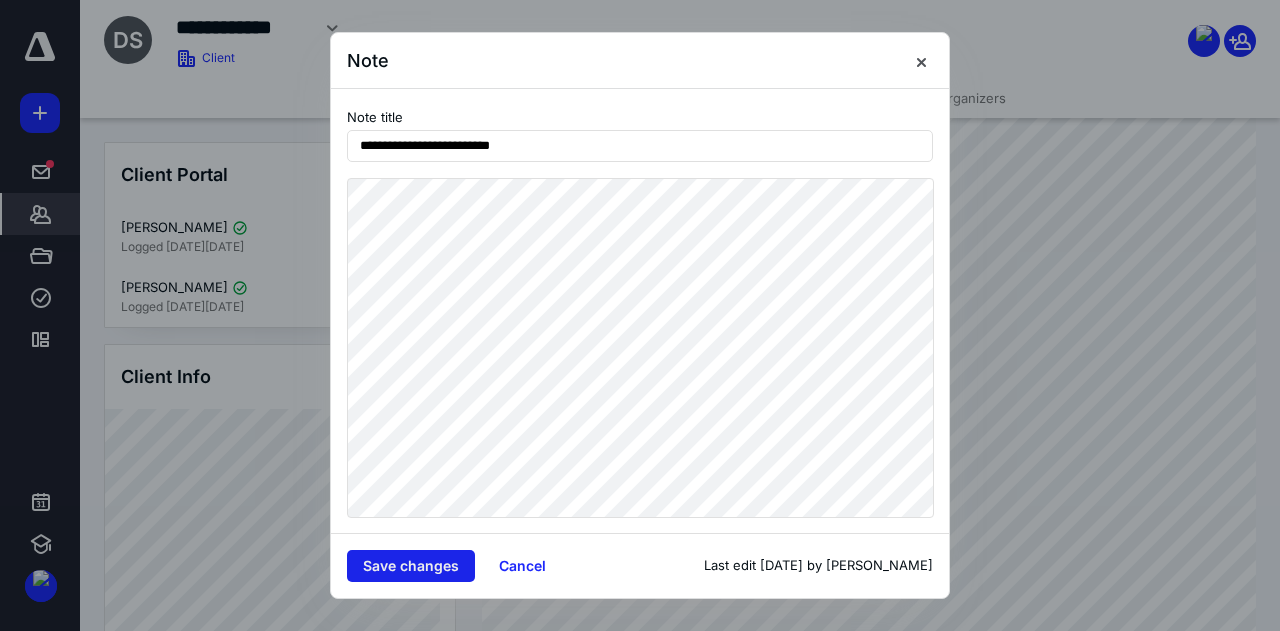 click on "Save changes" at bounding box center (411, 566) 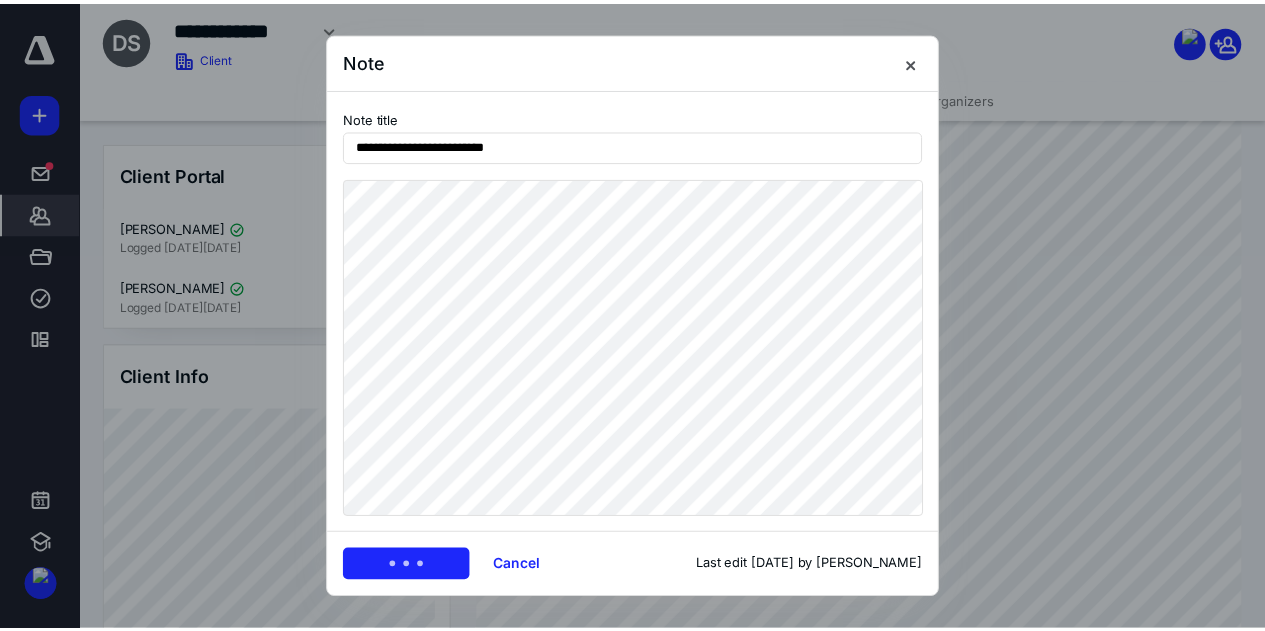 scroll, scrollTop: 77, scrollLeft: 0, axis: vertical 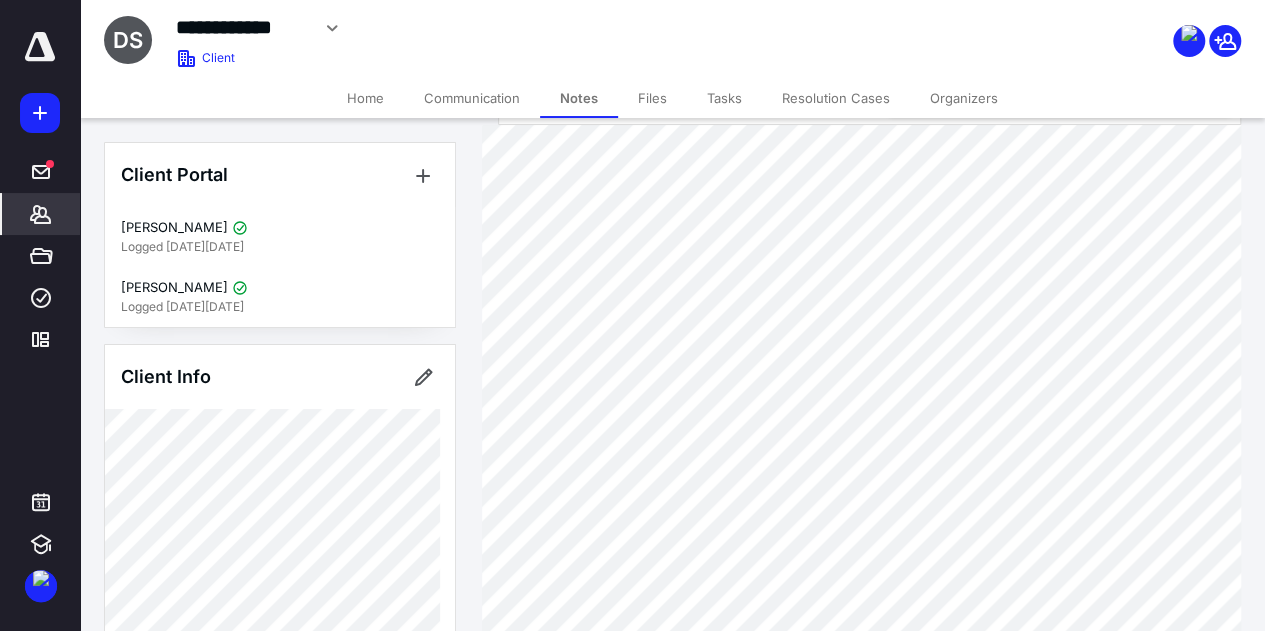 click on "Files" at bounding box center [652, 98] 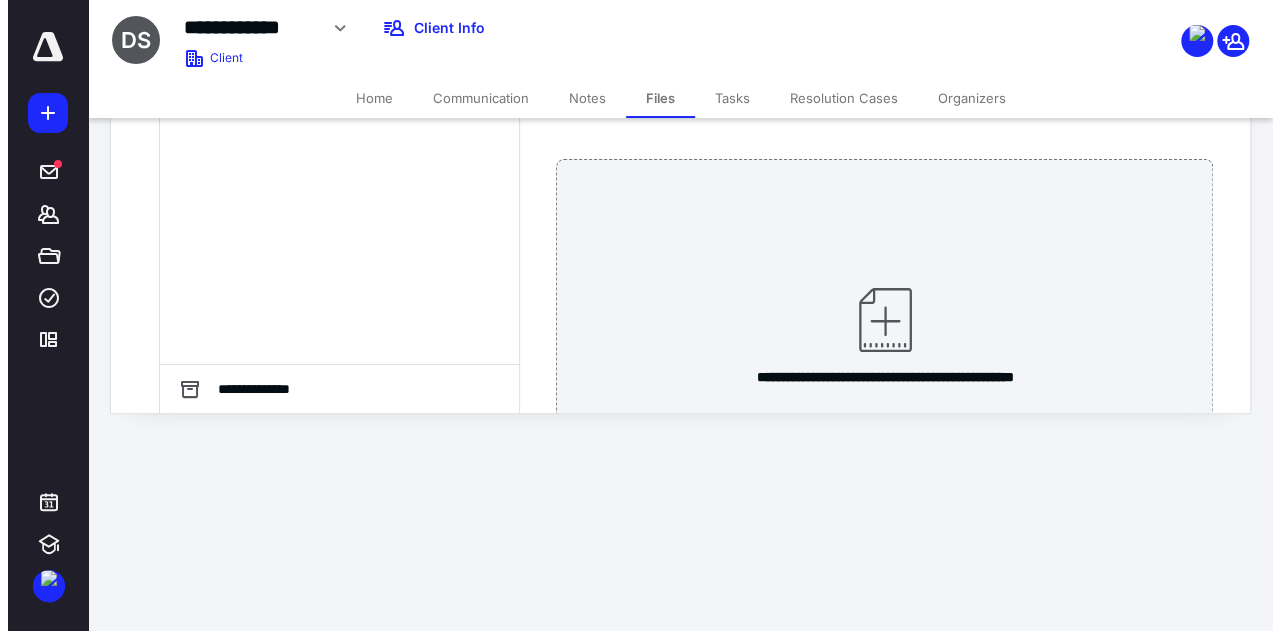 scroll, scrollTop: 0, scrollLeft: 0, axis: both 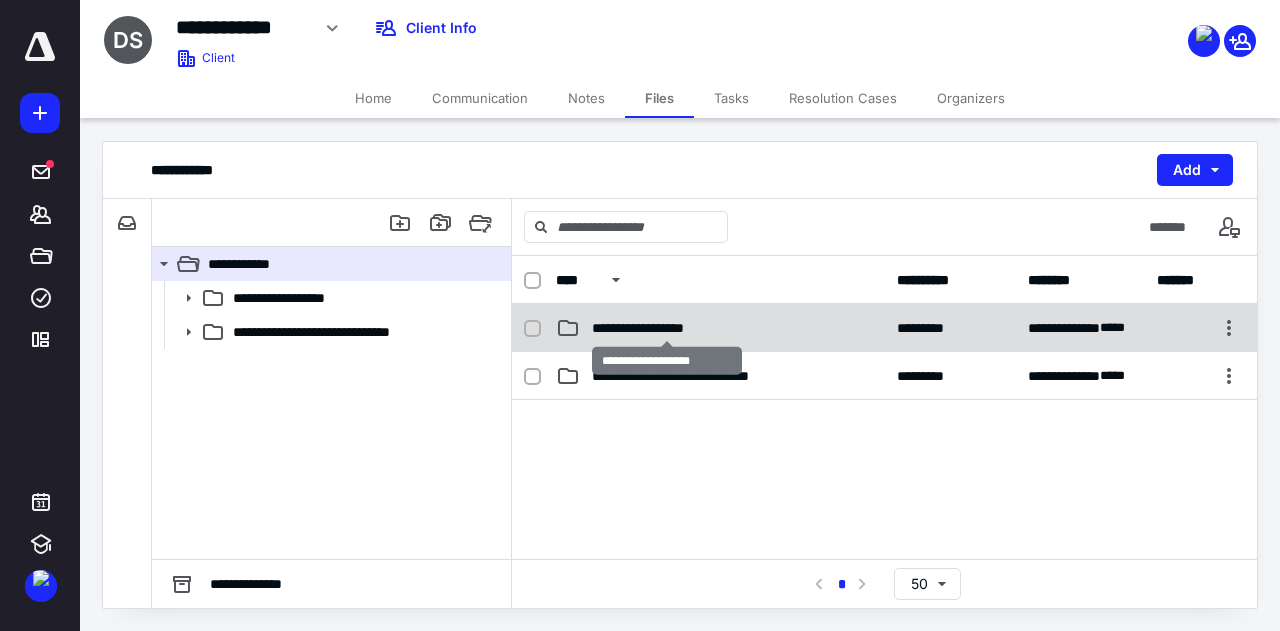 click on "**********" at bounding box center (667, 328) 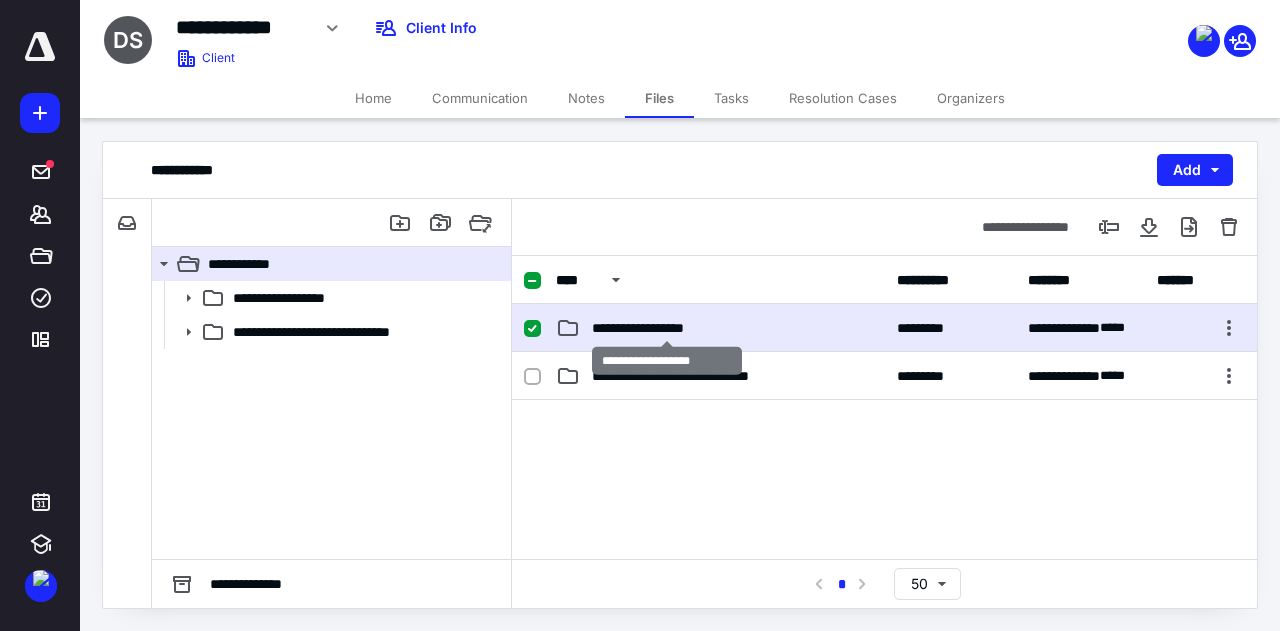 click on "**********" at bounding box center (667, 328) 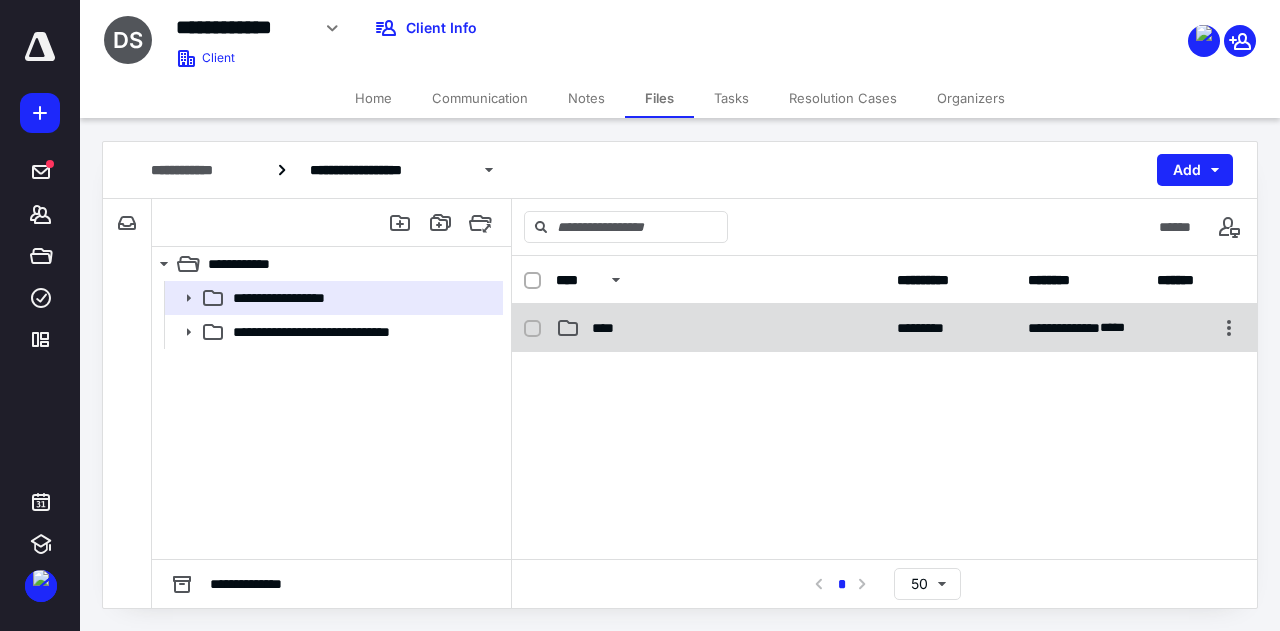 click on "**********" at bounding box center [884, 328] 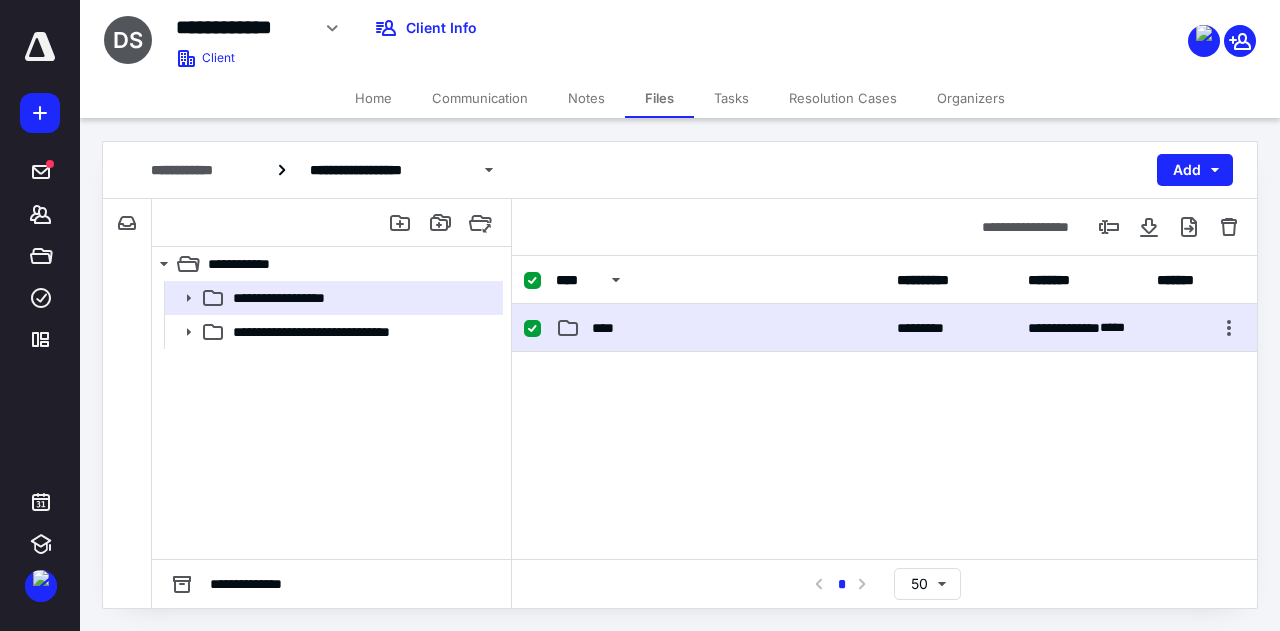 click on "**********" at bounding box center [884, 328] 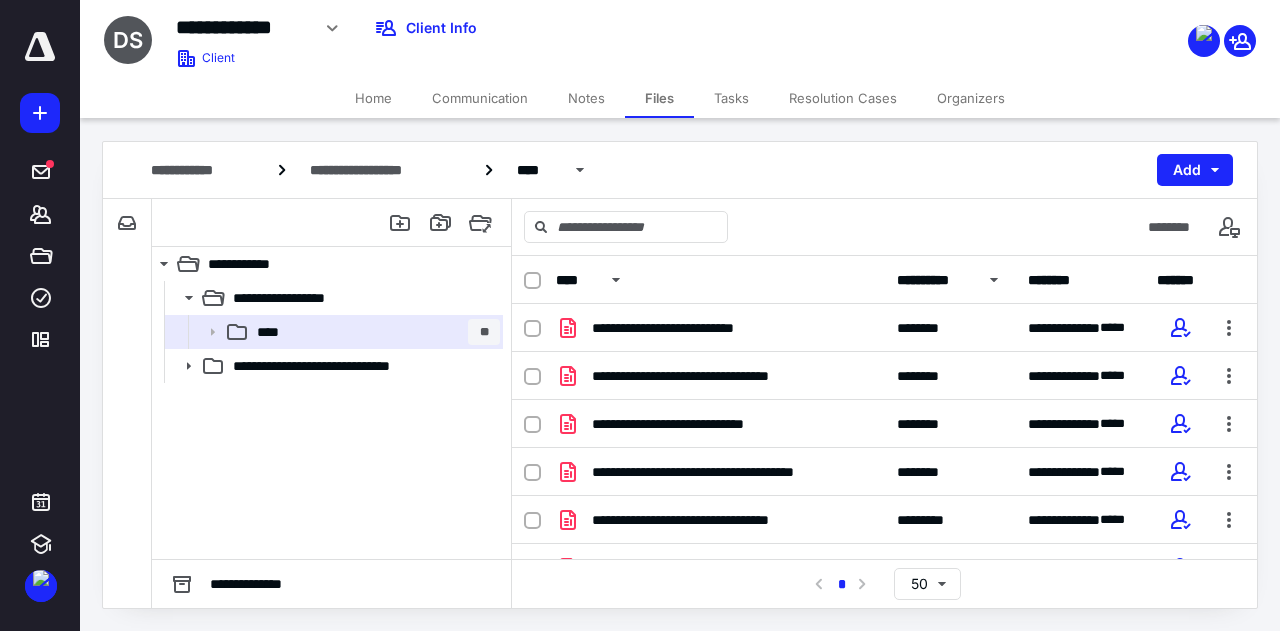 click on "**********" at bounding box center [935, 280] 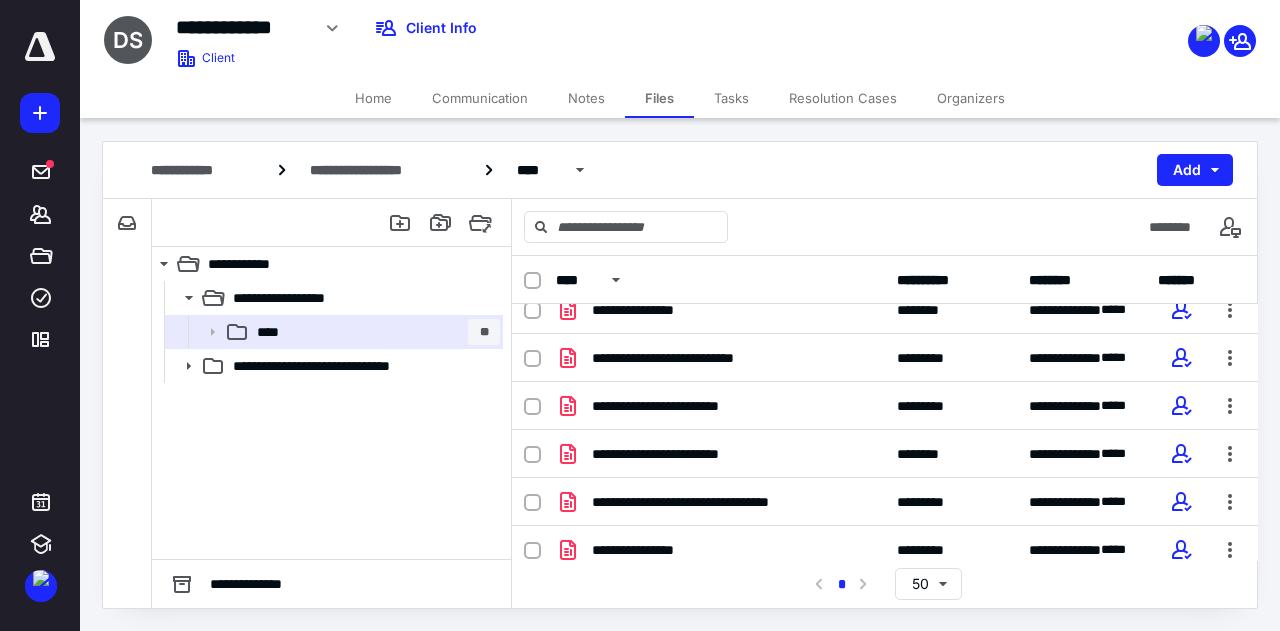 scroll, scrollTop: 1903, scrollLeft: 0, axis: vertical 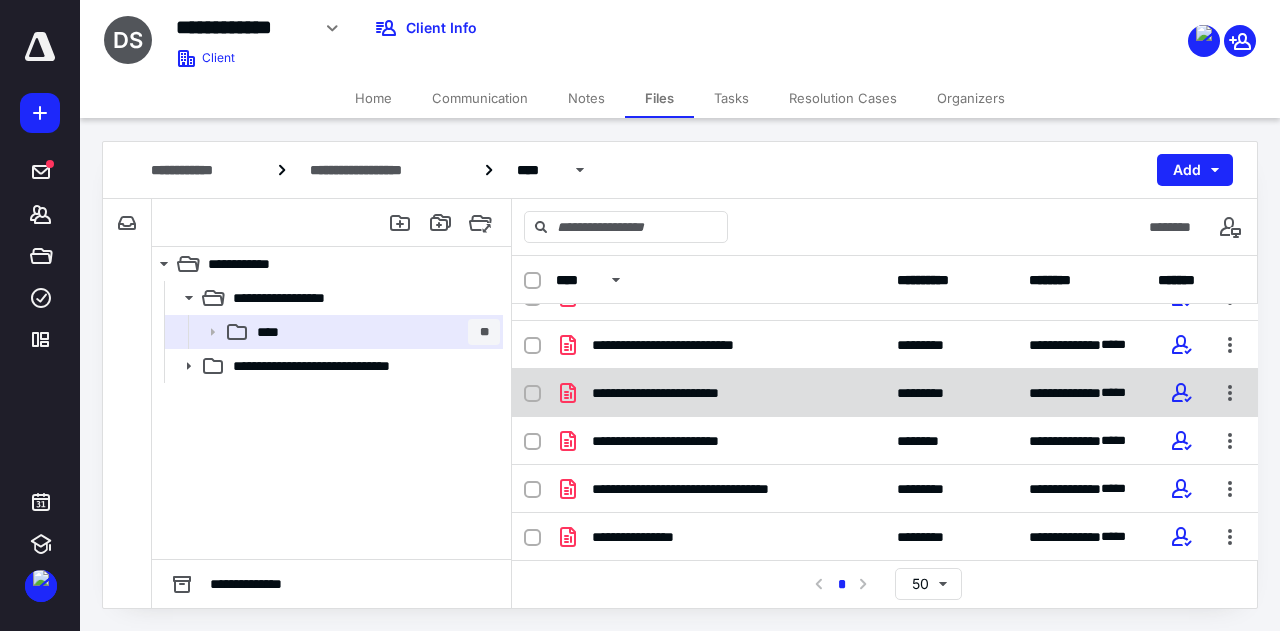 click on "*********" at bounding box center [929, 393] 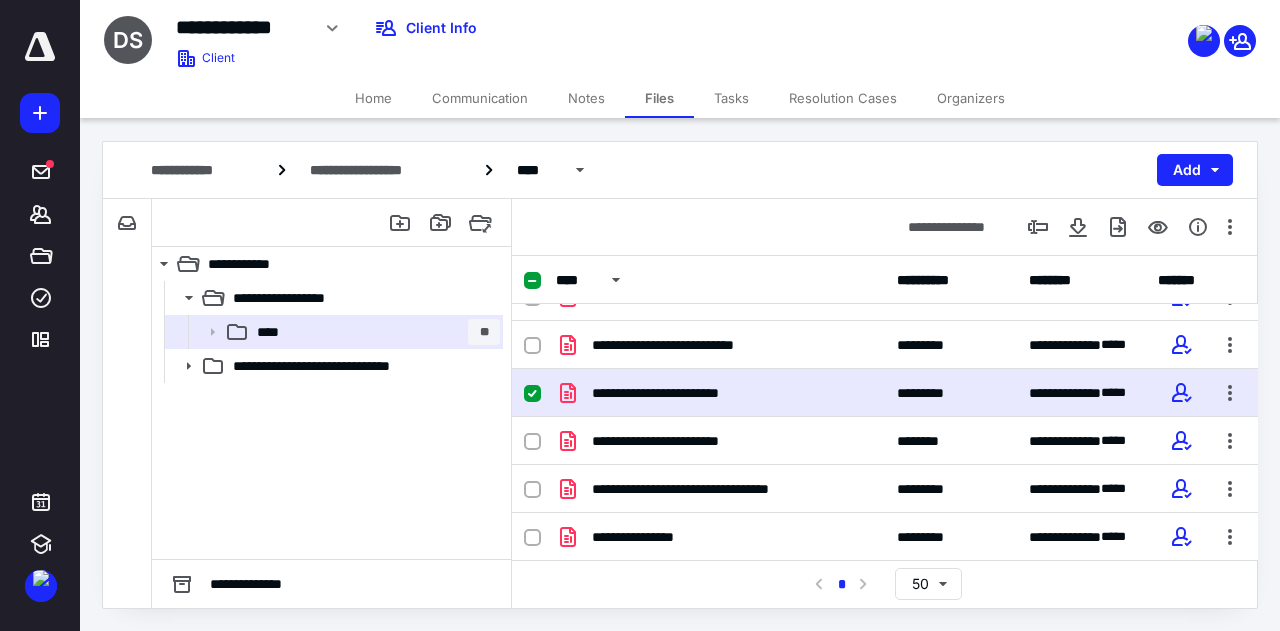 click on "*********" at bounding box center [929, 393] 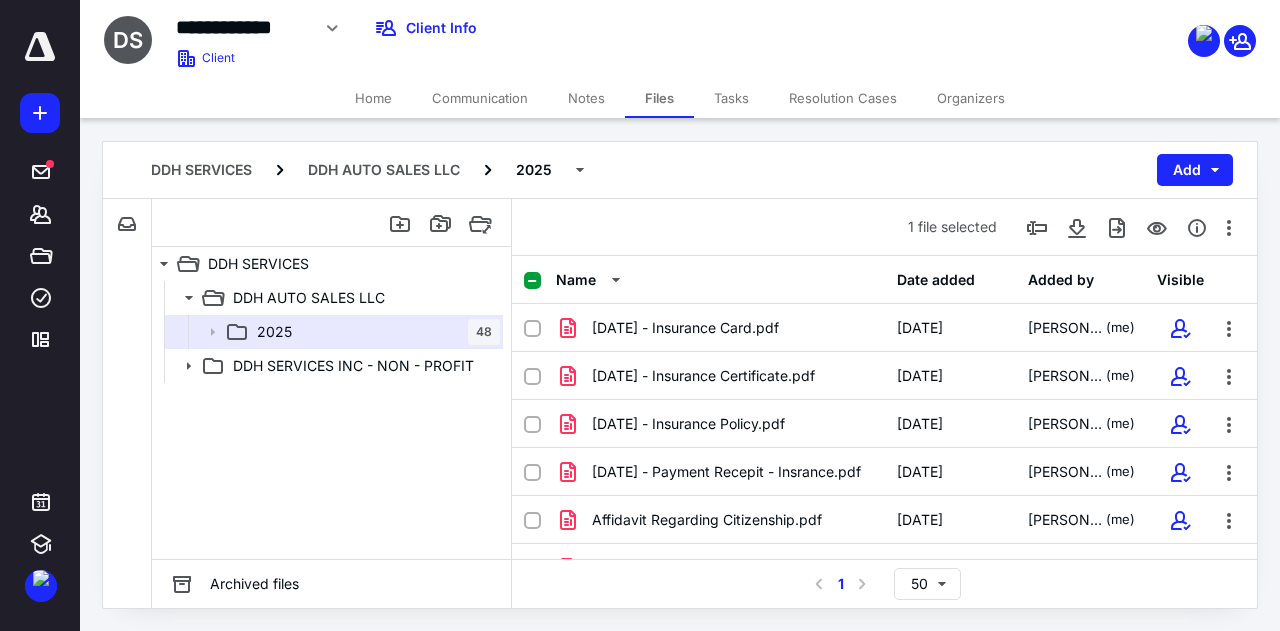 scroll, scrollTop: 1903, scrollLeft: 0, axis: vertical 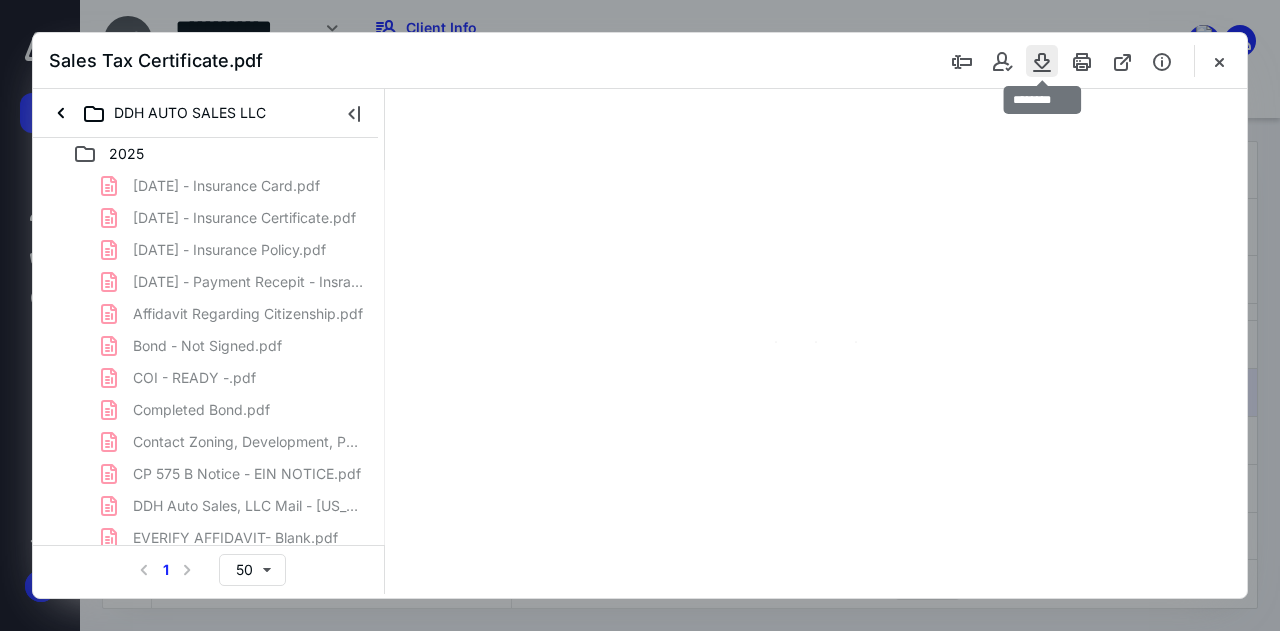 click at bounding box center (1042, 61) 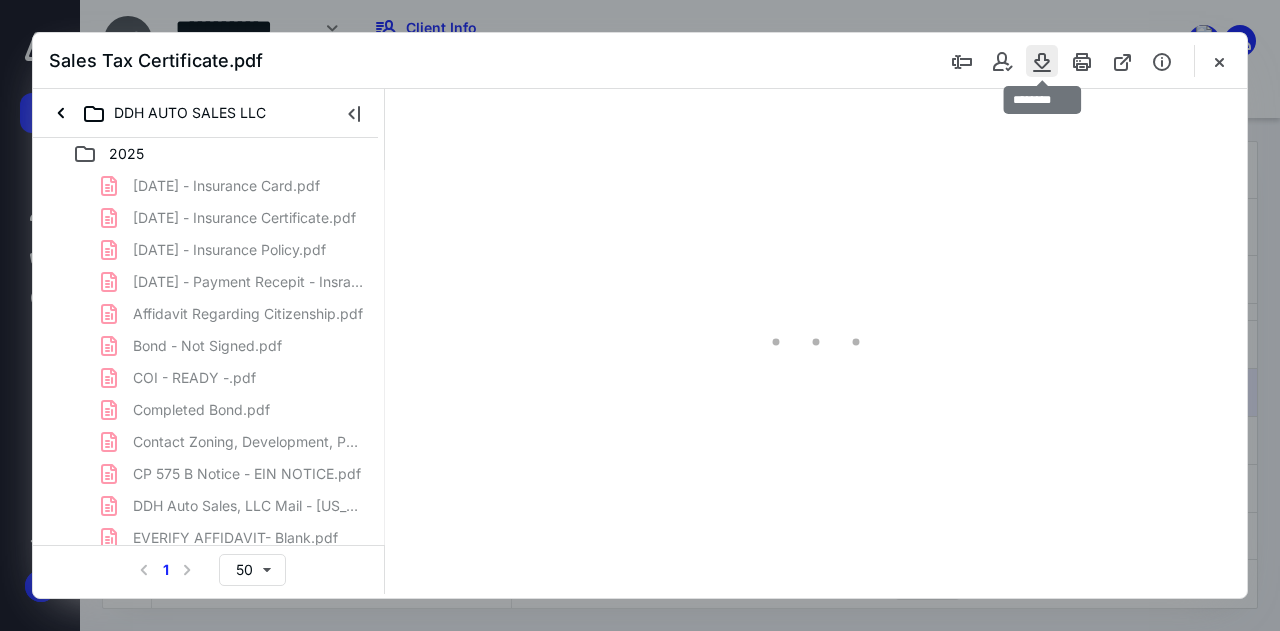 type on "57" 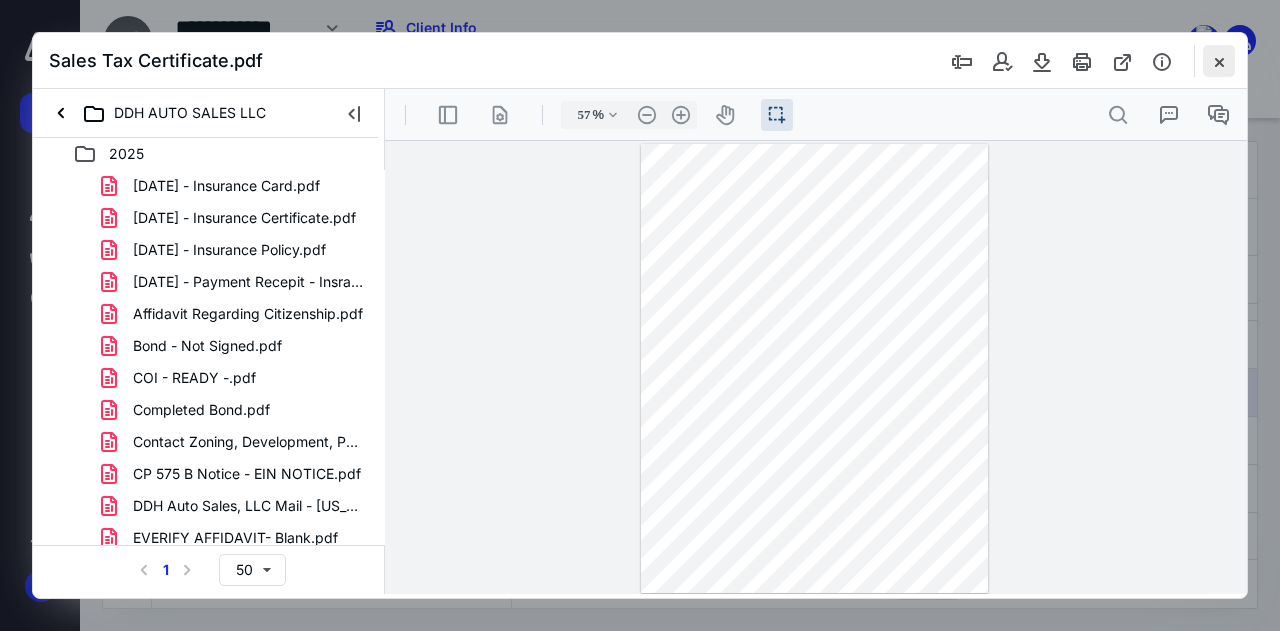 click at bounding box center [1219, 61] 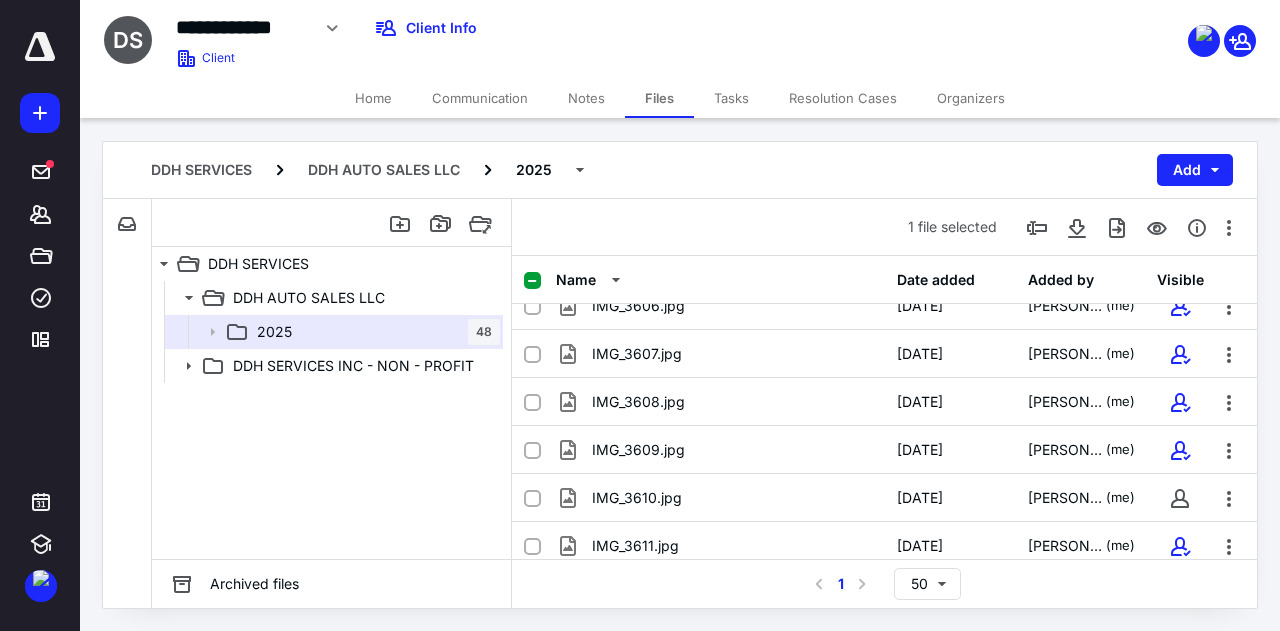 scroll, scrollTop: 1146, scrollLeft: 0, axis: vertical 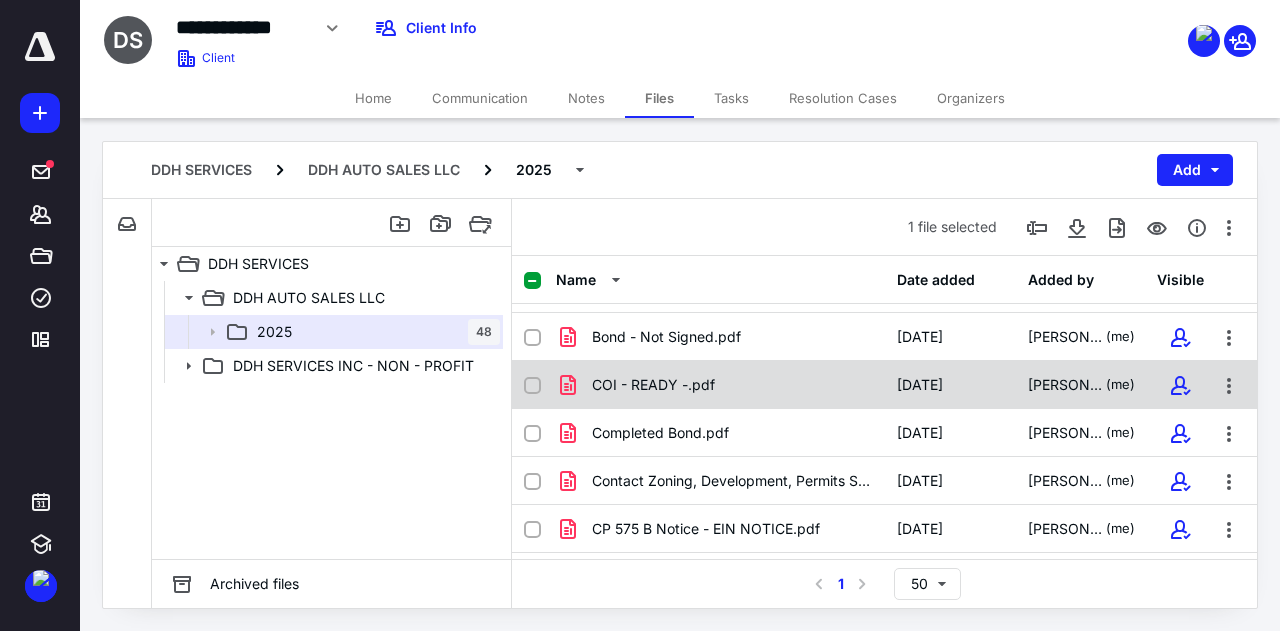 click on "COI - READY -.pdf" at bounding box center (720, 385) 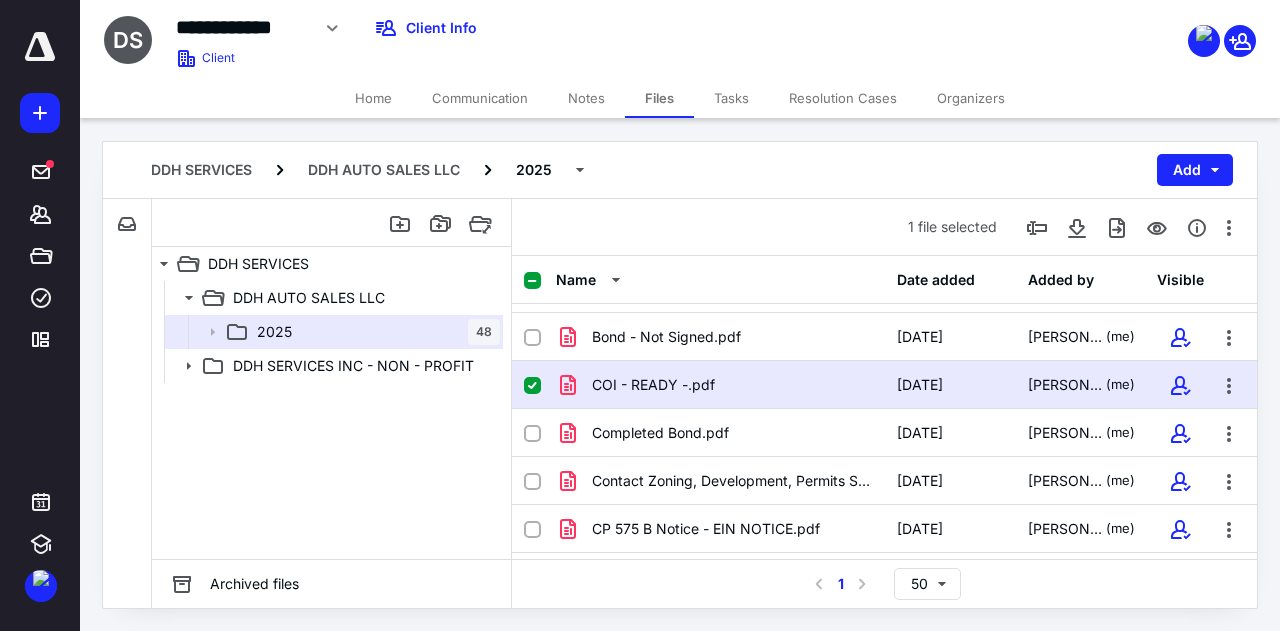 click on "COI - READY -.pdf" at bounding box center [720, 385] 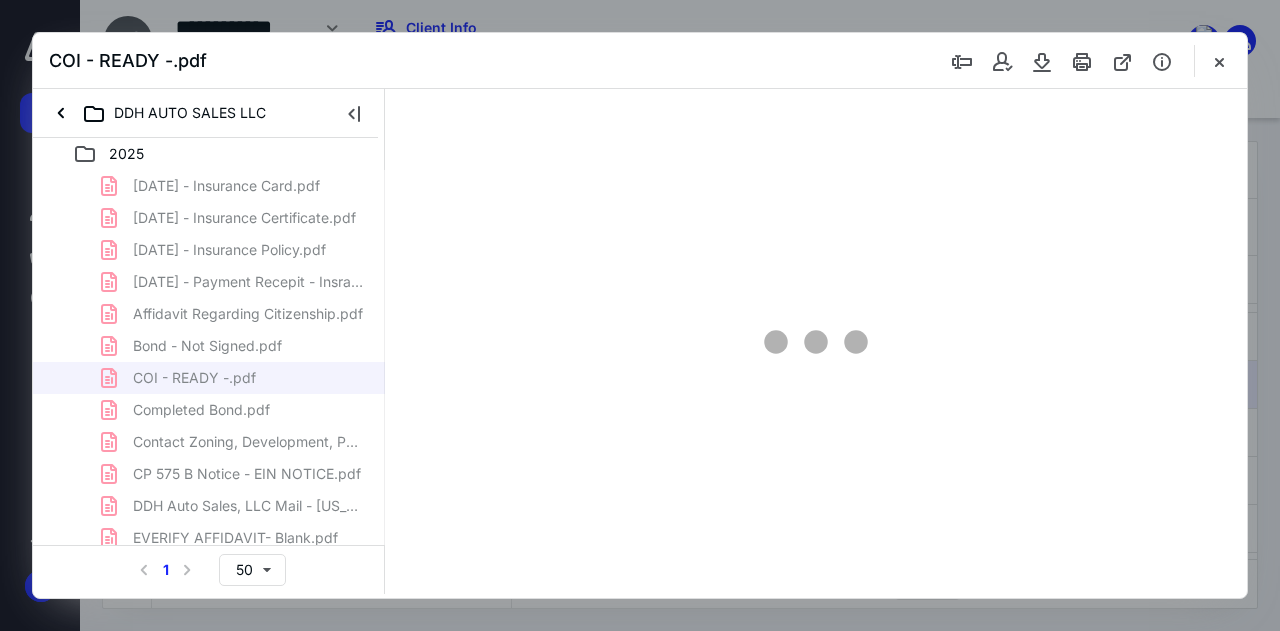 scroll, scrollTop: 0, scrollLeft: 0, axis: both 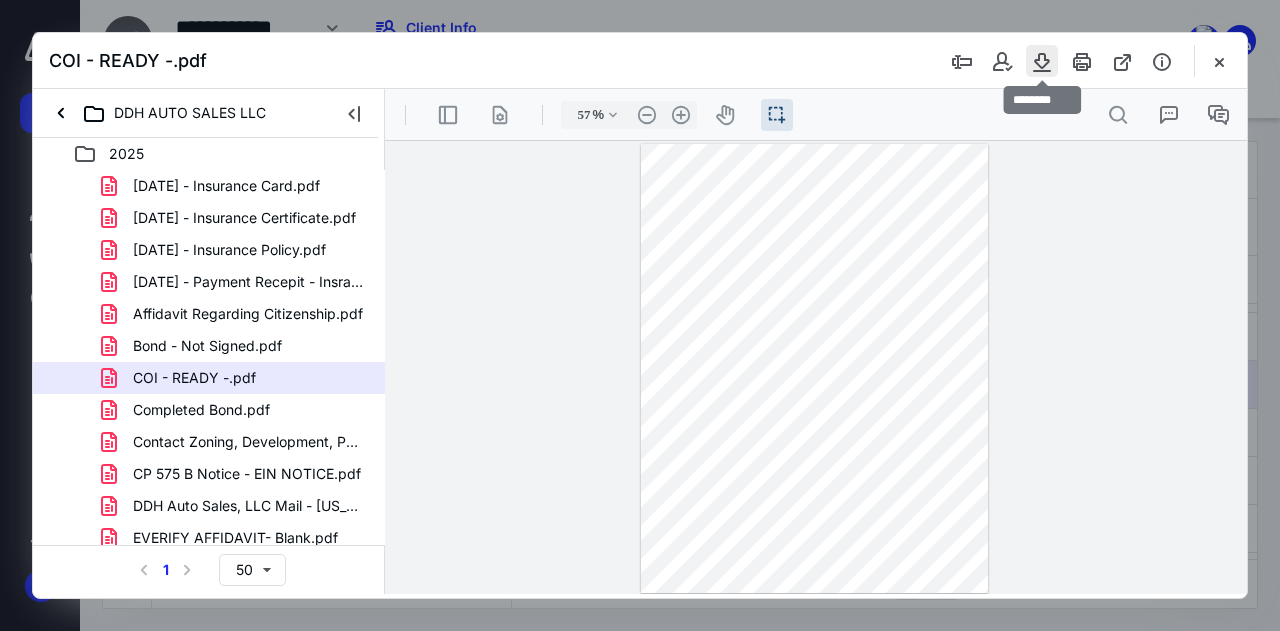click at bounding box center [1042, 61] 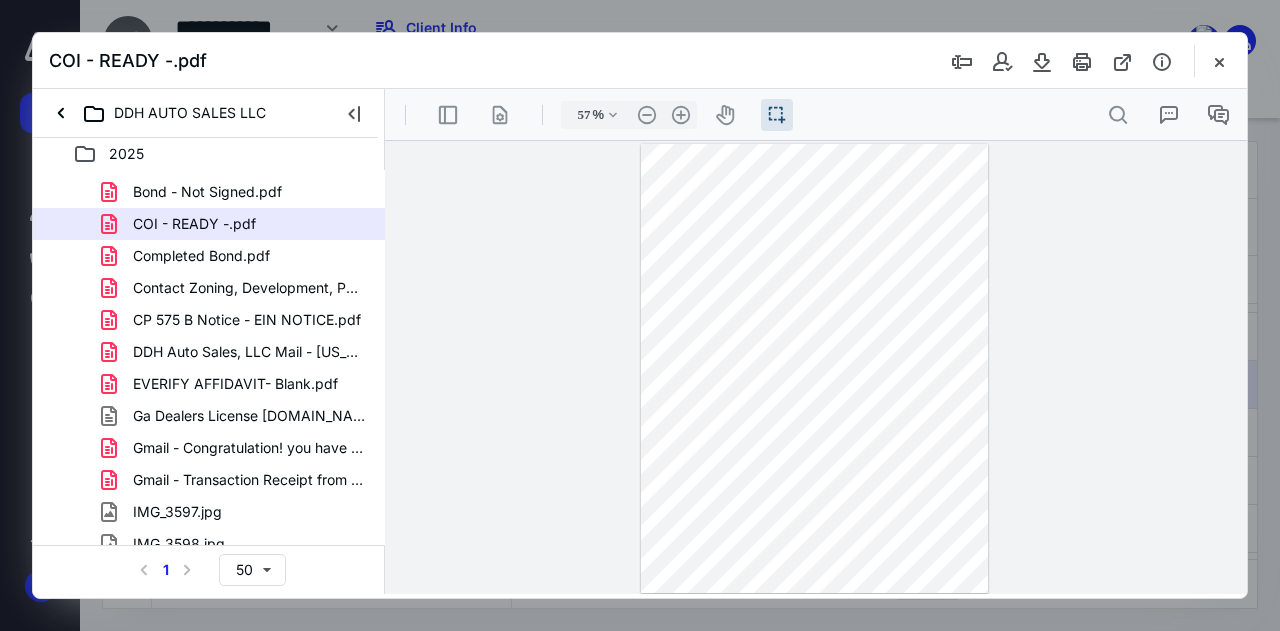 scroll, scrollTop: 0, scrollLeft: 0, axis: both 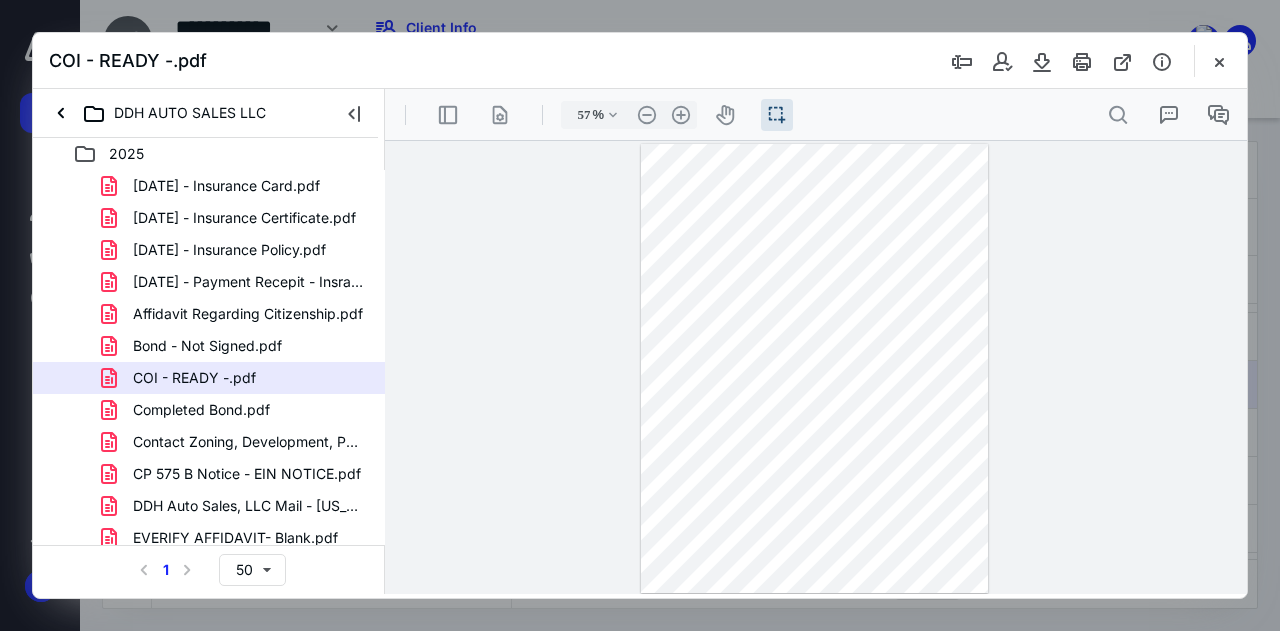drag, startPoint x: 374, startPoint y: 252, endPoint x: 59, endPoint y: 125, distance: 339.63803 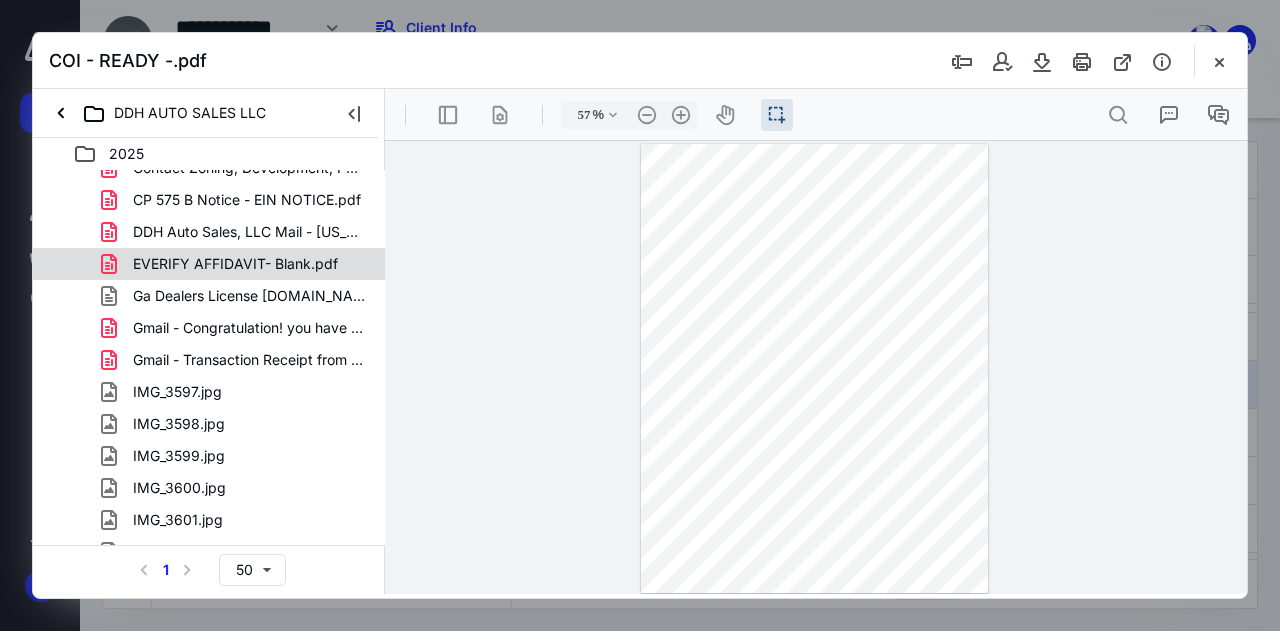 scroll, scrollTop: 280, scrollLeft: 0, axis: vertical 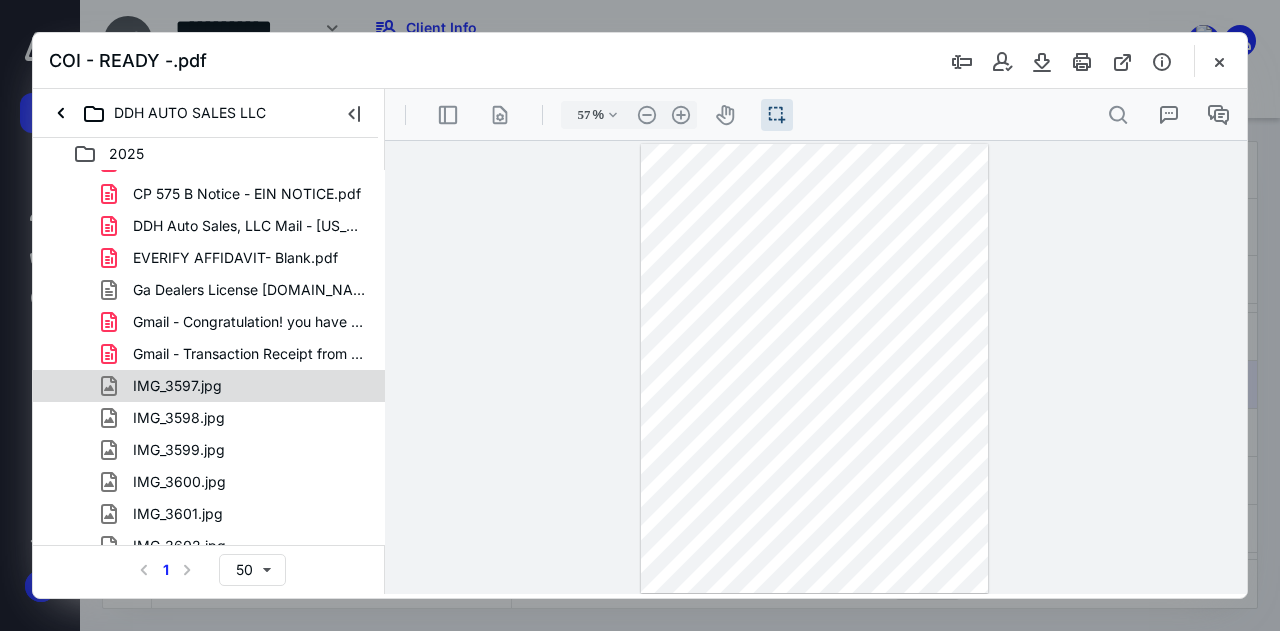 click on "IMG_3597.jpg" at bounding box center (237, 386) 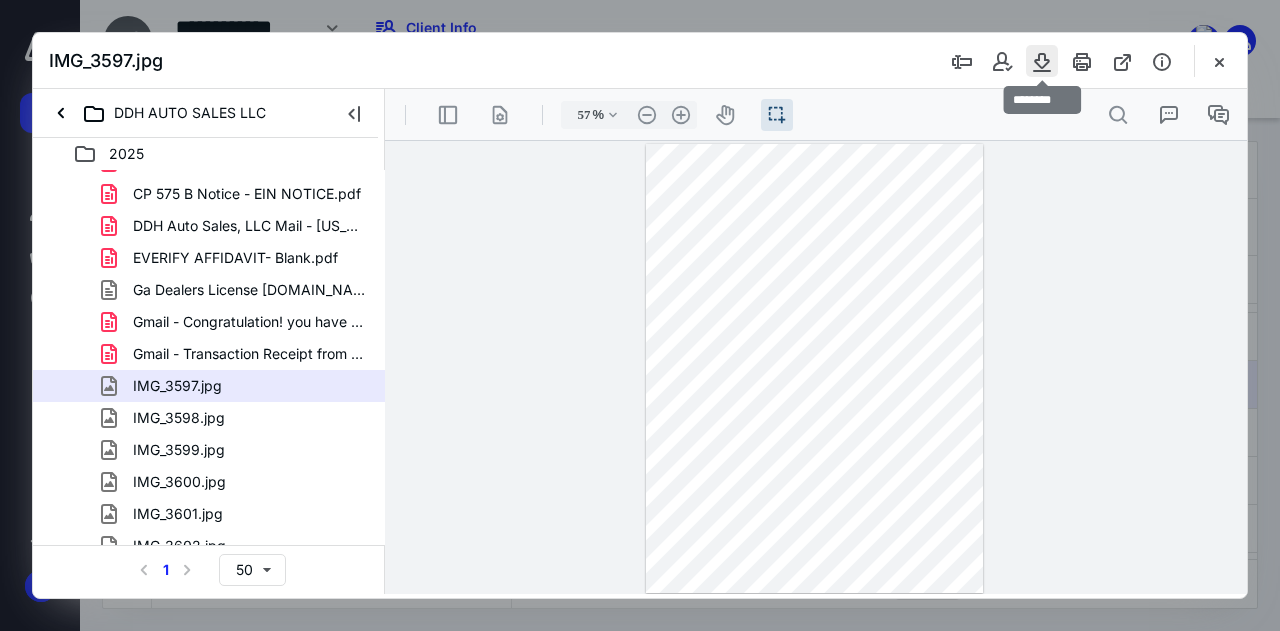 click at bounding box center (1042, 61) 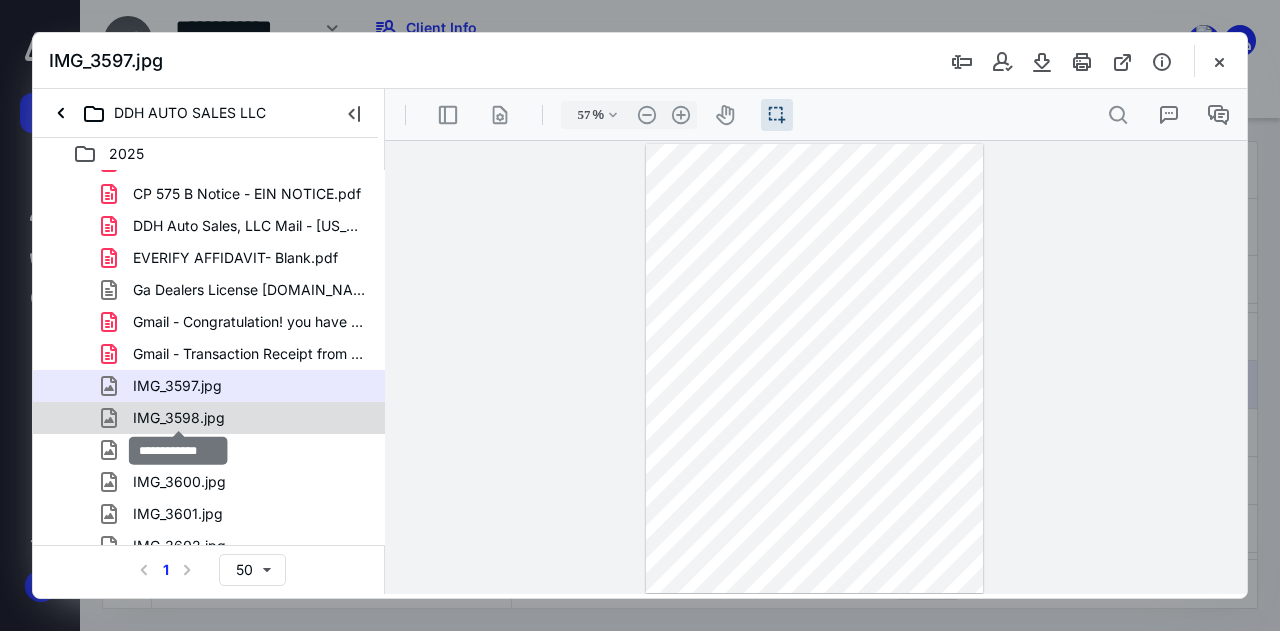 click on "IMG_3598.jpg" at bounding box center [179, 418] 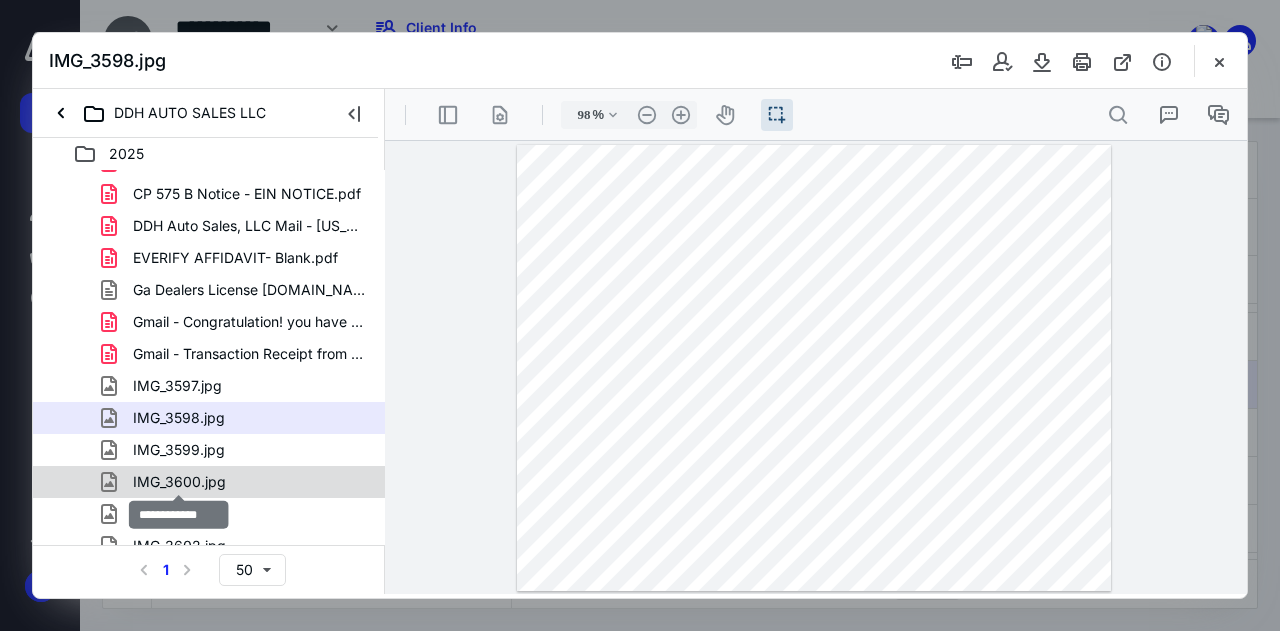click on "IMG_3600.jpg" at bounding box center [179, 482] 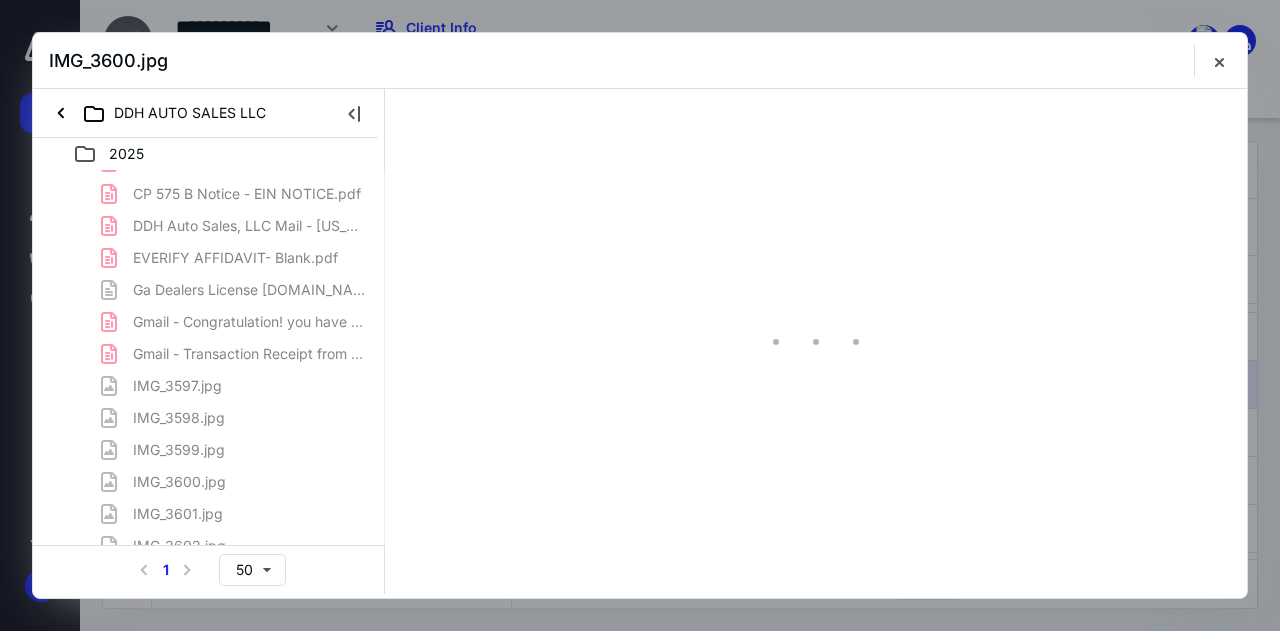 click on "[DATE] - Insurance Card.pdf [DATE] - Insurance Certificate.pdf [DATE] - Insurance Policy.pdf [DATE] - Payment Recepit - Insrance.pdf Affidavit Regarding Citizenship.pdf Bond - Not Signed.pdf COI - READY -.pdf Completed Bond.pdf Contact Zoning, Development, Permits Staff _ [GEOGRAPHIC_DATA], [GEOGRAPHIC_DATA]pdf CP 575 B Notice - EIN NOTICE.pdf DDH Auto Sales, LLC Mail - [US_STATE] Department of Revenue O.pdf EVERIFY AFFIDAVIT- Blank.pdf Ga Dealers License [DOMAIN_NAME] Gmail - Congratulation! you have successfully enrolled in .pdf Gmail - Transaction Receipt from E-Learning Concepts, LLC .pdf IMG_3597.jpg IMG_3598.jpg IMG_3599.jpg IMG_3600.jpg IMG_3601.jpg IMG_3602.jpg IMG_3603.jpg IMG_3604.jpg IMG_3605.jpg IMG_3606.jpg IMG_3607.jpg IMG_3608.jpg IMG_3609.jpg IMG_3610.jpg IMG_3611.jpg IMG_3613.jpg IMG_3614.jpg IMG_3615.jpg IMG_3616.jpg IMG_3617.jpg Insurance and Bond Application.pdf [PERSON_NAME] ID.jpg Order Details _ Staples Invoice - Paid.pdf Owner Affidavit - Completed - DDH.pdf Owner Form -.pdf Sales Tax Account Set-Up.pdf" at bounding box center (209, 658) 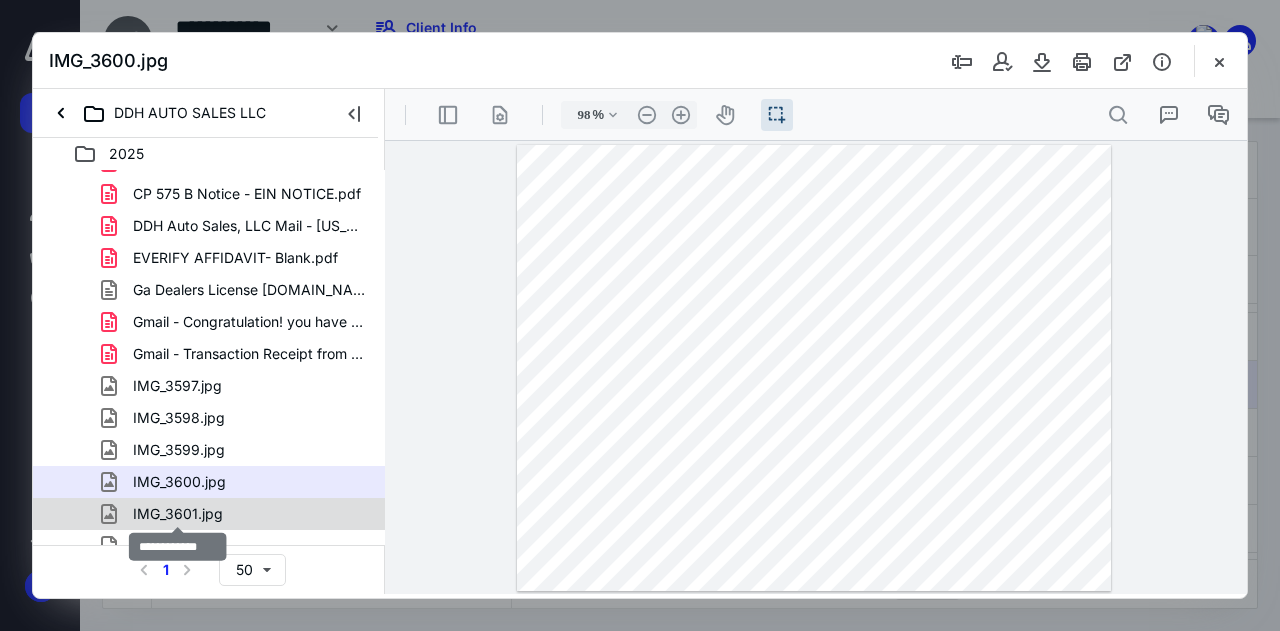 click on "IMG_3601.jpg" at bounding box center (178, 514) 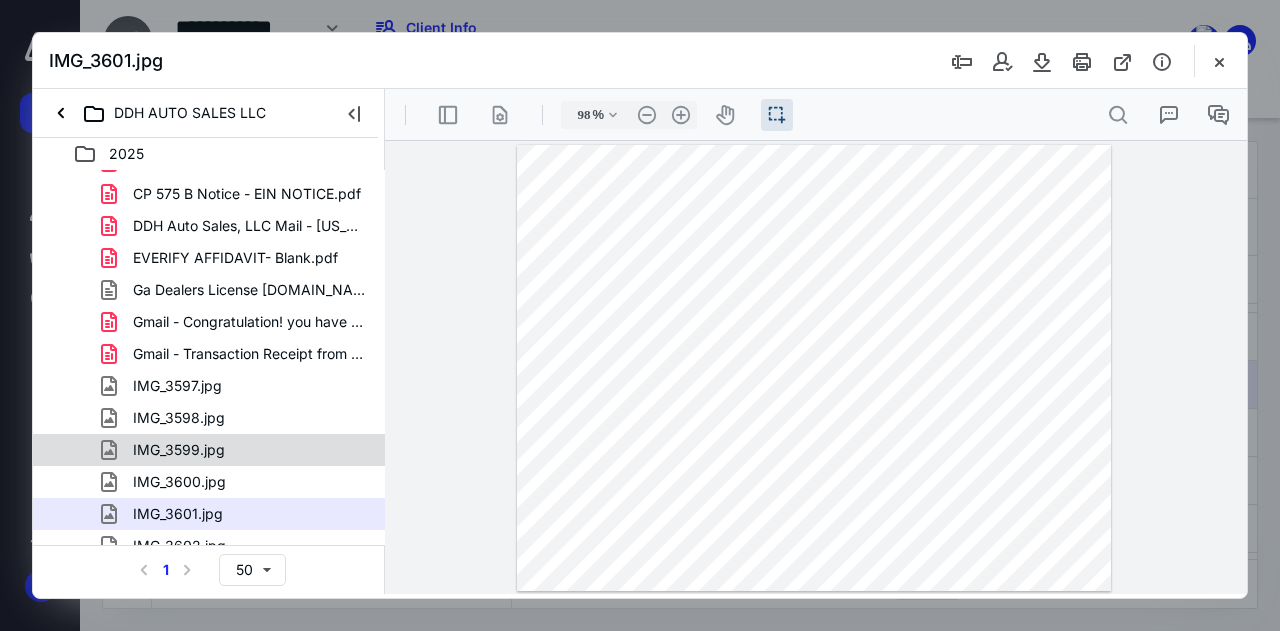 click on "IMG_3599.jpg" at bounding box center [167, 450] 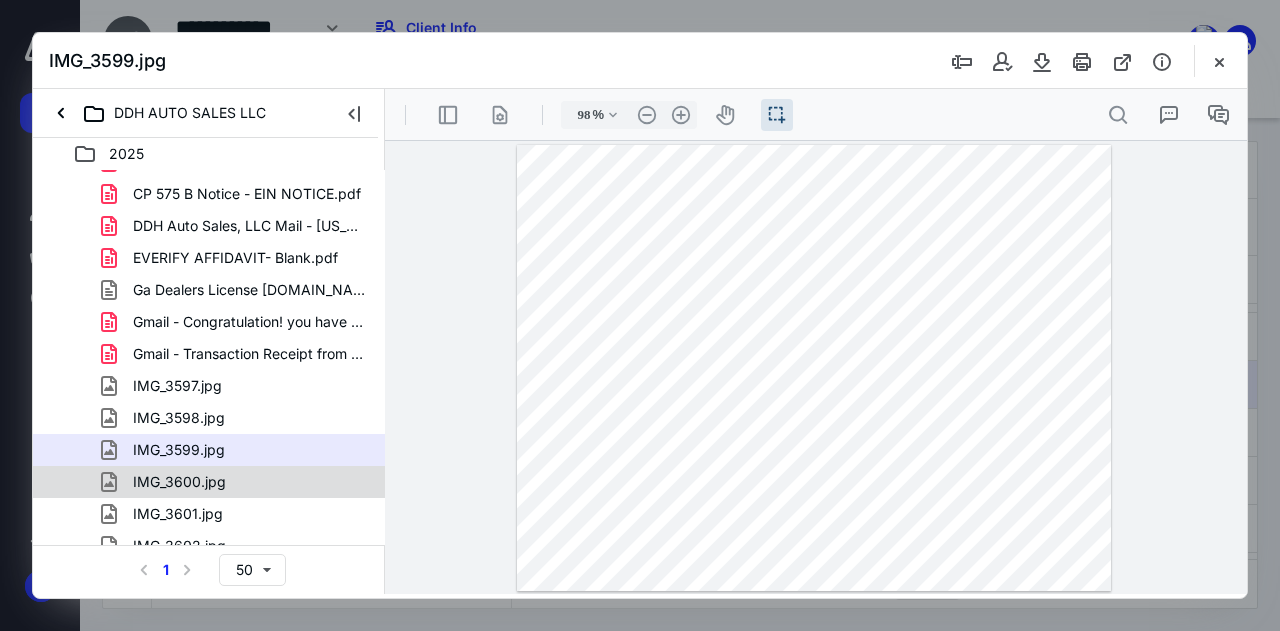 click on "IMG_3600.jpg" at bounding box center [209, 482] 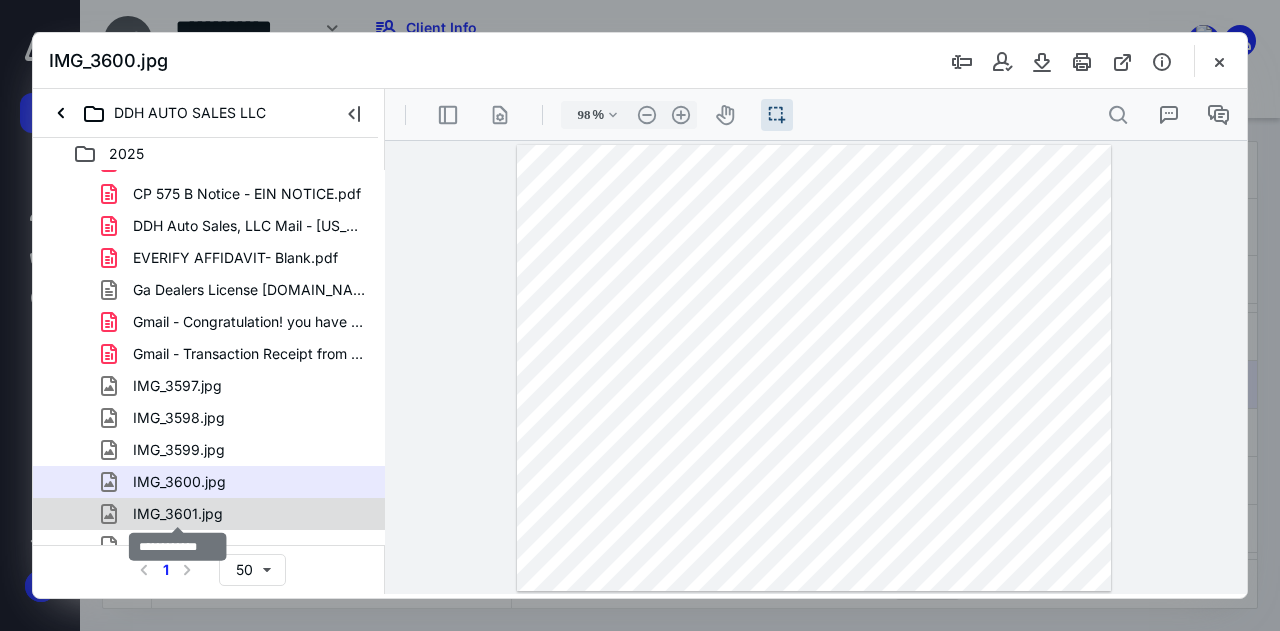 click on "IMG_3601.jpg" at bounding box center [178, 514] 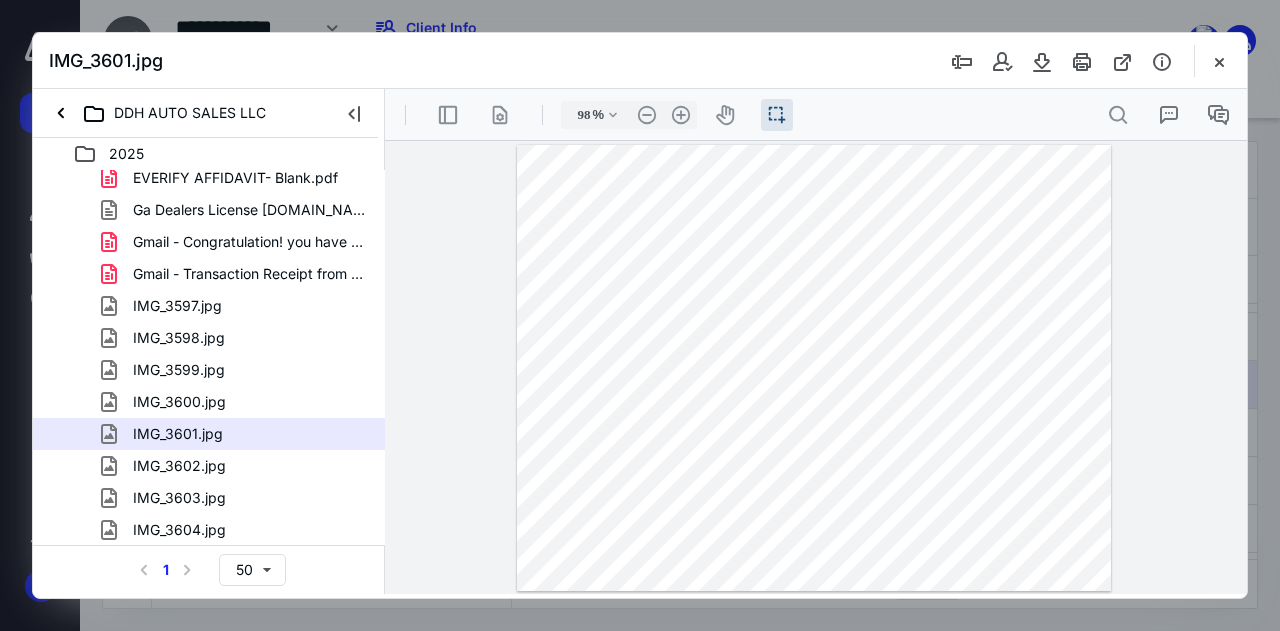 scroll, scrollTop: 387, scrollLeft: 0, axis: vertical 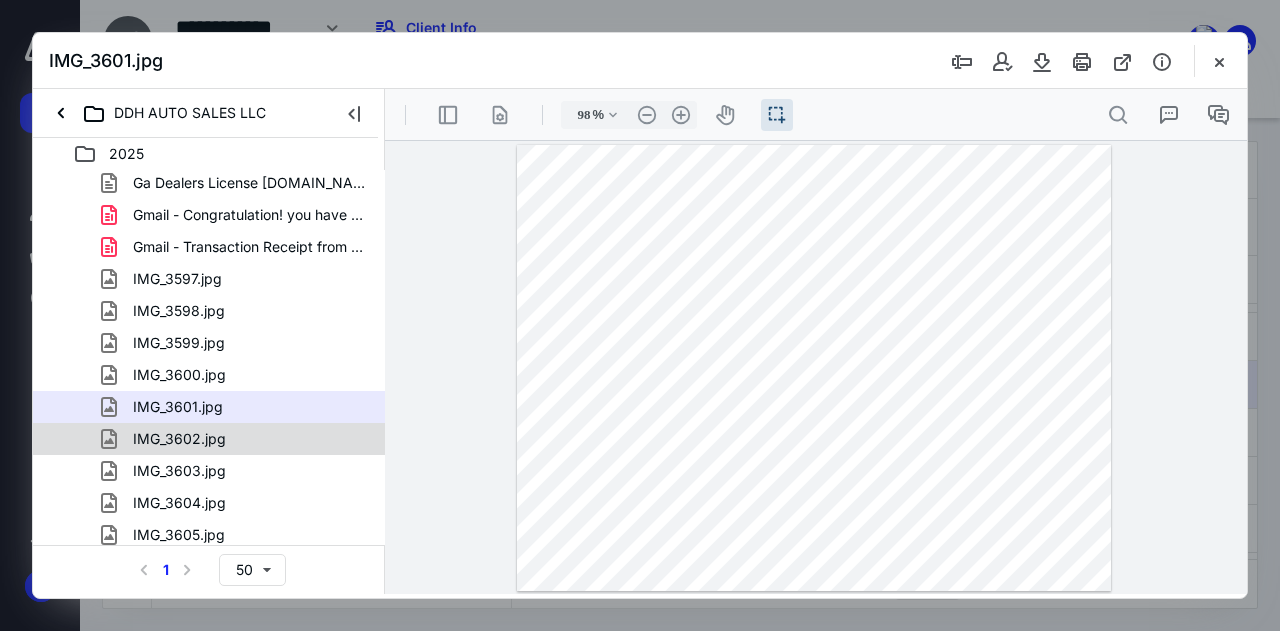 click on "IMG_3602.jpg" at bounding box center (237, 439) 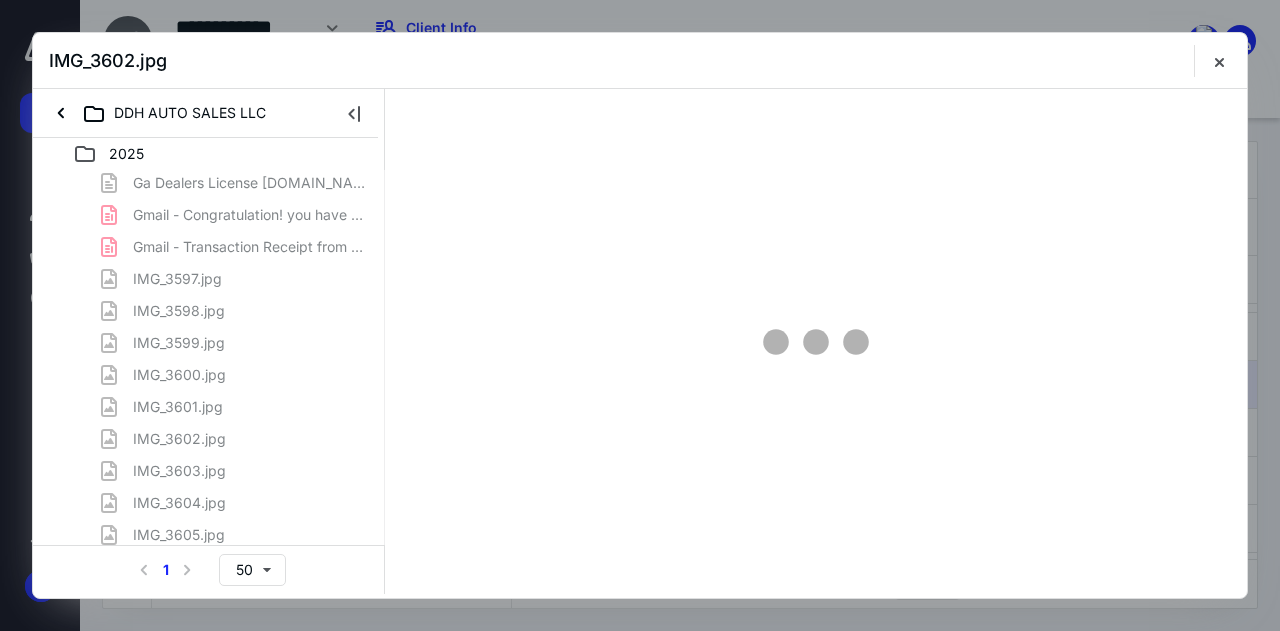 click on "[DATE] - Insurance Card.pdf [DATE] - Insurance Certificate.pdf [DATE] - Insurance Policy.pdf [DATE] - Payment Recepit - Insrance.pdf Affidavit Regarding Citizenship.pdf Bond - Not Signed.pdf COI - READY -.pdf Completed Bond.pdf Contact Zoning, Development, Permits Staff _ [GEOGRAPHIC_DATA], [GEOGRAPHIC_DATA]pdf CP 575 B Notice - EIN NOTICE.pdf DDH Auto Sales, LLC Mail - [US_STATE] Department of Revenue O.pdf EVERIFY AFFIDAVIT- Blank.pdf Ga Dealers License [DOMAIN_NAME] Gmail - Congratulation! you have successfully enrolled in .pdf Gmail - Transaction Receipt from E-Learning Concepts, LLC .pdf IMG_3597.jpg IMG_3598.jpg IMG_3599.jpg IMG_3600.jpg IMG_3601.jpg IMG_3602.jpg IMG_3603.jpg IMG_3604.jpg IMG_3605.jpg IMG_3606.jpg IMG_3607.jpg IMG_3608.jpg IMG_3609.jpg IMG_3610.jpg IMG_3611.jpg IMG_3613.jpg IMG_3614.jpg IMG_3615.jpg IMG_3616.jpg IMG_3617.jpg Insurance and Bond Application.pdf [PERSON_NAME] ID.jpg Order Details _ Staples Invoice - Paid.pdf Owner Affidavit - Completed - DDH.pdf Owner Form -.pdf Sales Tax Account Set-Up.pdf" at bounding box center [209, 551] 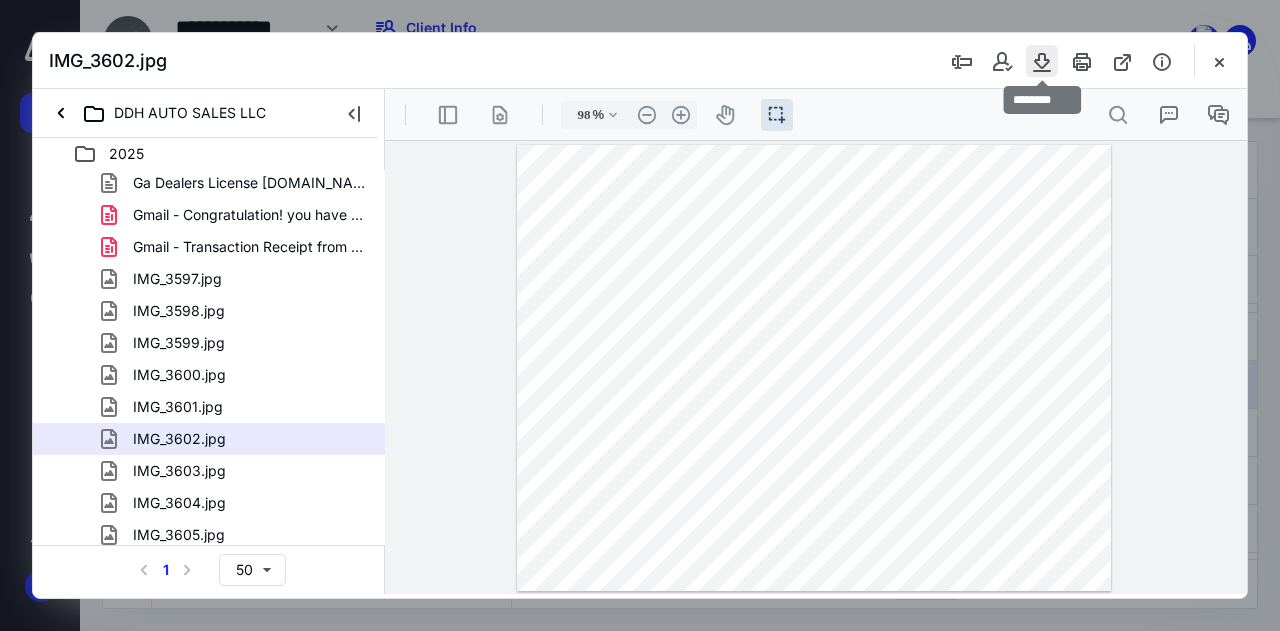 click at bounding box center (1042, 61) 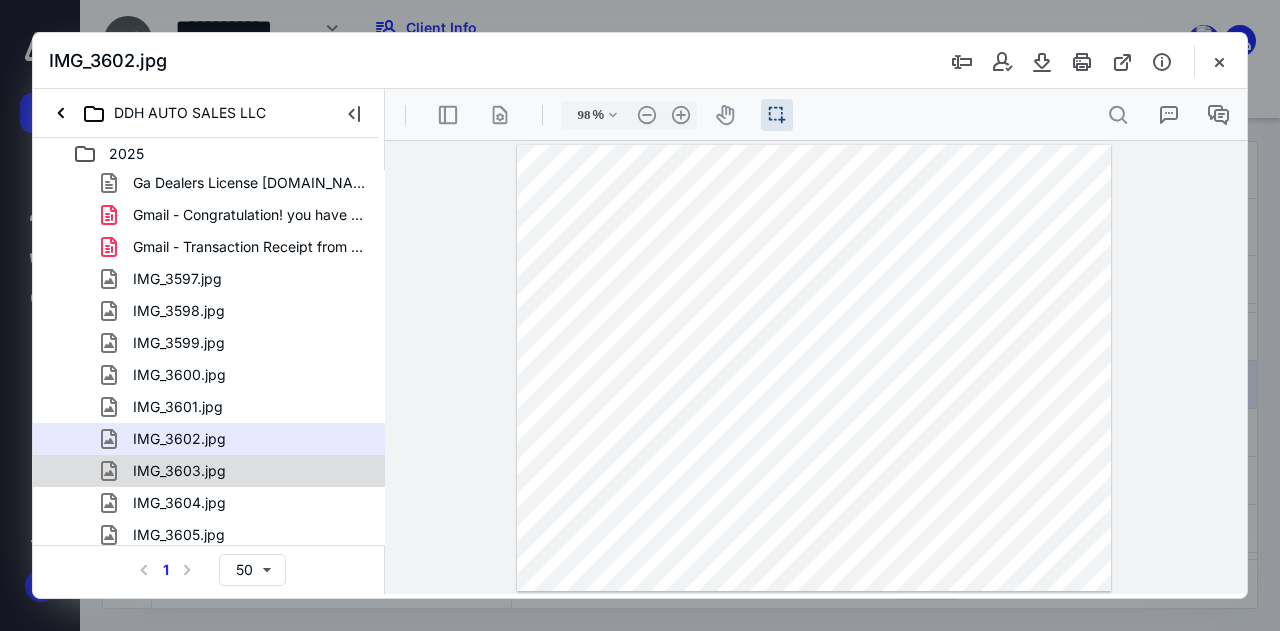 click on "IMG_3603.jpg" at bounding box center (237, 471) 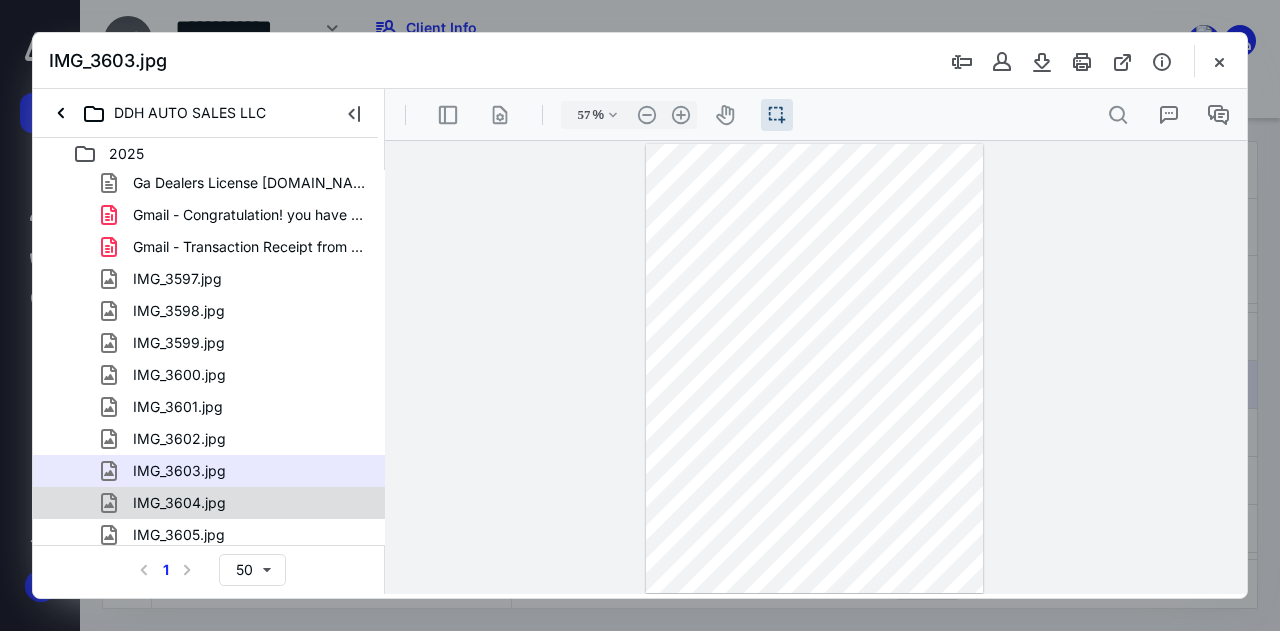 click on "IMG_3604.jpg" at bounding box center [209, 503] 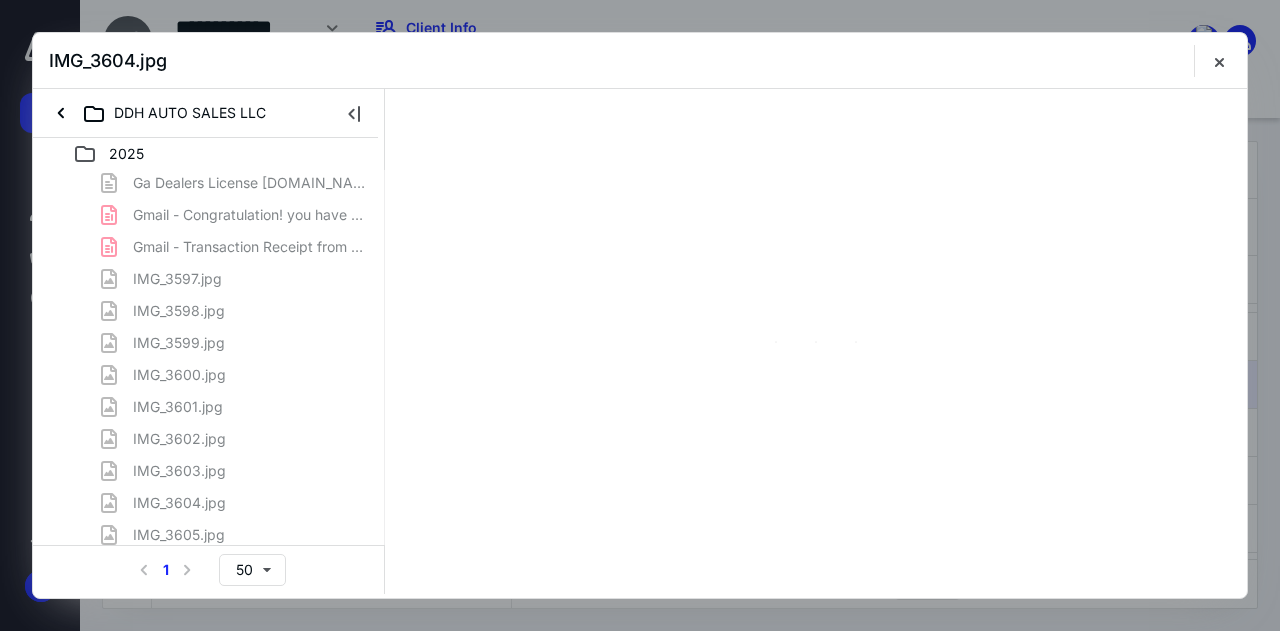 click on "[DATE] - Insurance Card.pdf [DATE] - Insurance Certificate.pdf [DATE] - Insurance Policy.pdf [DATE] - Payment Recepit - Insrance.pdf Affidavit Regarding Citizenship.pdf Bond - Not Signed.pdf COI - READY -.pdf Completed Bond.pdf Contact Zoning, Development, Permits Staff _ [GEOGRAPHIC_DATA], [GEOGRAPHIC_DATA]pdf CP 575 B Notice - EIN NOTICE.pdf DDH Auto Sales, LLC Mail - [US_STATE] Department of Revenue O.pdf EVERIFY AFFIDAVIT- Blank.pdf Ga Dealers License [DOMAIN_NAME] Gmail - Congratulation! you have successfully enrolled in .pdf Gmail - Transaction Receipt from E-Learning Concepts, LLC .pdf IMG_3597.jpg IMG_3598.jpg IMG_3599.jpg IMG_3600.jpg IMG_3601.jpg IMG_3602.jpg IMG_3603.jpg IMG_3604.jpg IMG_3605.jpg IMG_3606.jpg IMG_3607.jpg IMG_3608.jpg IMG_3609.jpg IMG_3610.jpg IMG_3611.jpg IMG_3613.jpg IMG_3614.jpg IMG_3615.jpg IMG_3616.jpg IMG_3617.jpg Insurance and Bond Application.pdf [PERSON_NAME] ID.jpg Order Details _ Staples Invoice - Paid.pdf Owner Affidavit - Completed - DDH.pdf Owner Form -.pdf Sales Tax Account Set-Up.pdf" at bounding box center (209, 551) 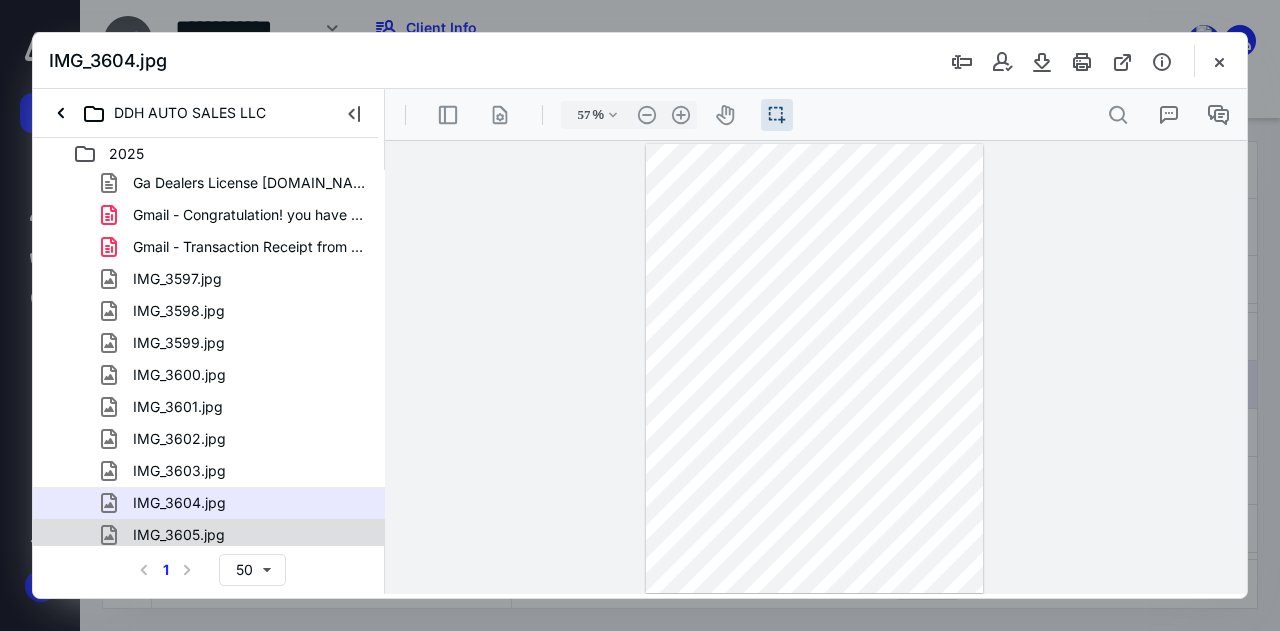 click on "IMG_3605.jpg" at bounding box center [237, 535] 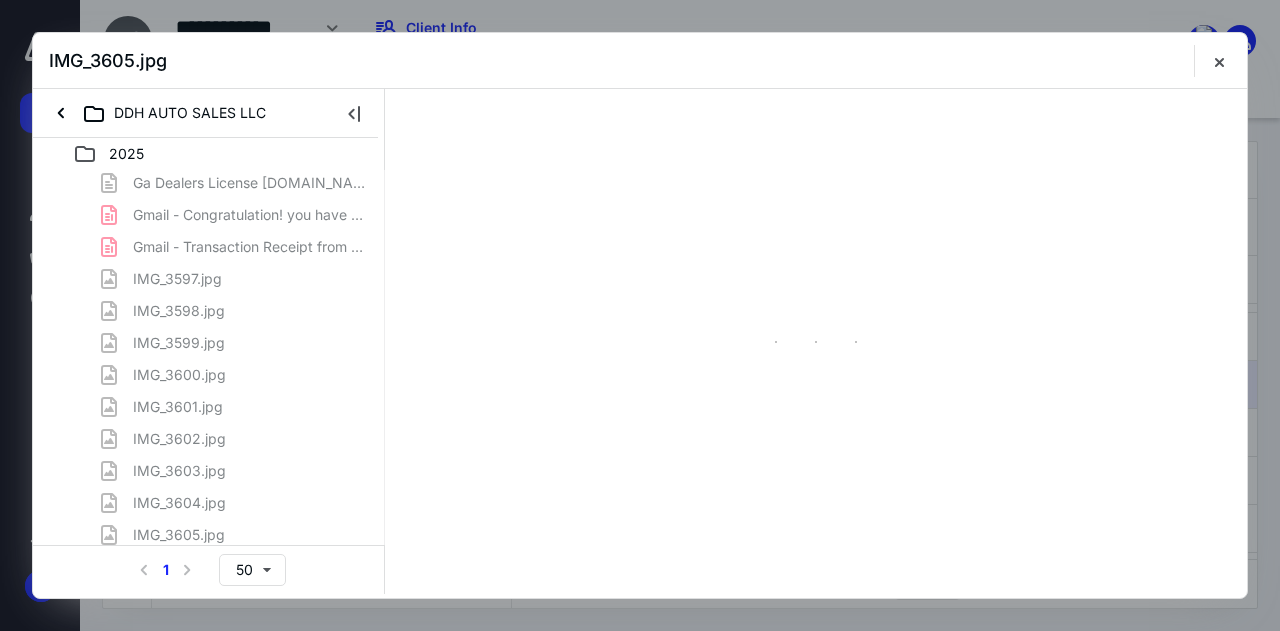 click on "[DATE] - Insurance Card.pdf [DATE] - Insurance Certificate.pdf [DATE] - Insurance Policy.pdf [DATE] - Payment Recepit - Insrance.pdf Affidavit Regarding Citizenship.pdf Bond - Not Signed.pdf COI - READY -.pdf Completed Bond.pdf Contact Zoning, Development, Permits Staff _ [GEOGRAPHIC_DATA], [GEOGRAPHIC_DATA]pdf CP 575 B Notice - EIN NOTICE.pdf DDH Auto Sales, LLC Mail - [US_STATE] Department of Revenue O.pdf EVERIFY AFFIDAVIT- Blank.pdf Ga Dealers License [DOMAIN_NAME] Gmail - Congratulation! you have successfully enrolled in .pdf Gmail - Transaction Receipt from E-Learning Concepts, LLC .pdf IMG_3597.jpg IMG_3598.jpg IMG_3599.jpg IMG_3600.jpg IMG_3601.jpg IMG_3602.jpg IMG_3603.jpg IMG_3604.jpg IMG_3605.jpg IMG_3606.jpg IMG_3607.jpg IMG_3608.jpg IMG_3609.jpg IMG_3610.jpg IMG_3611.jpg IMG_3613.jpg IMG_3614.jpg IMG_3615.jpg IMG_3616.jpg IMG_3617.jpg Insurance and Bond Application.pdf [PERSON_NAME] ID.jpg Order Details _ Staples Invoice - Paid.pdf Owner Affidavit - Completed - DDH.pdf Owner Form -.pdf Sales Tax Account Set-Up.pdf" at bounding box center (209, 551) 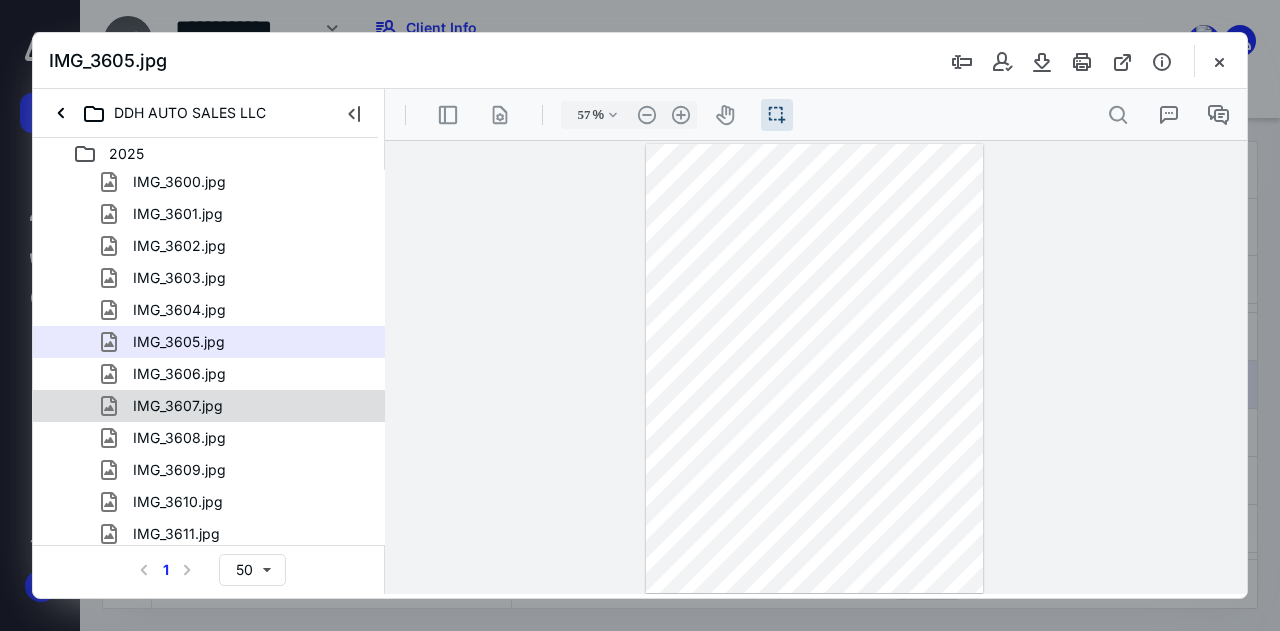 scroll, scrollTop: 598, scrollLeft: 0, axis: vertical 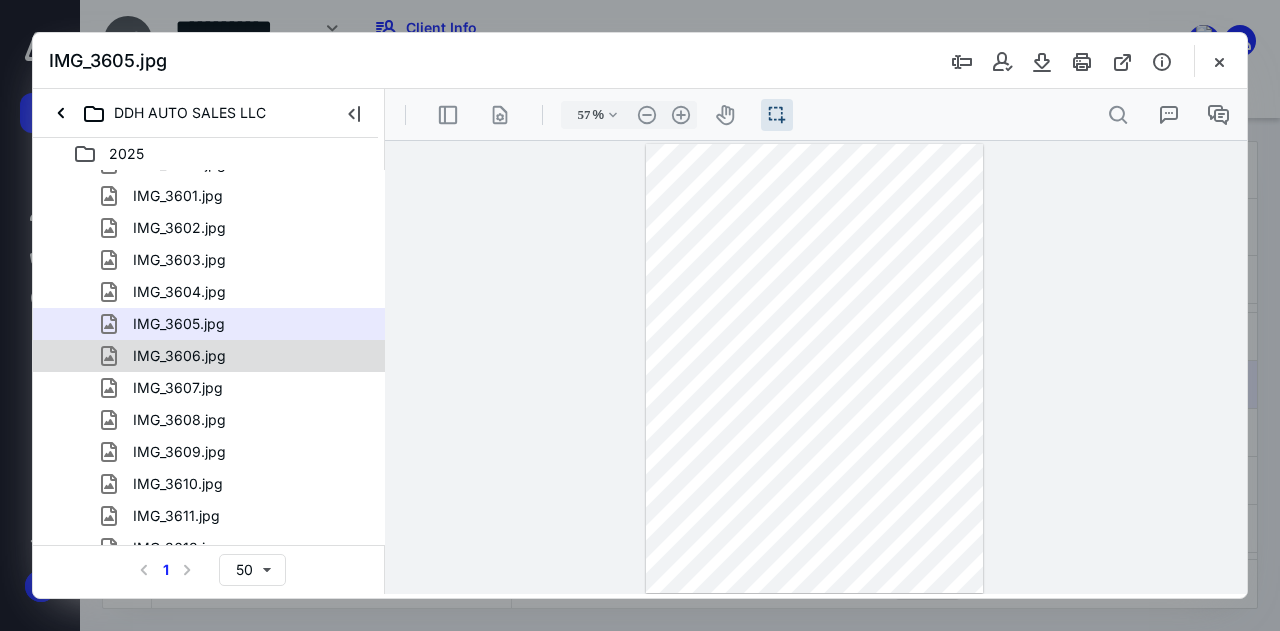 click on "IMG_3606.jpg" at bounding box center [237, 356] 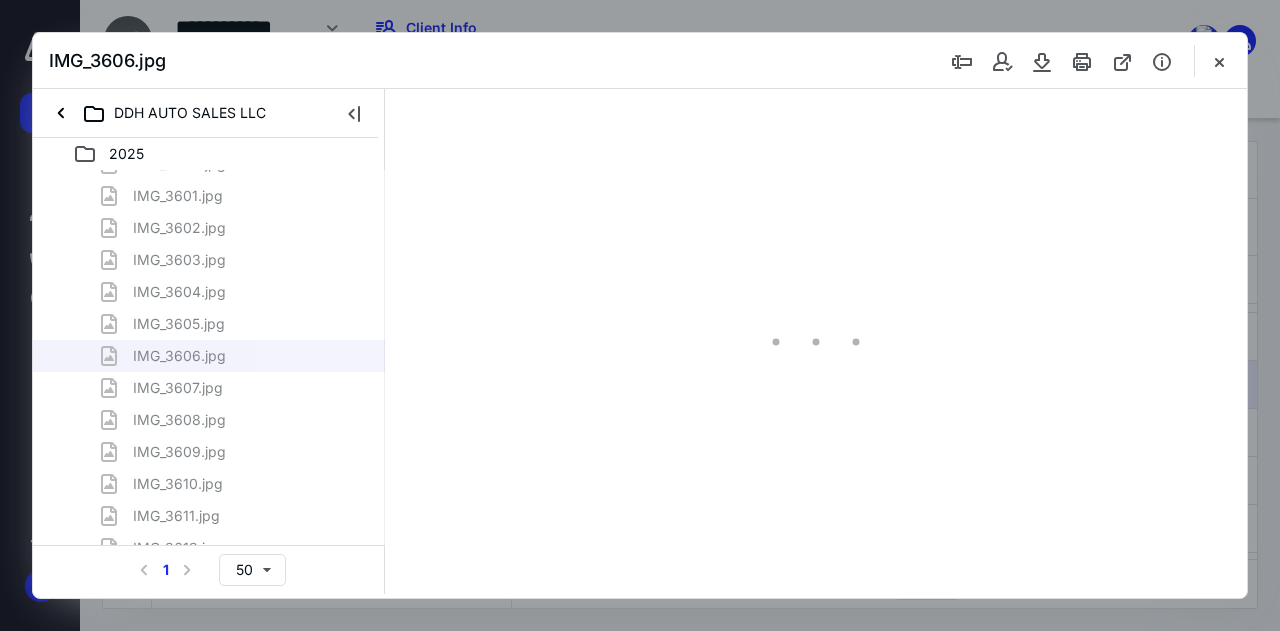 click on "[DATE] - Insurance Card.pdf [DATE] - Insurance Certificate.pdf [DATE] - Insurance Policy.pdf [DATE] - Payment Recepit - Insrance.pdf Affidavit Regarding Citizenship.pdf Bond - Not Signed.pdf COI - READY -.pdf Completed Bond.pdf Contact Zoning, Development, Permits Staff _ [GEOGRAPHIC_DATA], [GEOGRAPHIC_DATA]pdf CP 575 B Notice - EIN NOTICE.pdf DDH Auto Sales, LLC Mail - [US_STATE] Department of Revenue O.pdf EVERIFY AFFIDAVIT- Blank.pdf Ga Dealers License [DOMAIN_NAME] Gmail - Congratulation! you have successfully enrolled in .pdf Gmail - Transaction Receipt from E-Learning Concepts, LLC .pdf IMG_3597.jpg IMG_3598.jpg IMG_3599.jpg IMG_3600.jpg IMG_3601.jpg IMG_3602.jpg IMG_3603.jpg IMG_3604.jpg IMG_3605.jpg IMG_3606.jpg IMG_3607.jpg IMG_3608.jpg IMG_3609.jpg IMG_3610.jpg IMG_3611.jpg IMG_3613.jpg IMG_3614.jpg IMG_3615.jpg IMG_3616.jpg IMG_3617.jpg Insurance and Bond Application.pdf [PERSON_NAME] ID.jpg Order Details _ Staples Invoice - Paid.pdf Owner Affidavit - Completed - DDH.pdf Owner Form -.pdf Sales Tax Account Set-Up.pdf" at bounding box center [209, 340] 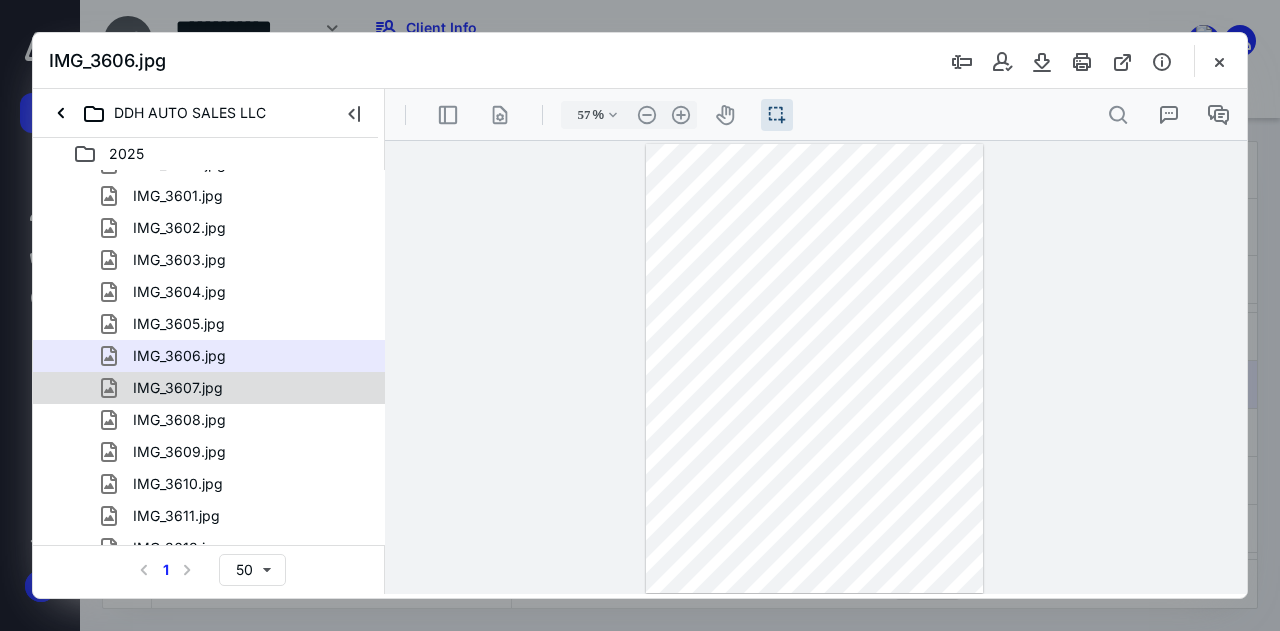 click on "IMG_3607.jpg" at bounding box center [237, 388] 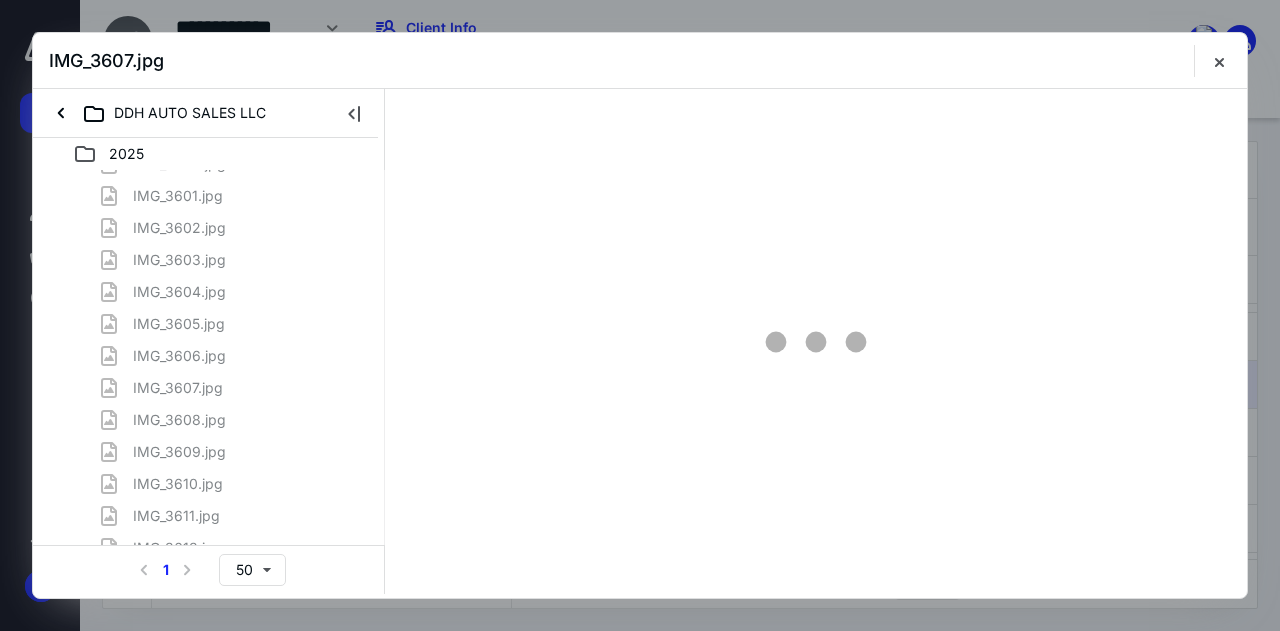 click on "[DATE] - Insurance Card.pdf [DATE] - Insurance Certificate.pdf [DATE] - Insurance Policy.pdf [DATE] - Payment Recepit - Insrance.pdf Affidavit Regarding Citizenship.pdf Bond - Not Signed.pdf COI - READY -.pdf Completed Bond.pdf Contact Zoning, Development, Permits Staff _ [GEOGRAPHIC_DATA], [GEOGRAPHIC_DATA]pdf CP 575 B Notice - EIN NOTICE.pdf DDH Auto Sales, LLC Mail - [US_STATE] Department of Revenue O.pdf EVERIFY AFFIDAVIT- Blank.pdf Ga Dealers License [DOMAIN_NAME] Gmail - Congratulation! you have successfully enrolled in .pdf Gmail - Transaction Receipt from E-Learning Concepts, LLC .pdf IMG_3597.jpg IMG_3598.jpg IMG_3599.jpg IMG_3600.jpg IMG_3601.jpg IMG_3602.jpg IMG_3603.jpg IMG_3604.jpg IMG_3605.jpg IMG_3606.jpg IMG_3607.jpg IMG_3608.jpg IMG_3609.jpg IMG_3610.jpg IMG_3611.jpg IMG_3613.jpg IMG_3614.jpg IMG_3615.jpg IMG_3616.jpg IMG_3617.jpg Insurance and Bond Application.pdf [PERSON_NAME] ID.jpg Order Details _ Staples Invoice - Paid.pdf Owner Affidavit - Completed - DDH.pdf Owner Form -.pdf Sales Tax Account Set-Up.pdf" at bounding box center [209, 340] 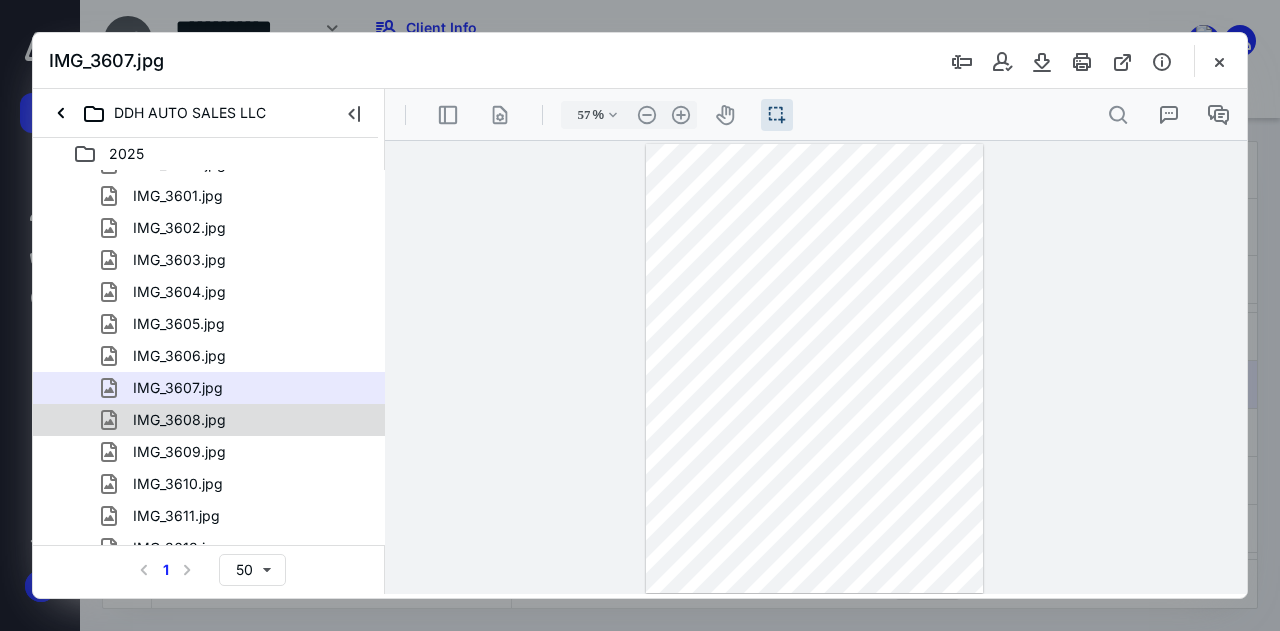 click on "IMG_3608.jpg" at bounding box center [237, 420] 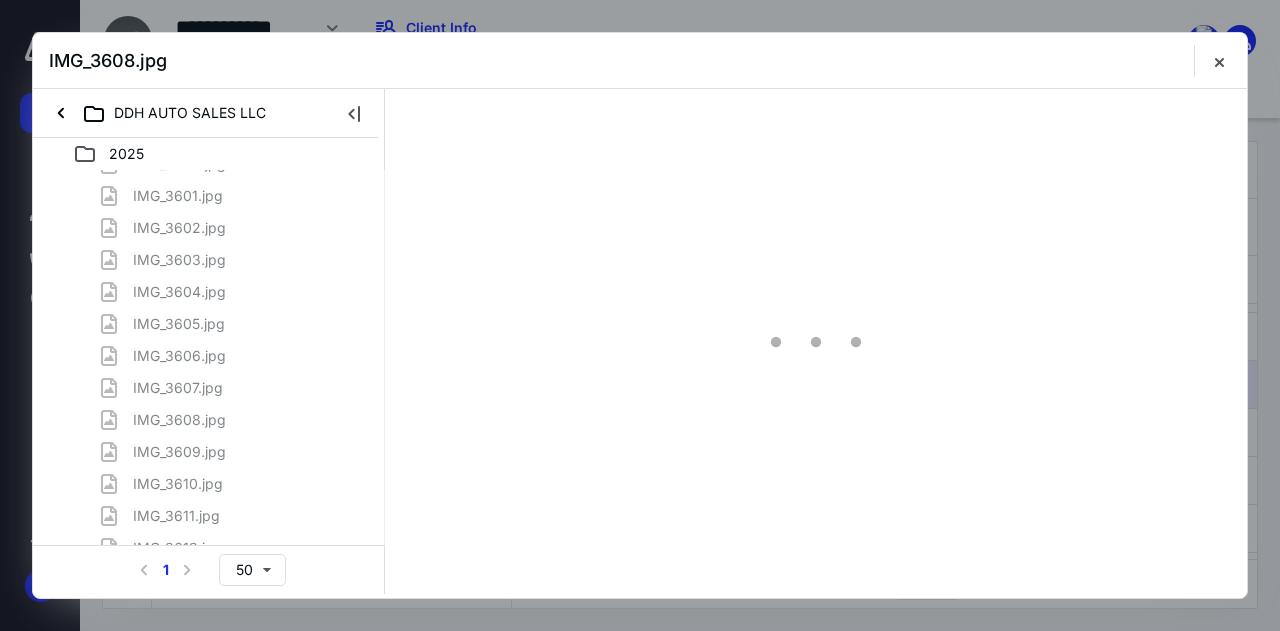 click on "[DATE] - Insurance Card.pdf [DATE] - Insurance Certificate.pdf [DATE] - Insurance Policy.pdf [DATE] - Payment Recepit - Insrance.pdf Affidavit Regarding Citizenship.pdf Bond - Not Signed.pdf COI - READY -.pdf Completed Bond.pdf Contact Zoning, Development, Permits Staff _ [GEOGRAPHIC_DATA], [GEOGRAPHIC_DATA]pdf CP 575 B Notice - EIN NOTICE.pdf DDH Auto Sales, LLC Mail - [US_STATE] Department of Revenue O.pdf EVERIFY AFFIDAVIT- Blank.pdf Ga Dealers License [DOMAIN_NAME] Gmail - Congratulation! you have successfully enrolled in .pdf Gmail - Transaction Receipt from E-Learning Concepts, LLC .pdf IMG_3597.jpg IMG_3598.jpg IMG_3599.jpg IMG_3600.jpg IMG_3601.jpg IMG_3602.jpg IMG_3603.jpg IMG_3604.jpg IMG_3605.jpg IMG_3606.jpg IMG_3607.jpg IMG_3608.jpg IMG_3609.jpg IMG_3610.jpg IMG_3611.jpg IMG_3613.jpg IMG_3614.jpg IMG_3615.jpg IMG_3616.jpg IMG_3617.jpg Insurance and Bond Application.pdf [PERSON_NAME] ID.jpg Order Details _ Staples Invoice - Paid.pdf Owner Affidavit - Completed - DDH.pdf Owner Form -.pdf Sales Tax Account Set-Up.pdf" at bounding box center [209, 340] 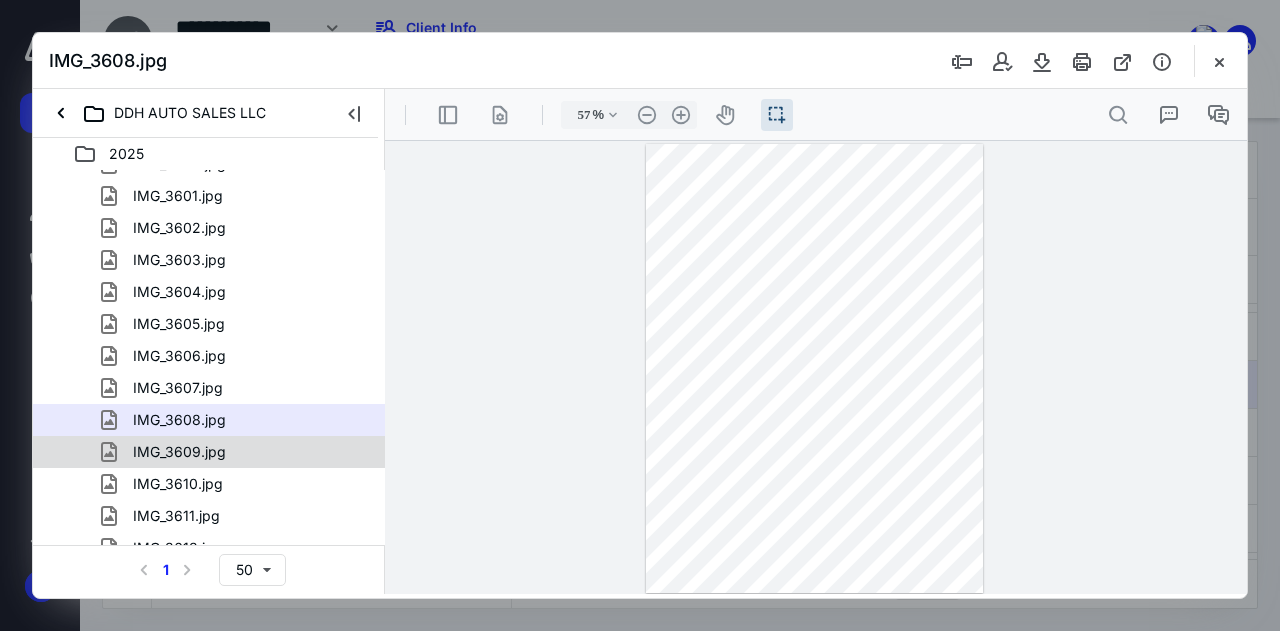click on "IMG_3609.jpg" at bounding box center [237, 452] 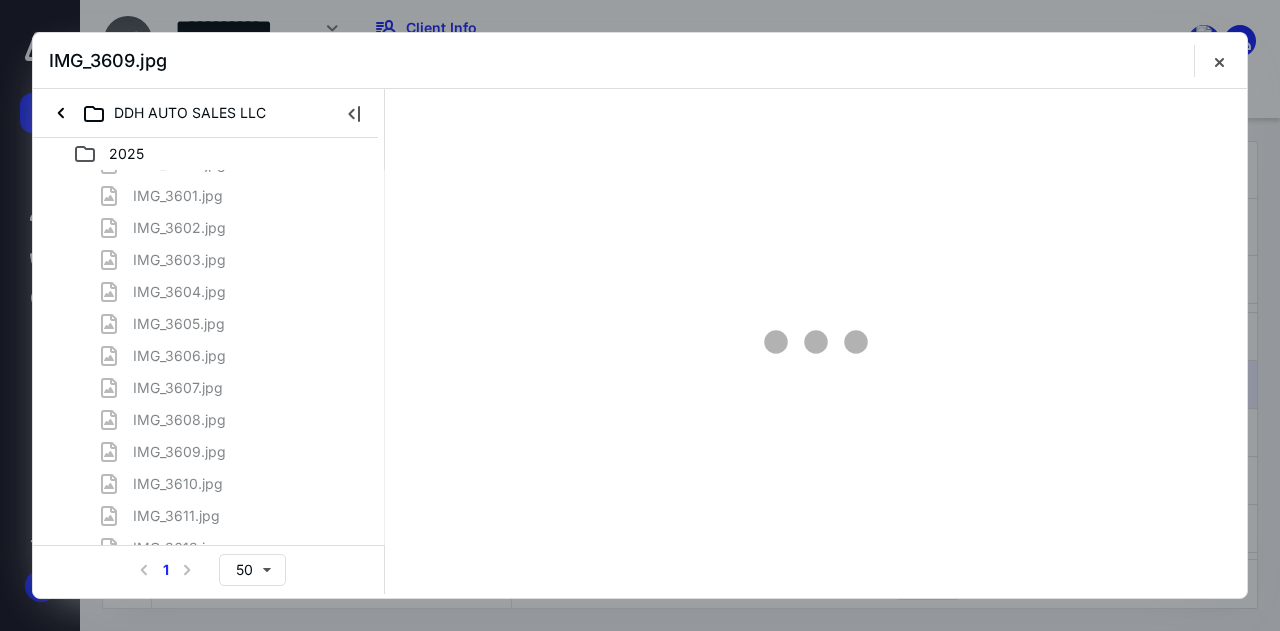 click on "[DATE] - Insurance Card.pdf [DATE] - Insurance Certificate.pdf [DATE] - Insurance Policy.pdf [DATE] - Payment Recepit - Insrance.pdf Affidavit Regarding Citizenship.pdf Bond - Not Signed.pdf COI - READY -.pdf Completed Bond.pdf Contact Zoning, Development, Permits Staff _ [GEOGRAPHIC_DATA], [GEOGRAPHIC_DATA]pdf CP 575 B Notice - EIN NOTICE.pdf DDH Auto Sales, LLC Mail - [US_STATE] Department of Revenue O.pdf EVERIFY AFFIDAVIT- Blank.pdf Ga Dealers License [DOMAIN_NAME] Gmail - Congratulation! you have successfully enrolled in .pdf Gmail - Transaction Receipt from E-Learning Concepts, LLC .pdf IMG_3597.jpg IMG_3598.jpg IMG_3599.jpg IMG_3600.jpg IMG_3601.jpg IMG_3602.jpg IMG_3603.jpg IMG_3604.jpg IMG_3605.jpg IMG_3606.jpg IMG_3607.jpg IMG_3608.jpg IMG_3609.jpg IMG_3610.jpg IMG_3611.jpg IMG_3613.jpg IMG_3614.jpg IMG_3615.jpg IMG_3616.jpg IMG_3617.jpg Insurance and Bond Application.pdf [PERSON_NAME] ID.jpg Order Details _ Staples Invoice - Paid.pdf Owner Affidavit - Completed - DDH.pdf Owner Form -.pdf Sales Tax Account Set-Up.pdf" at bounding box center [209, 340] 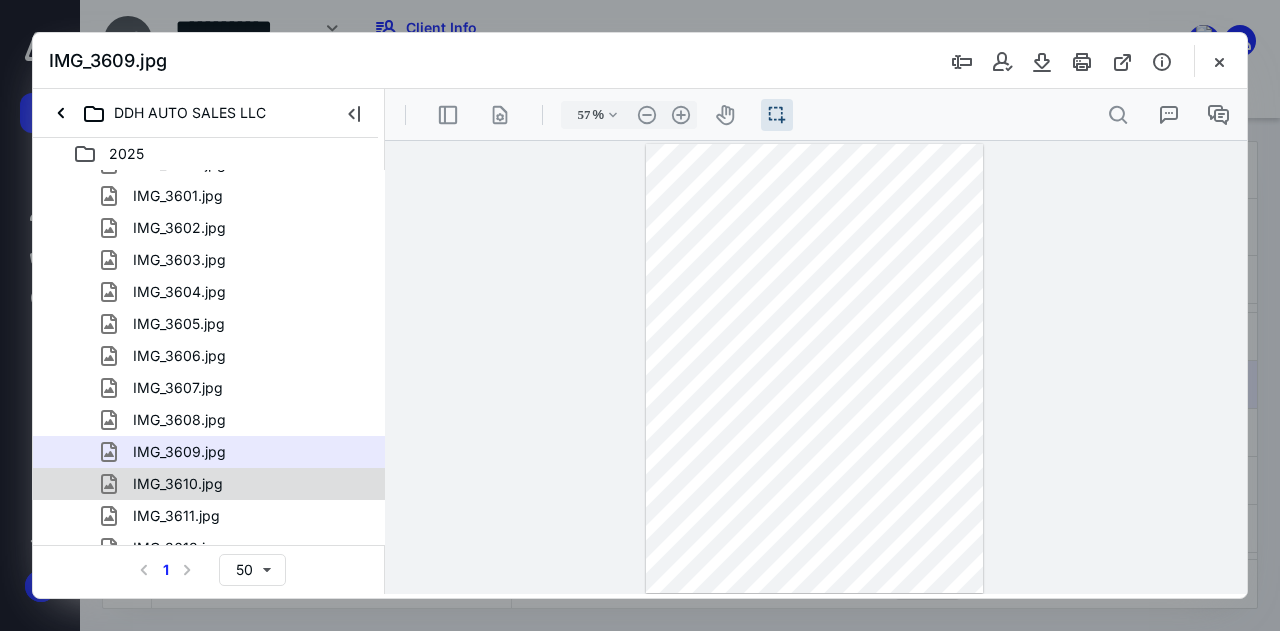 click on "IMG_3610.jpg" at bounding box center [237, 484] 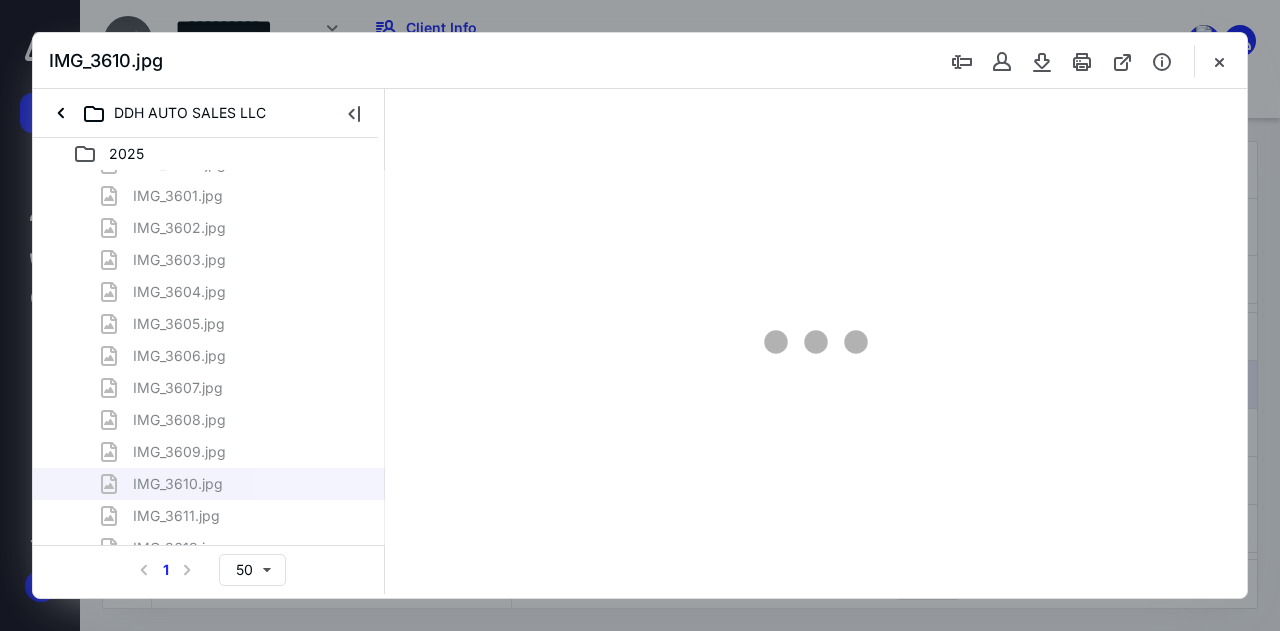 click on "[DATE] - Insurance Card.pdf [DATE] - Insurance Certificate.pdf [DATE] - Insurance Policy.pdf [DATE] - Payment Recepit - Insrance.pdf Affidavit Regarding Citizenship.pdf Bond - Not Signed.pdf COI - READY -.pdf Completed Bond.pdf Contact Zoning, Development, Permits Staff _ [GEOGRAPHIC_DATA], [GEOGRAPHIC_DATA]pdf CP 575 B Notice - EIN NOTICE.pdf DDH Auto Sales, LLC Mail - [US_STATE] Department of Revenue O.pdf EVERIFY AFFIDAVIT- Blank.pdf Ga Dealers License [DOMAIN_NAME] Gmail - Congratulation! you have successfully enrolled in .pdf Gmail - Transaction Receipt from E-Learning Concepts, LLC .pdf IMG_3597.jpg IMG_3598.jpg IMG_3599.jpg IMG_3600.jpg IMG_3601.jpg IMG_3602.jpg IMG_3603.jpg IMG_3604.jpg IMG_3605.jpg IMG_3606.jpg IMG_3607.jpg IMG_3608.jpg IMG_3609.jpg IMG_3610.jpg IMG_3611.jpg IMG_3613.jpg IMG_3614.jpg IMG_3615.jpg IMG_3616.jpg IMG_3617.jpg Insurance and Bond Application.pdf [PERSON_NAME] ID.jpg Order Details _ Staples Invoice - Paid.pdf Owner Affidavit - Completed - DDH.pdf Owner Form -.pdf Sales Tax Account Set-Up.pdf" at bounding box center (209, 340) 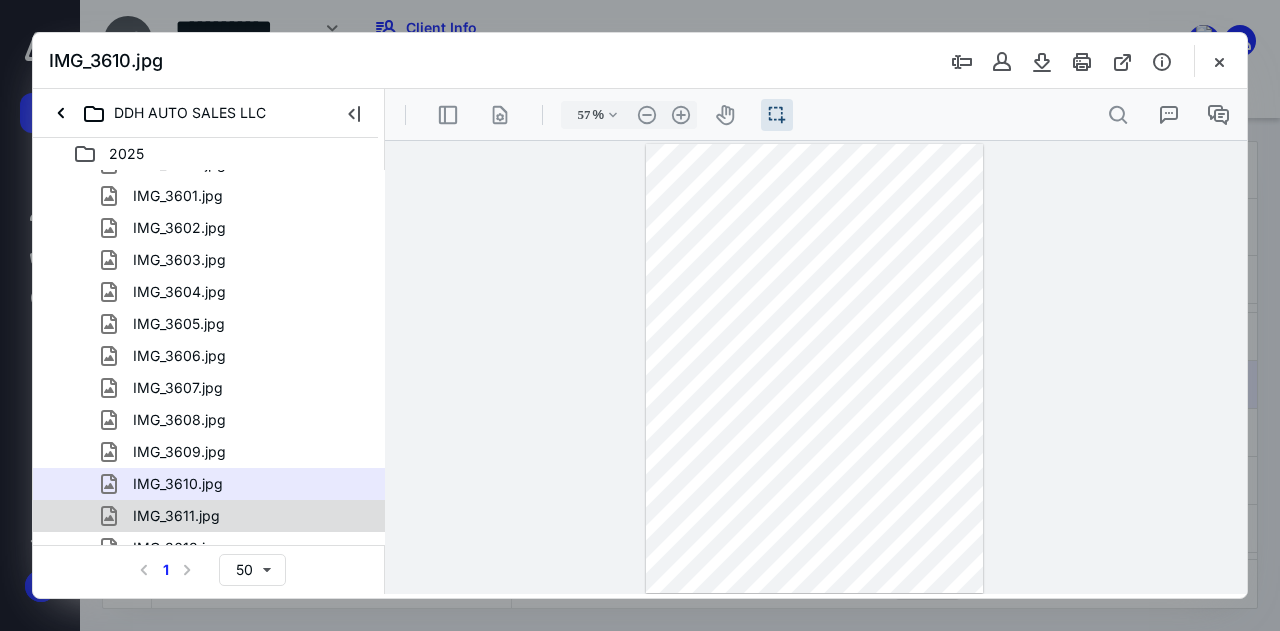click on "IMG_3611.jpg" at bounding box center (237, 516) 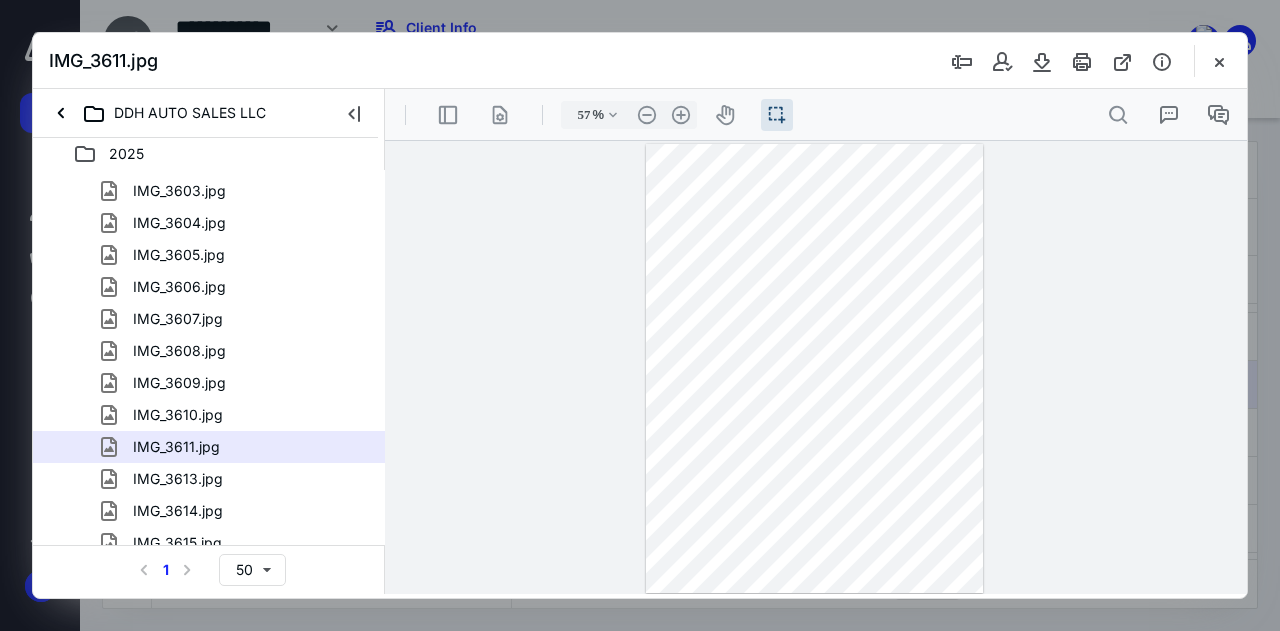 scroll, scrollTop: 678, scrollLeft: 0, axis: vertical 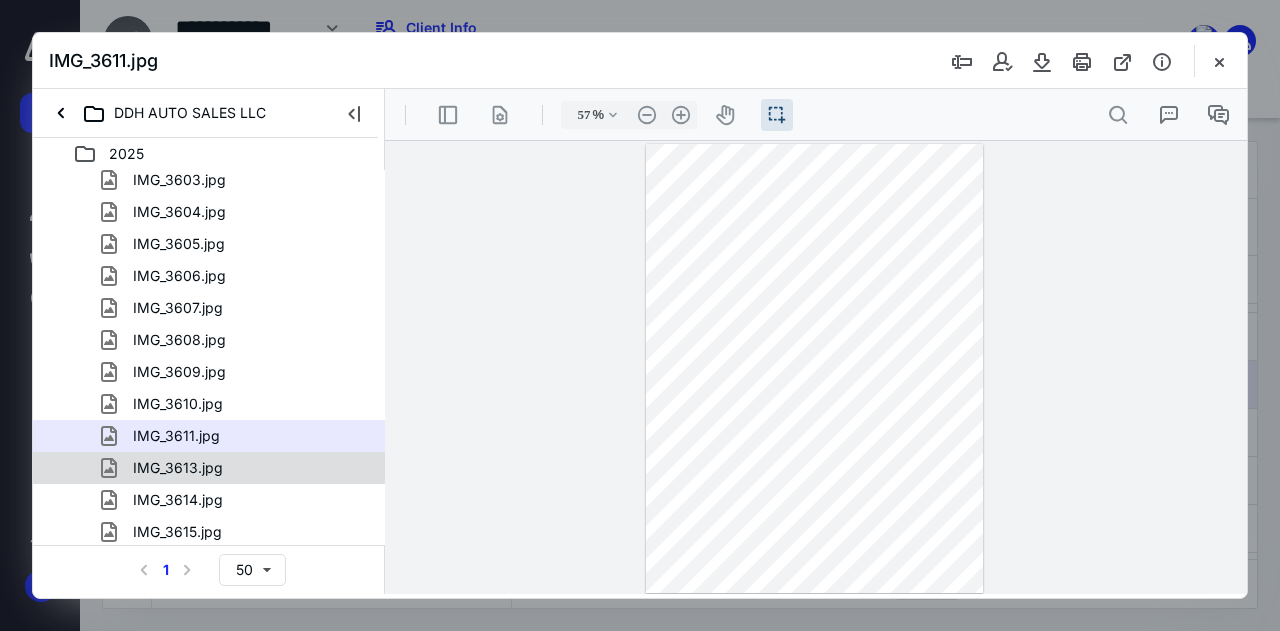 click on "IMG_3613.jpg" at bounding box center [237, 468] 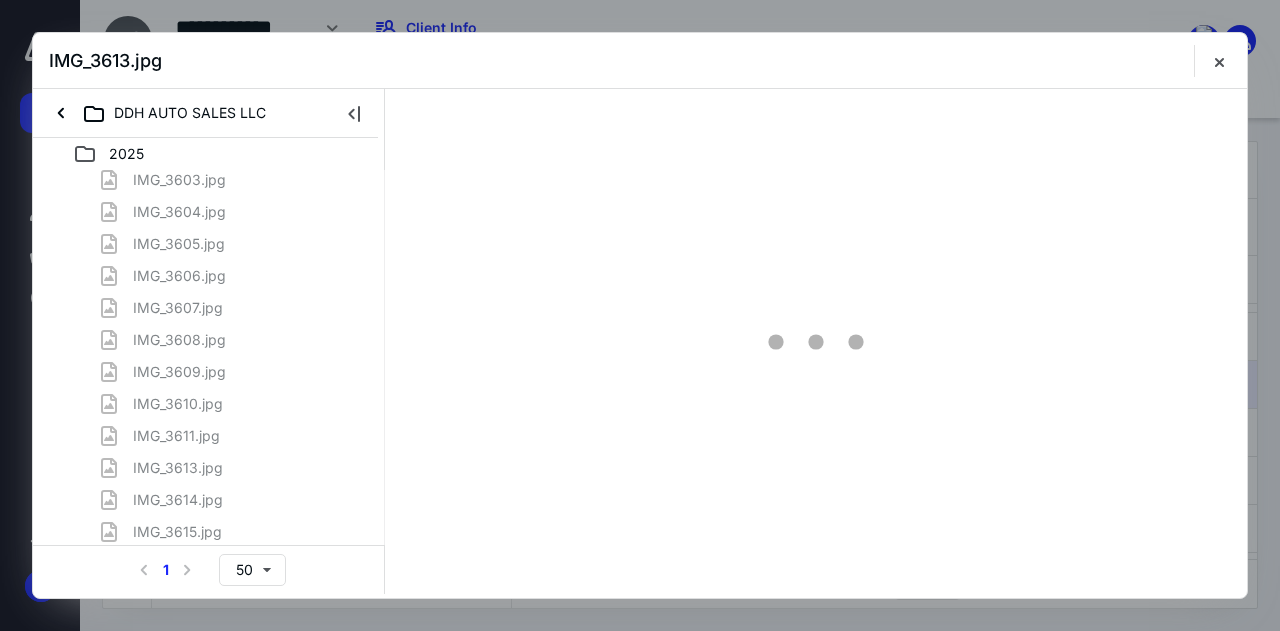 click on "[DATE] - Insurance Card.pdf [DATE] - Insurance Certificate.pdf [DATE] - Insurance Policy.pdf [DATE] - Payment Recepit - Insrance.pdf Affidavit Regarding Citizenship.pdf Bond - Not Signed.pdf COI - READY -.pdf Completed Bond.pdf Contact Zoning, Development, Permits Staff _ [GEOGRAPHIC_DATA], [GEOGRAPHIC_DATA]pdf CP 575 B Notice - EIN NOTICE.pdf DDH Auto Sales, LLC Mail - [US_STATE] Department of Revenue O.pdf EVERIFY AFFIDAVIT- Blank.pdf Ga Dealers License [DOMAIN_NAME] Gmail - Congratulation! you have successfully enrolled in .pdf Gmail - Transaction Receipt from E-Learning Concepts, LLC .pdf IMG_3597.jpg IMG_3598.jpg IMG_3599.jpg IMG_3600.jpg IMG_3601.jpg IMG_3602.jpg IMG_3603.jpg IMG_3604.jpg IMG_3605.jpg IMG_3606.jpg IMG_3607.jpg IMG_3608.jpg IMG_3609.jpg IMG_3610.jpg IMG_3611.jpg IMG_3613.jpg IMG_3614.jpg IMG_3615.jpg IMG_3616.jpg IMG_3617.jpg Insurance and Bond Application.pdf [PERSON_NAME] ID.jpg Order Details _ Staples Invoice - Paid.pdf Owner Affidavit - Completed - DDH.pdf Owner Form -.pdf Sales Tax Account Set-Up.pdf" at bounding box center [209, 260] 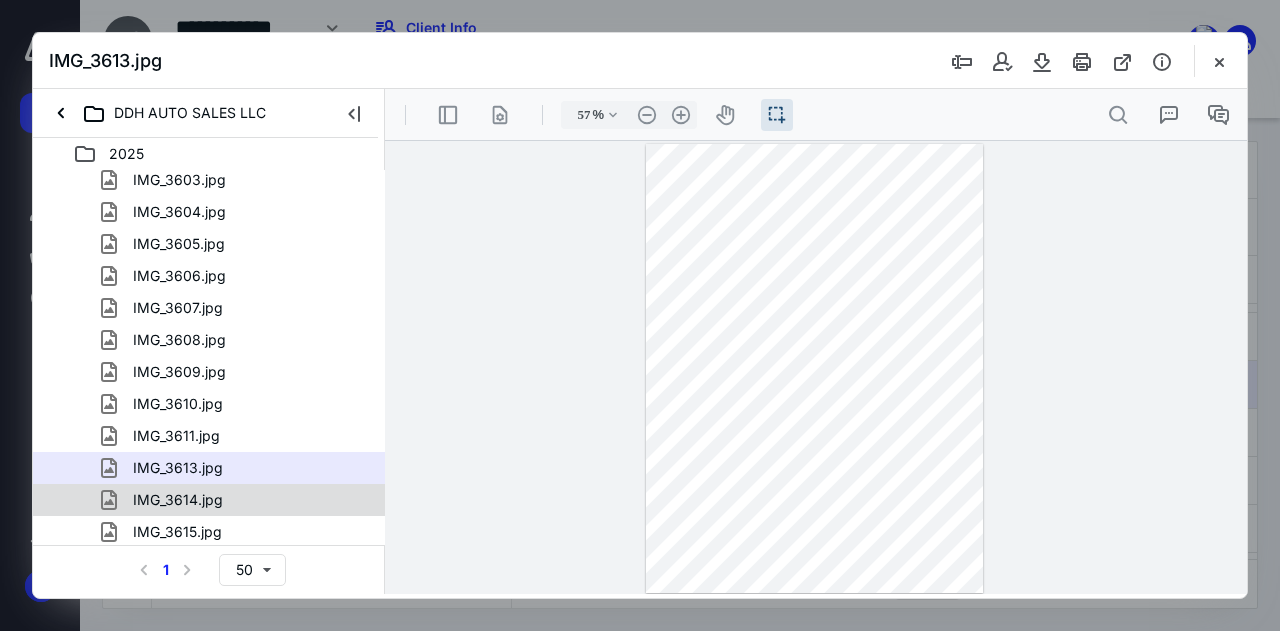 click on "IMG_3614.jpg" at bounding box center [237, 500] 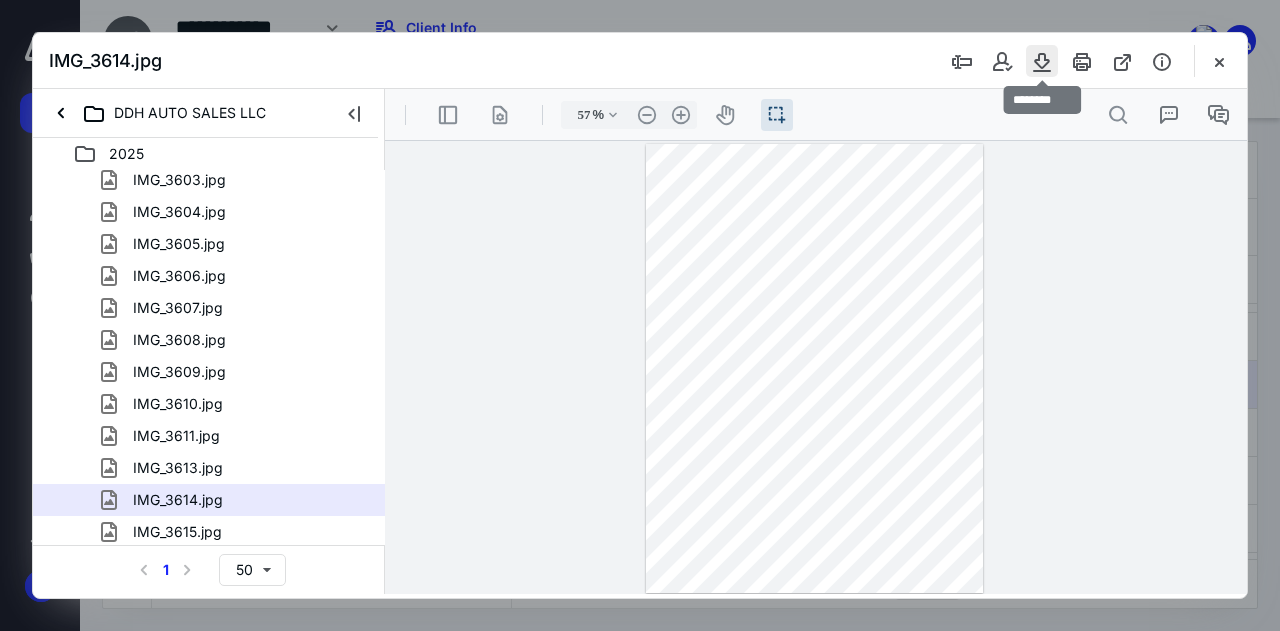 click at bounding box center [1042, 61] 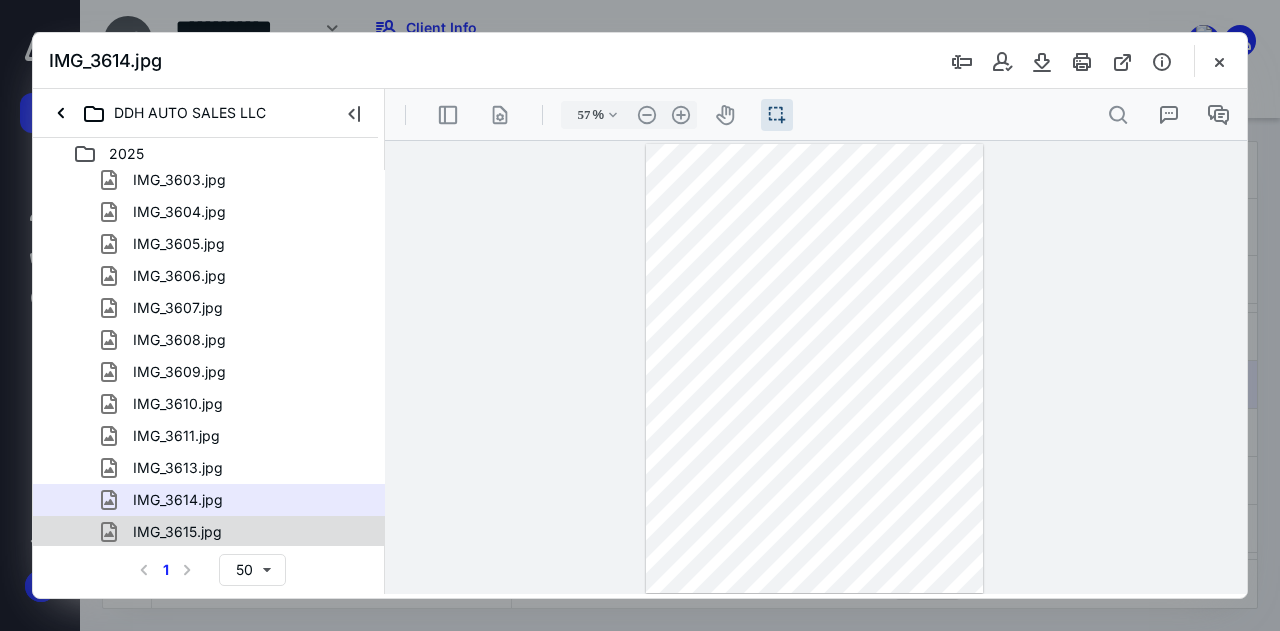 click on "IMG_3615.jpg" at bounding box center (237, 532) 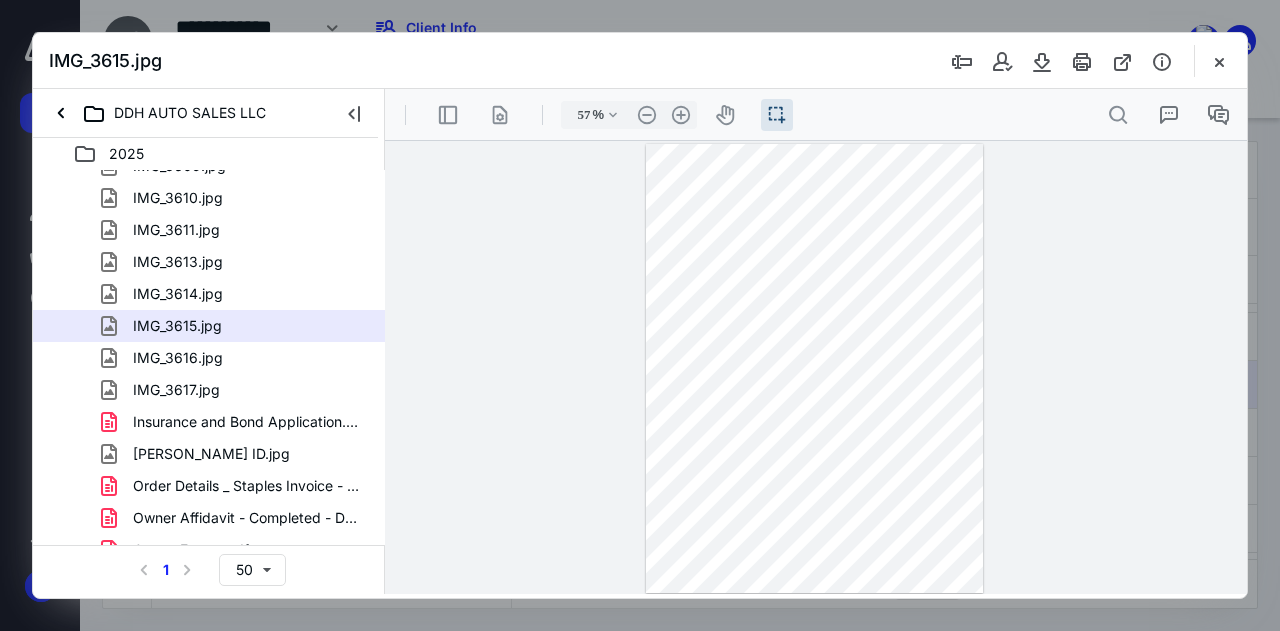 scroll, scrollTop: 887, scrollLeft: 0, axis: vertical 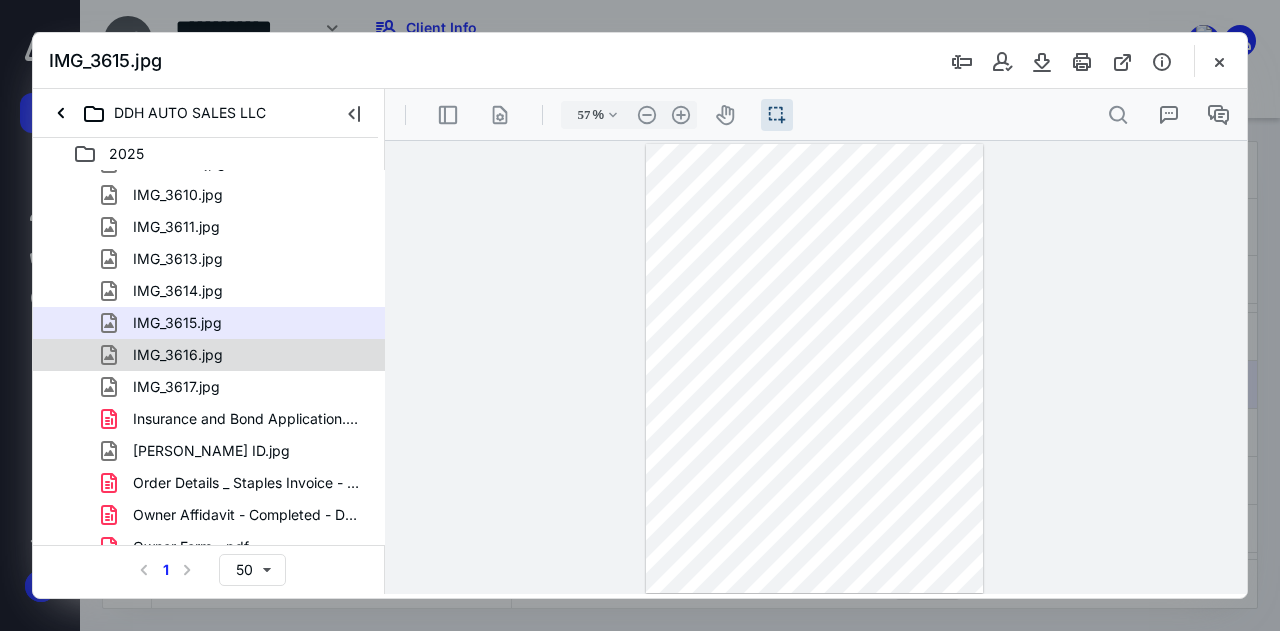 click on "IMG_3616.jpg" at bounding box center (237, 355) 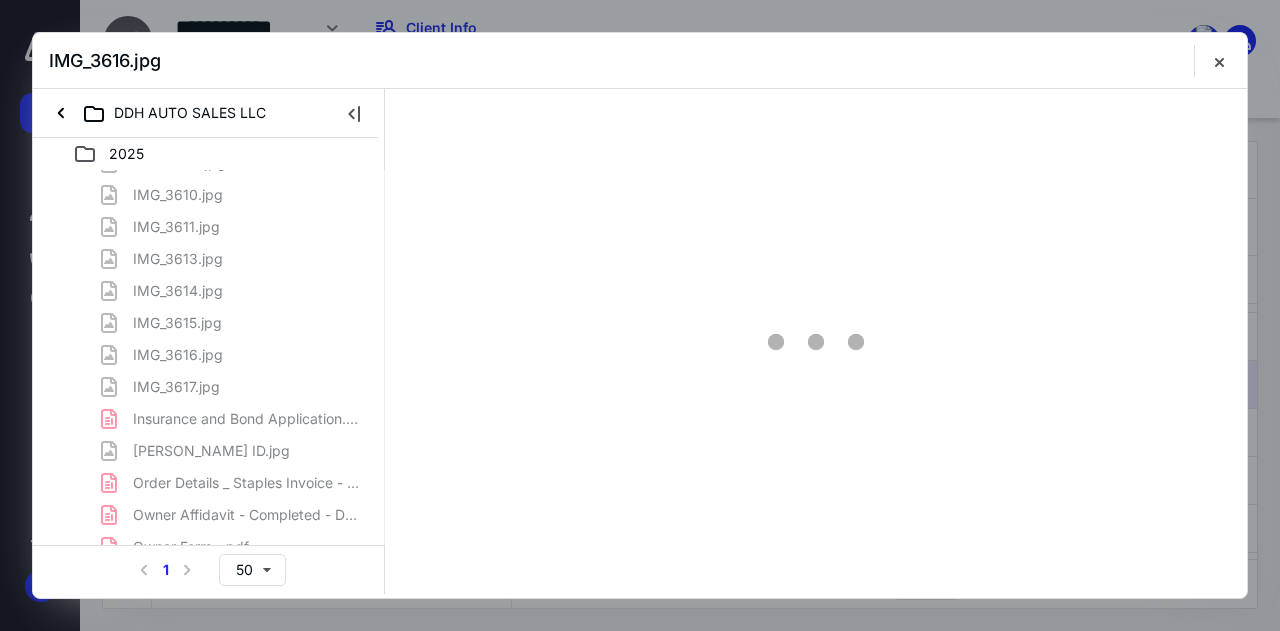 click on "[DATE] - Insurance Card.pdf [DATE] - Insurance Certificate.pdf [DATE] - Insurance Policy.pdf [DATE] - Payment Recepit - Insrance.pdf Affidavit Regarding Citizenship.pdf Bond - Not Signed.pdf COI - READY -.pdf Completed Bond.pdf Contact Zoning, Development, Permits Staff _ [GEOGRAPHIC_DATA], [GEOGRAPHIC_DATA]pdf CP 575 B Notice - EIN NOTICE.pdf DDH Auto Sales, LLC Mail - [US_STATE] Department of Revenue O.pdf EVERIFY AFFIDAVIT- Blank.pdf Ga Dealers License [DOMAIN_NAME] Gmail - Congratulation! you have successfully enrolled in .pdf Gmail - Transaction Receipt from E-Learning Concepts, LLC .pdf IMG_3597.jpg IMG_3598.jpg IMG_3599.jpg IMG_3600.jpg IMG_3601.jpg IMG_3602.jpg IMG_3603.jpg IMG_3604.jpg IMG_3605.jpg IMG_3606.jpg IMG_3607.jpg IMG_3608.jpg IMG_3609.jpg IMG_3610.jpg IMG_3611.jpg IMG_3613.jpg IMG_3614.jpg IMG_3615.jpg IMG_3616.jpg IMG_3617.jpg Insurance and Bond Application.pdf [PERSON_NAME] ID.jpg Order Details _ Staples Invoice - Paid.pdf Owner Affidavit - Completed - DDH.pdf Owner Form -.pdf Sales Tax Account Set-Up.pdf" at bounding box center (209, 51) 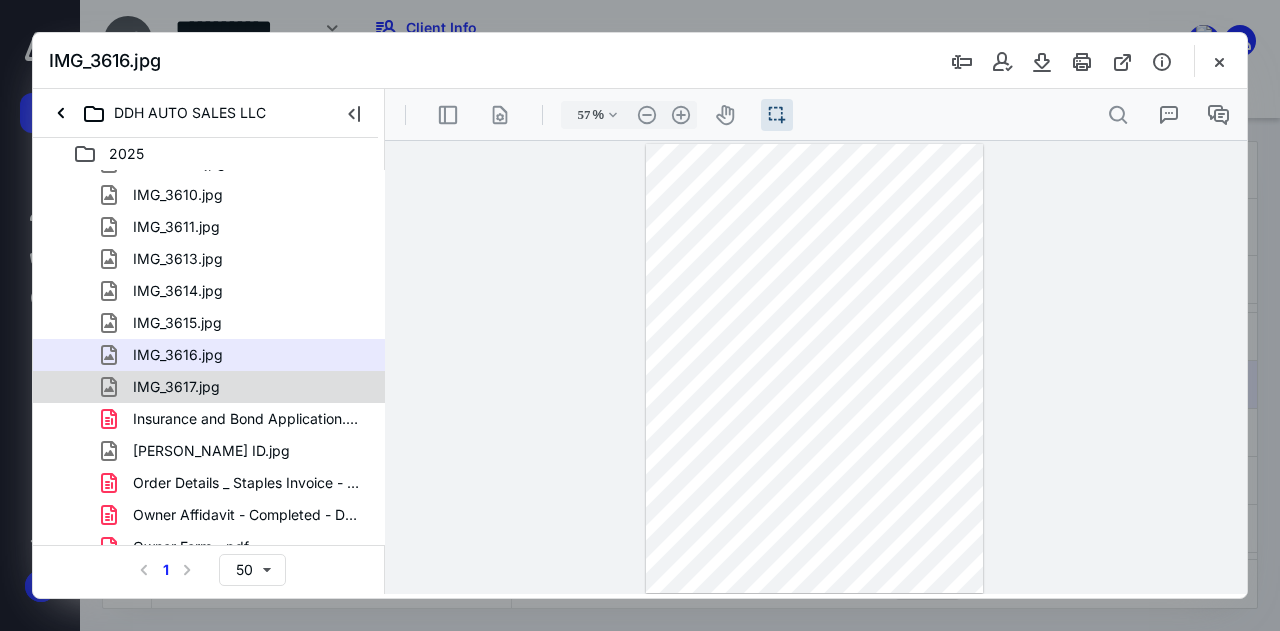 click on "IMG_3617.jpg" at bounding box center (237, 387) 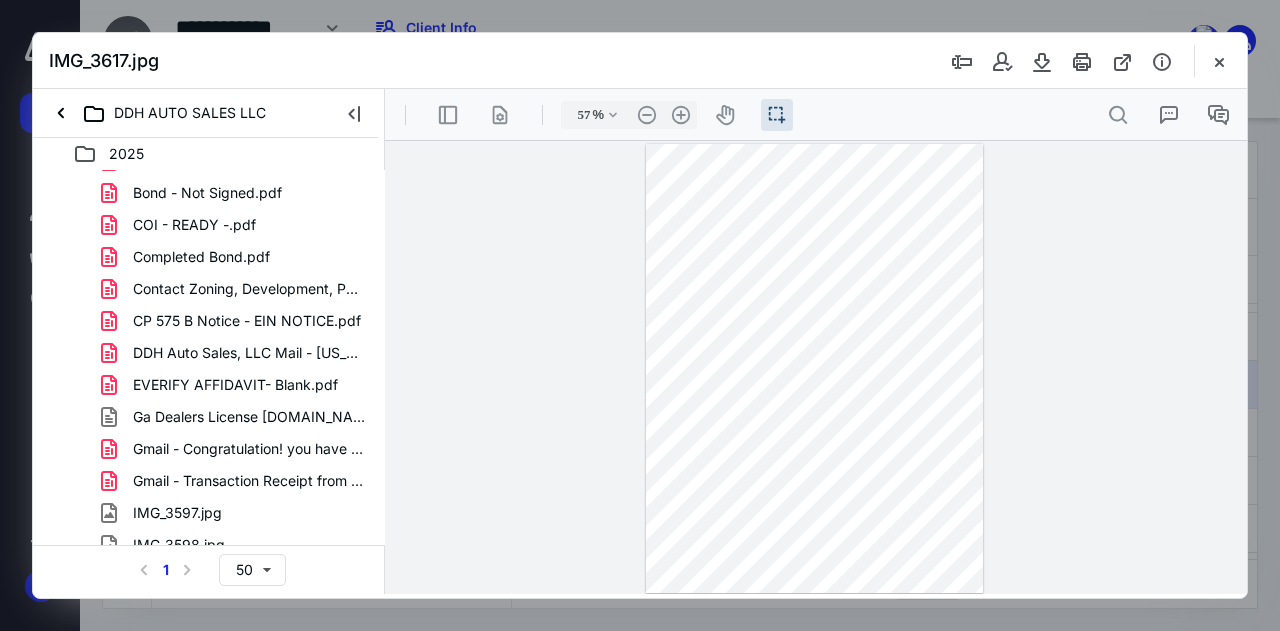 drag, startPoint x: 373, startPoint y: 425, endPoint x: 0, endPoint y: 157, distance: 459.2962 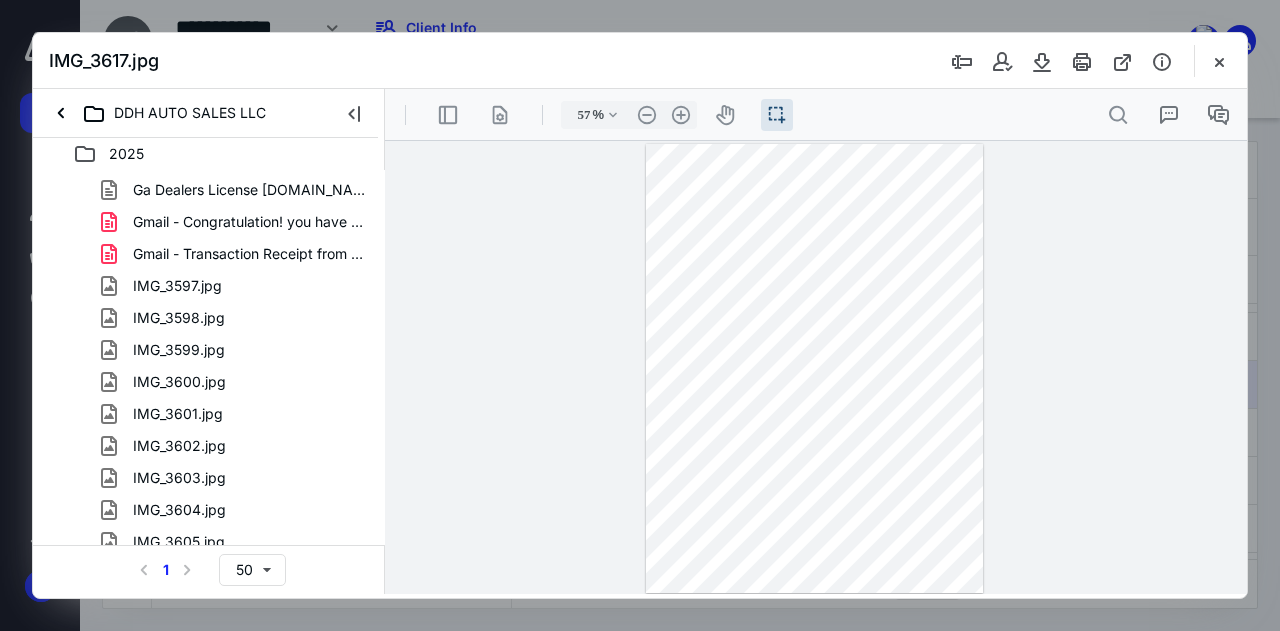 scroll, scrollTop: 389, scrollLeft: 0, axis: vertical 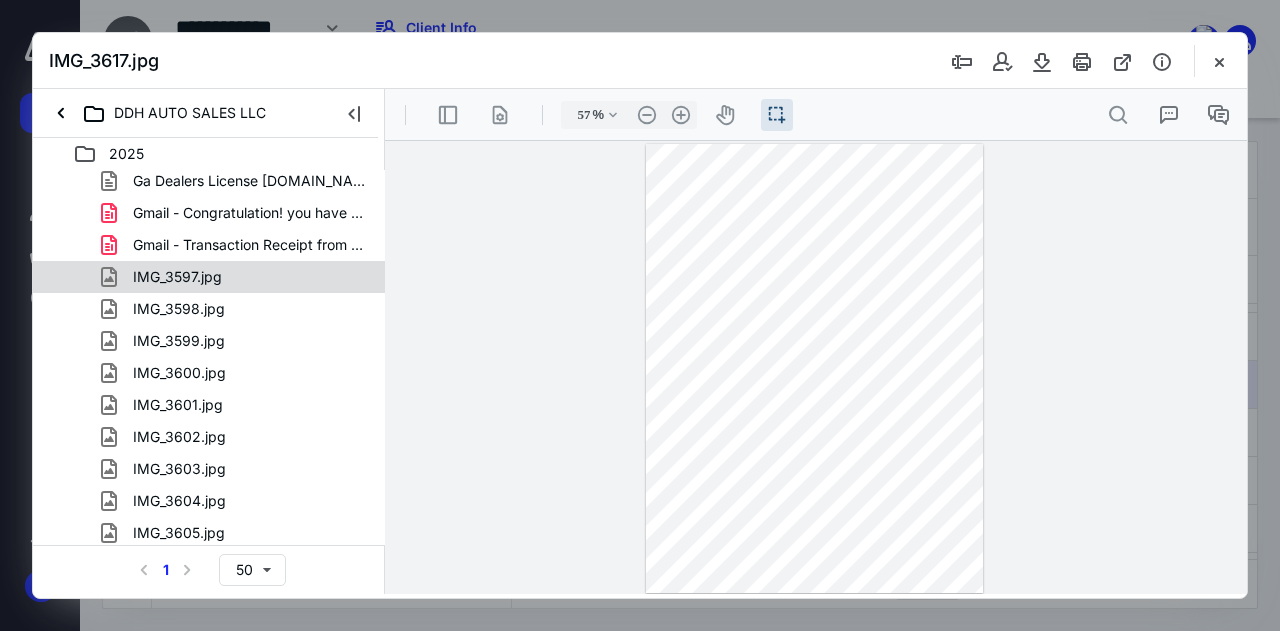 click on "IMG_3597.jpg" at bounding box center (237, 277) 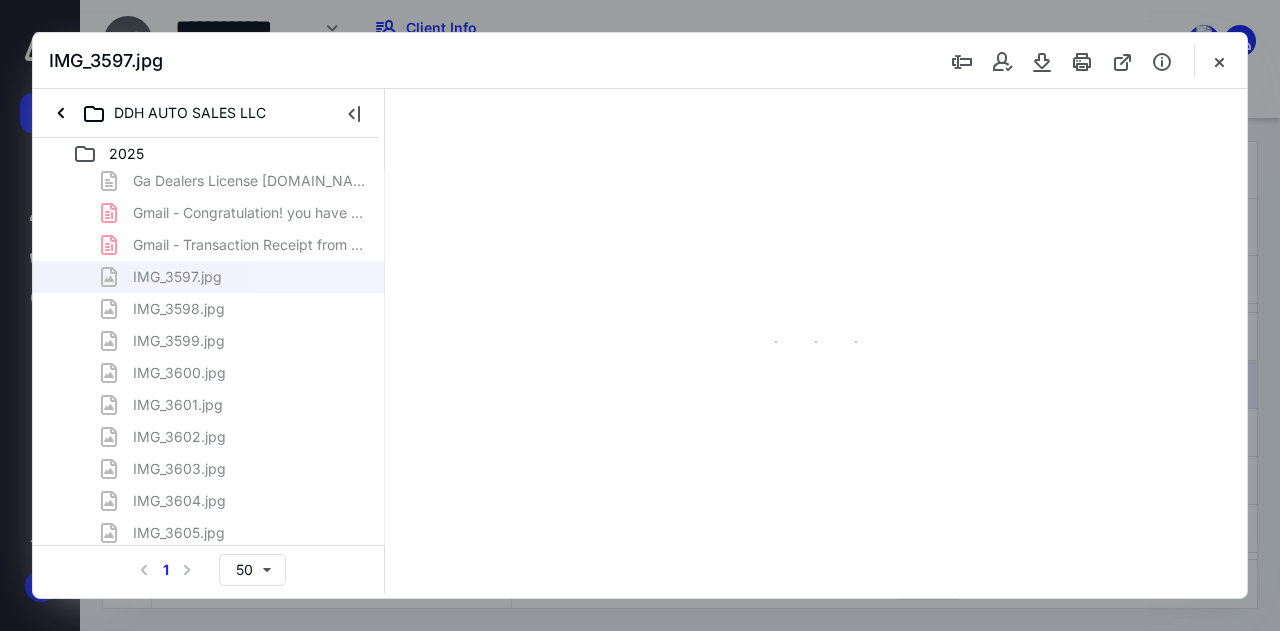 click on "[DATE] - Insurance Card.pdf [DATE] - Insurance Certificate.pdf [DATE] - Insurance Policy.pdf [DATE] - Payment Recepit - Insrance.pdf Affidavit Regarding Citizenship.pdf Bond - Not Signed.pdf COI - READY -.pdf Completed Bond.pdf Contact Zoning, Development, Permits Staff _ [GEOGRAPHIC_DATA], [GEOGRAPHIC_DATA]pdf CP 575 B Notice - EIN NOTICE.pdf DDH Auto Sales, LLC Mail - [US_STATE] Department of Revenue O.pdf EVERIFY AFFIDAVIT- Blank.pdf Ga Dealers License [DOMAIN_NAME] Gmail - Congratulation! you have successfully enrolled in .pdf Gmail - Transaction Receipt from E-Learning Concepts, LLC .pdf IMG_3597.jpg IMG_3598.jpg IMG_3599.jpg IMG_3600.jpg IMG_3601.jpg IMG_3602.jpg IMG_3603.jpg IMG_3604.jpg IMG_3605.jpg IMG_3606.jpg IMG_3607.jpg IMG_3608.jpg IMG_3609.jpg IMG_3610.jpg IMG_3611.jpg IMG_3613.jpg IMG_3614.jpg IMG_3615.jpg IMG_3616.jpg IMG_3617.jpg Insurance and Bond Application.pdf [PERSON_NAME] ID.jpg Order Details _ Staples Invoice - Paid.pdf Owner Affidavit - Completed - DDH.pdf Owner Form -.pdf Sales Tax Account Set-Up.pdf" at bounding box center (209, 549) 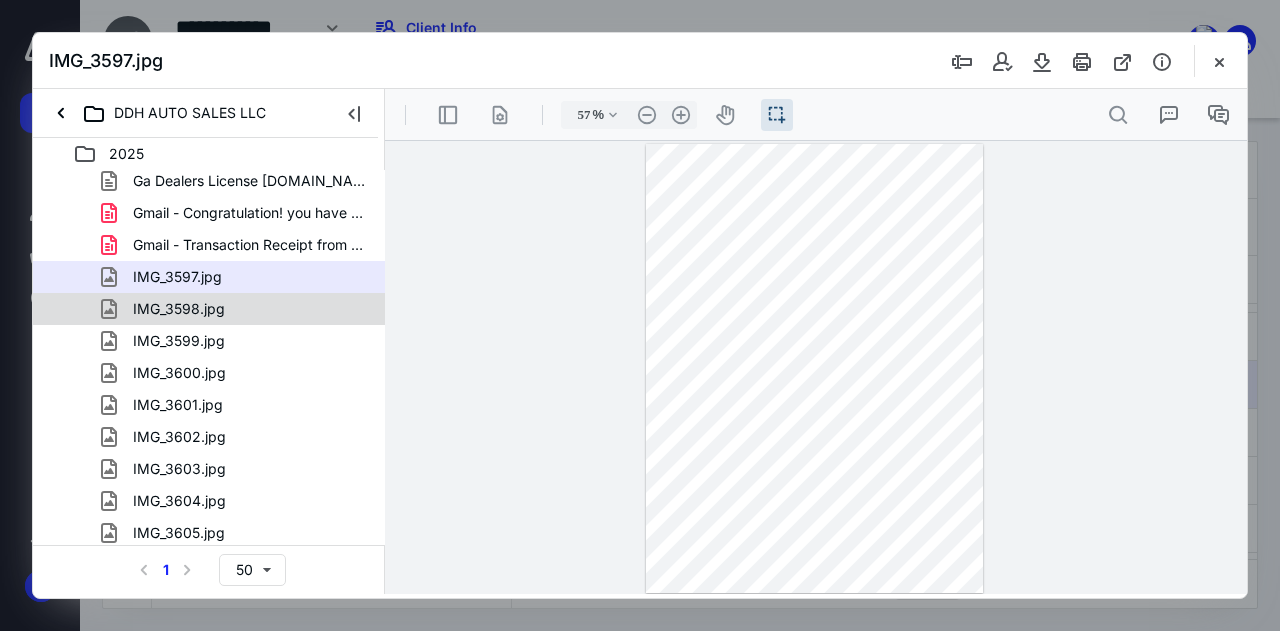 click on "IMG_3598.jpg" at bounding box center (237, 309) 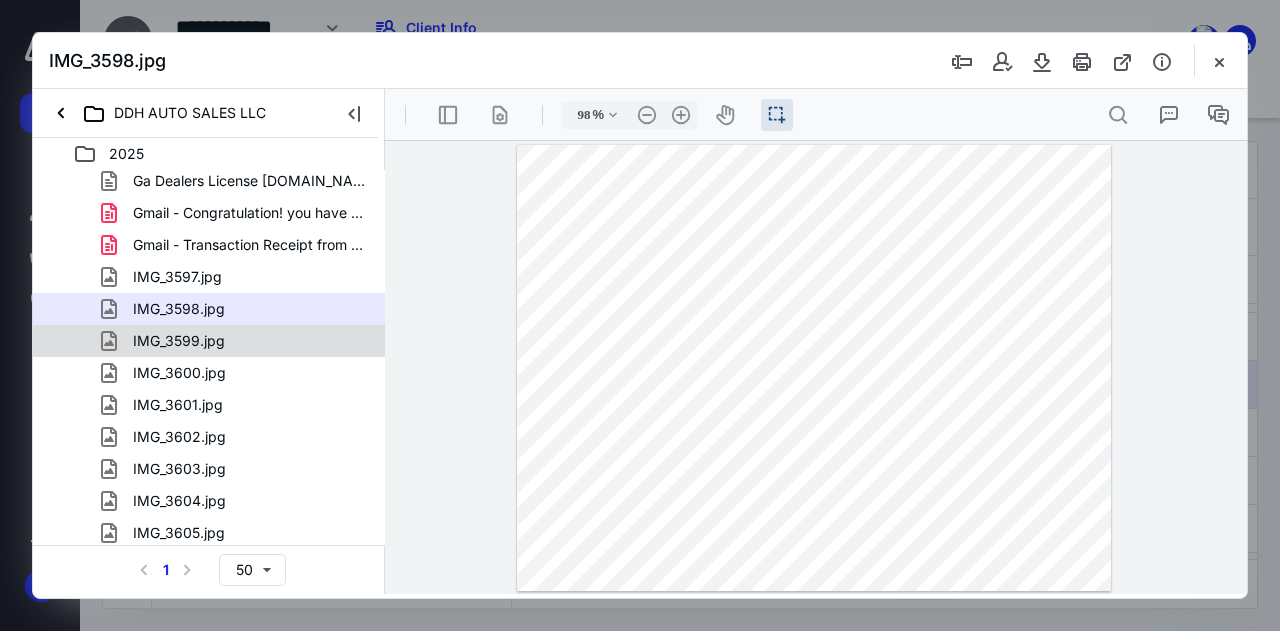 click on "IMG_3599.jpg" at bounding box center [237, 341] 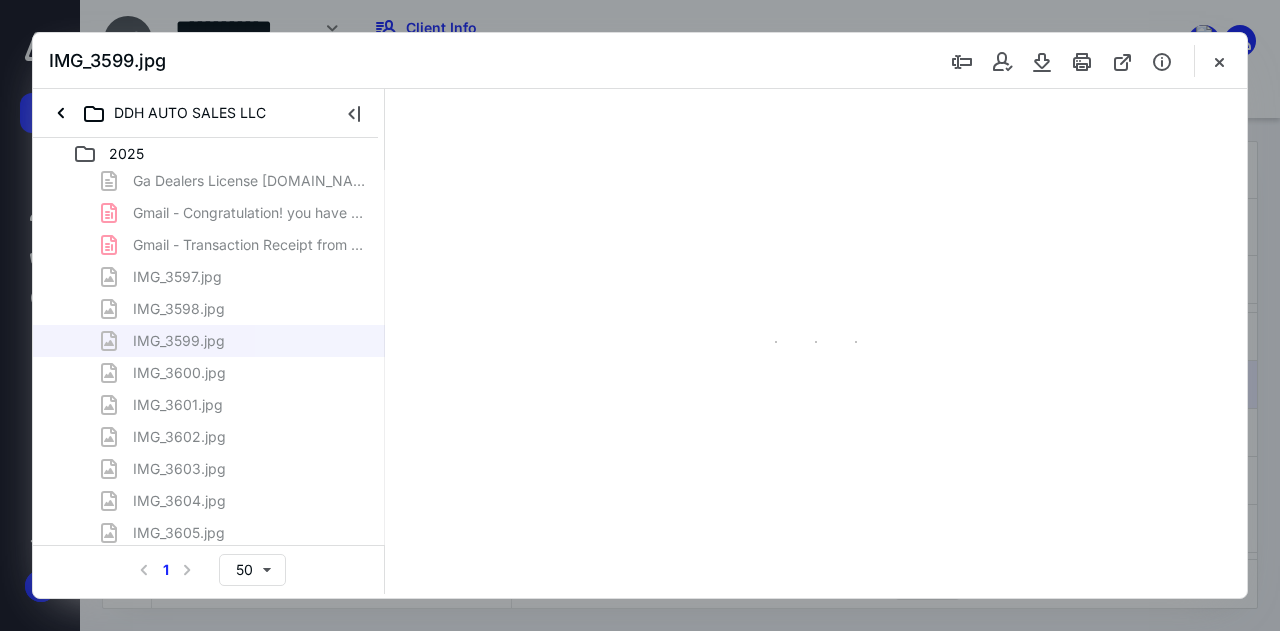 click on "[DATE] - Insurance Card.pdf [DATE] - Insurance Certificate.pdf [DATE] - Insurance Policy.pdf [DATE] - Payment Recepit - Insrance.pdf Affidavit Regarding Citizenship.pdf Bond - Not Signed.pdf COI - READY -.pdf Completed Bond.pdf Contact Zoning, Development, Permits Staff _ [GEOGRAPHIC_DATA], [GEOGRAPHIC_DATA]pdf CP 575 B Notice - EIN NOTICE.pdf DDH Auto Sales, LLC Mail - [US_STATE] Department of Revenue O.pdf EVERIFY AFFIDAVIT- Blank.pdf Ga Dealers License [DOMAIN_NAME] Gmail - Congratulation! you have successfully enrolled in .pdf Gmail - Transaction Receipt from E-Learning Concepts, LLC .pdf IMG_3597.jpg IMG_3598.jpg IMG_3599.jpg IMG_3600.jpg IMG_3601.jpg IMG_3602.jpg IMG_3603.jpg IMG_3604.jpg IMG_3605.jpg IMG_3606.jpg IMG_3607.jpg IMG_3608.jpg IMG_3609.jpg IMG_3610.jpg IMG_3611.jpg IMG_3613.jpg IMG_3614.jpg IMG_3615.jpg IMG_3616.jpg IMG_3617.jpg Insurance and Bond Application.pdf [PERSON_NAME] ID.jpg Order Details _ Staples Invoice - Paid.pdf Owner Affidavit - Completed - DDH.pdf Owner Form -.pdf Sales Tax Account Set-Up.pdf" at bounding box center [209, 549] 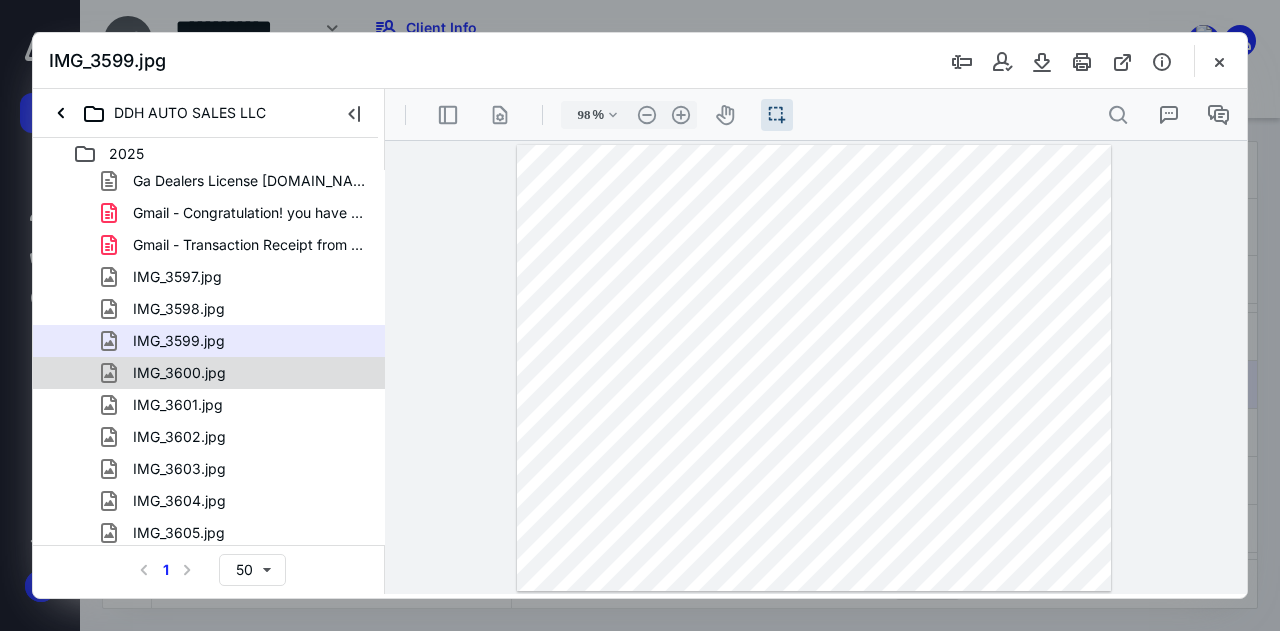 click on "IMG_3600.jpg" at bounding box center (237, 373) 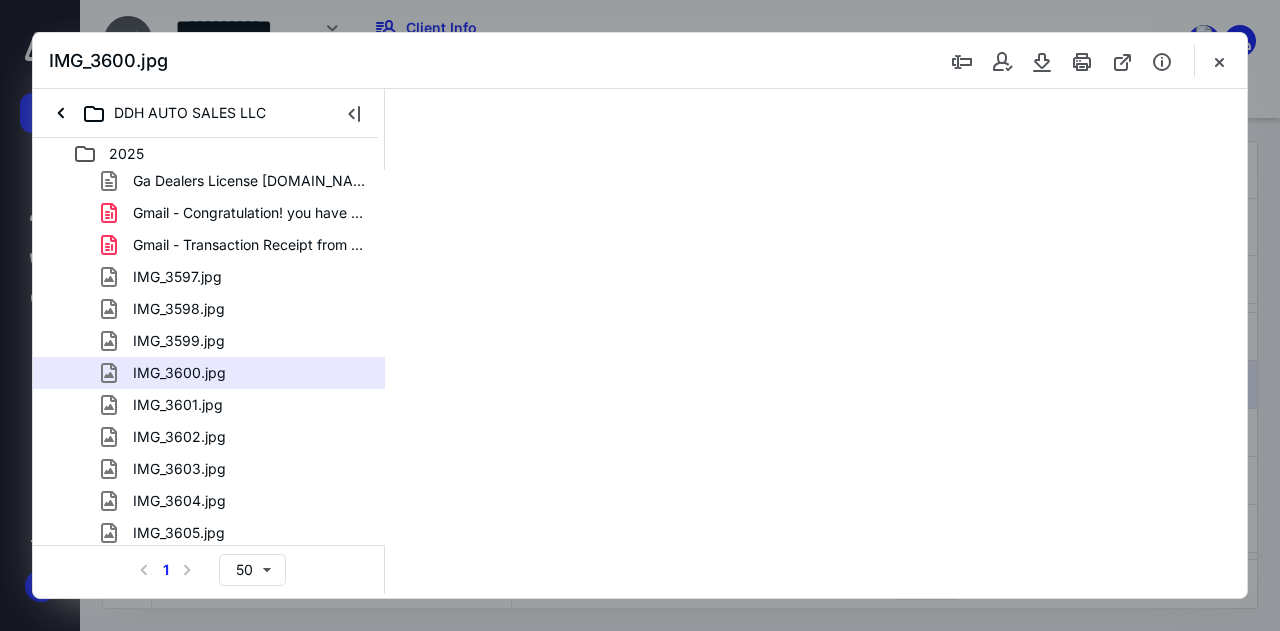 click on "[DATE] - Insurance Card.pdf [DATE] - Insurance Certificate.pdf [DATE] - Insurance Policy.pdf [DATE] - Payment Recepit - Insrance.pdf Affidavit Regarding Citizenship.pdf Bond - Not Signed.pdf COI - READY -.pdf Completed Bond.pdf Contact Zoning, Development, Permits Staff _ [GEOGRAPHIC_DATA], [GEOGRAPHIC_DATA]pdf CP 575 B Notice - EIN NOTICE.pdf DDH Auto Sales, LLC Mail - [US_STATE] Department of Revenue O.pdf EVERIFY AFFIDAVIT- Blank.pdf Ga Dealers License [DOMAIN_NAME] Gmail - Congratulation! you have successfully enrolled in .pdf Gmail - Transaction Receipt from E-Learning Concepts, LLC .pdf IMG_3597.jpg IMG_3598.jpg IMG_3599.jpg IMG_3600.jpg IMG_3601.jpg IMG_3602.jpg IMG_3603.jpg IMG_3604.jpg IMG_3605.jpg IMG_3606.jpg IMG_3607.jpg IMG_3608.jpg IMG_3609.jpg IMG_3610.jpg IMG_3611.jpg IMG_3613.jpg IMG_3614.jpg IMG_3615.jpg IMG_3616.jpg IMG_3617.jpg Insurance and Bond Application.pdf [PERSON_NAME] ID.jpg Order Details _ Staples Invoice - Paid.pdf Owner Affidavit - Completed - DDH.pdf Owner Form -.pdf Sales Tax Account Set-Up.pdf" at bounding box center (209, 549) 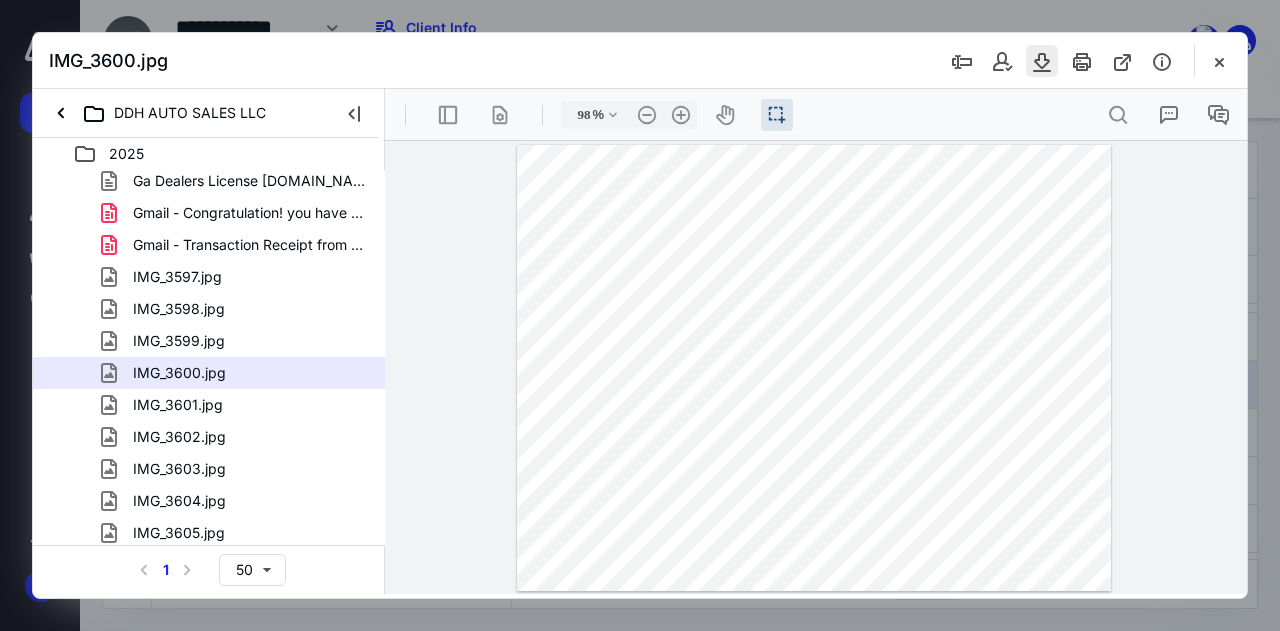 click at bounding box center [1042, 61] 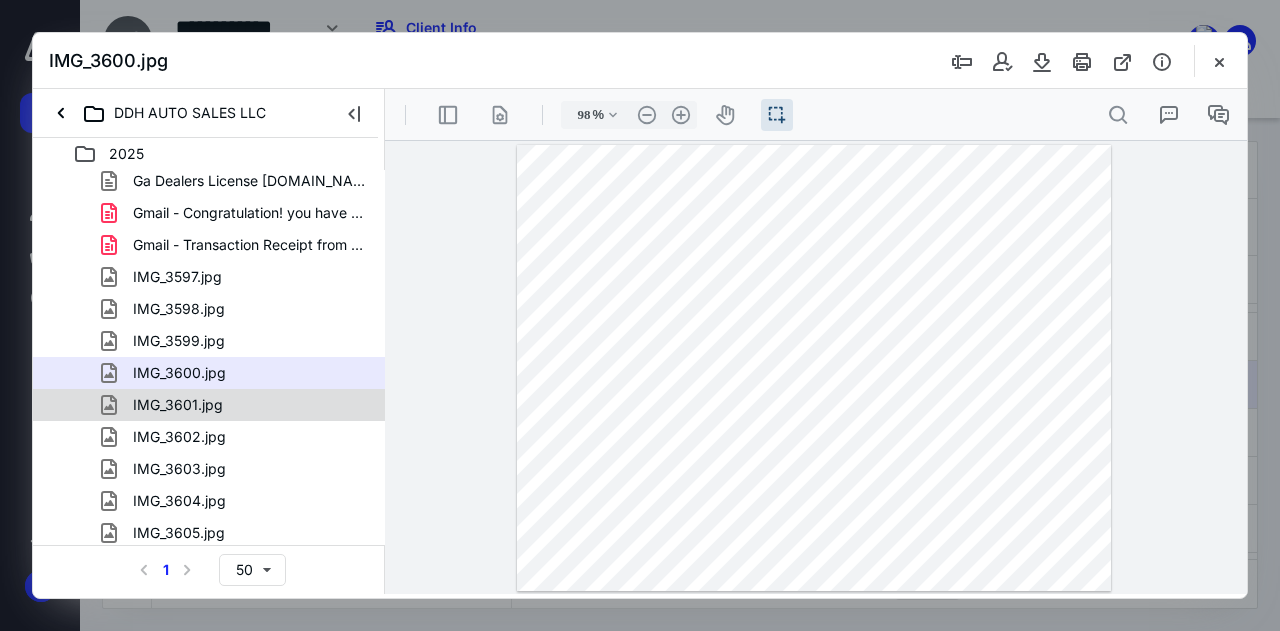 click on "IMG_3601.jpg" at bounding box center (237, 405) 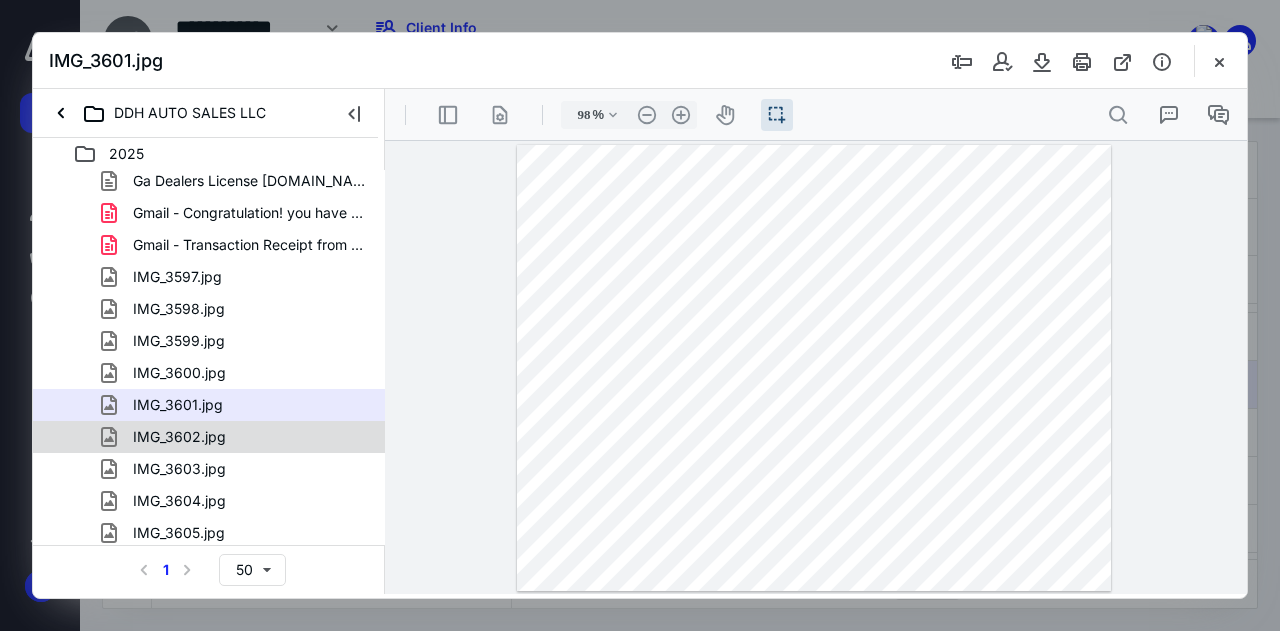 click on "IMG_3602.jpg" at bounding box center (209, 437) 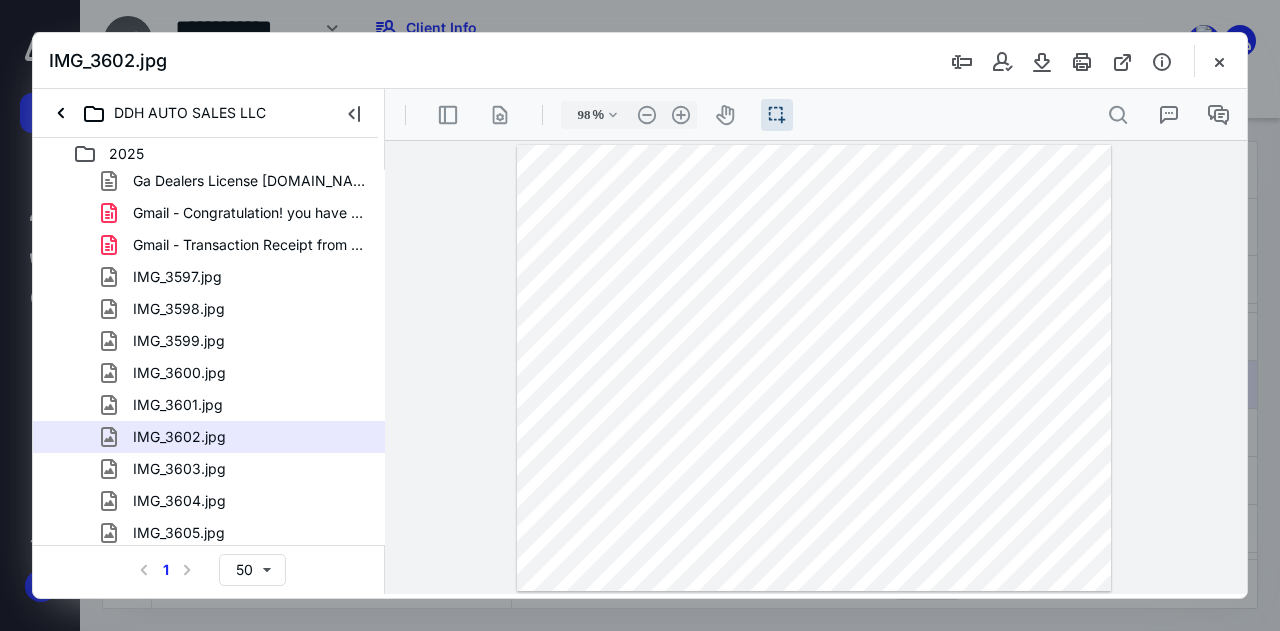 click on "IMG_3602.jpg" at bounding box center (237, 437) 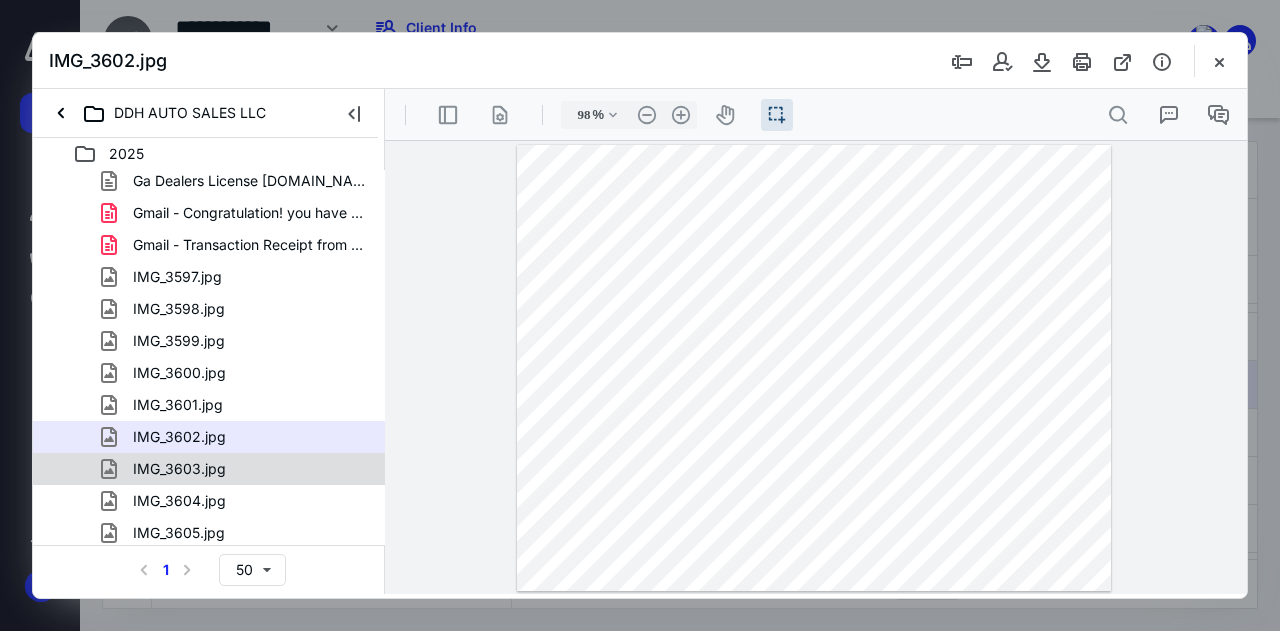 click on "IMG_3603.jpg" at bounding box center (237, 469) 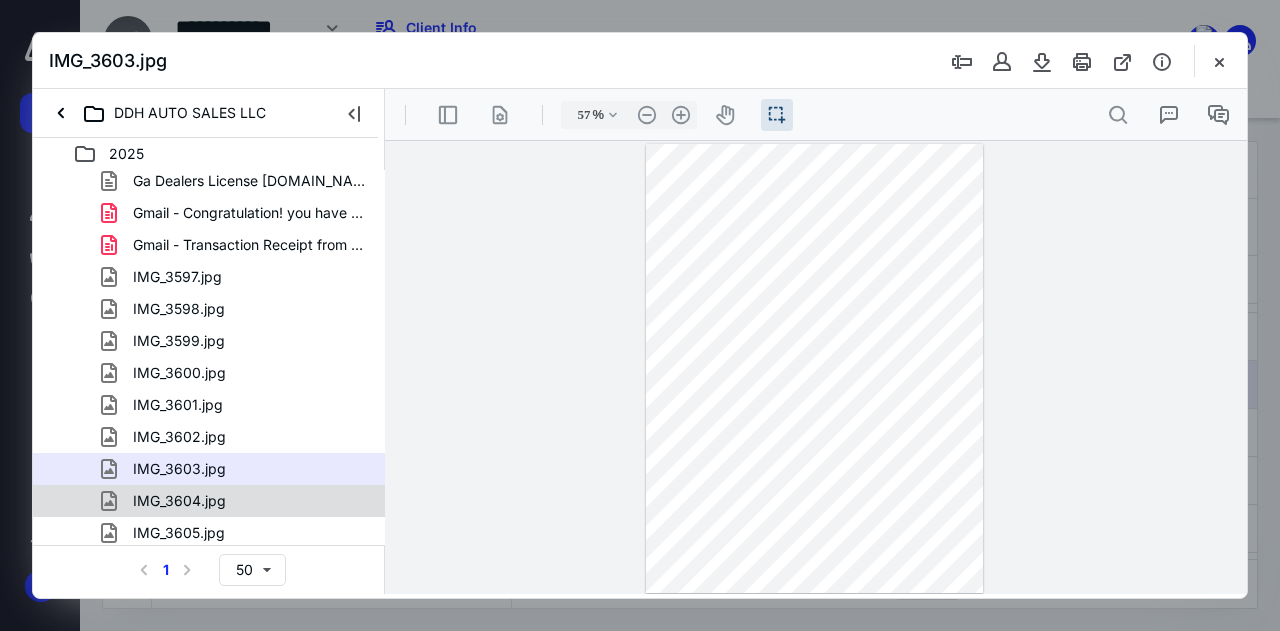 click on "IMG_3604.jpg" at bounding box center (237, 501) 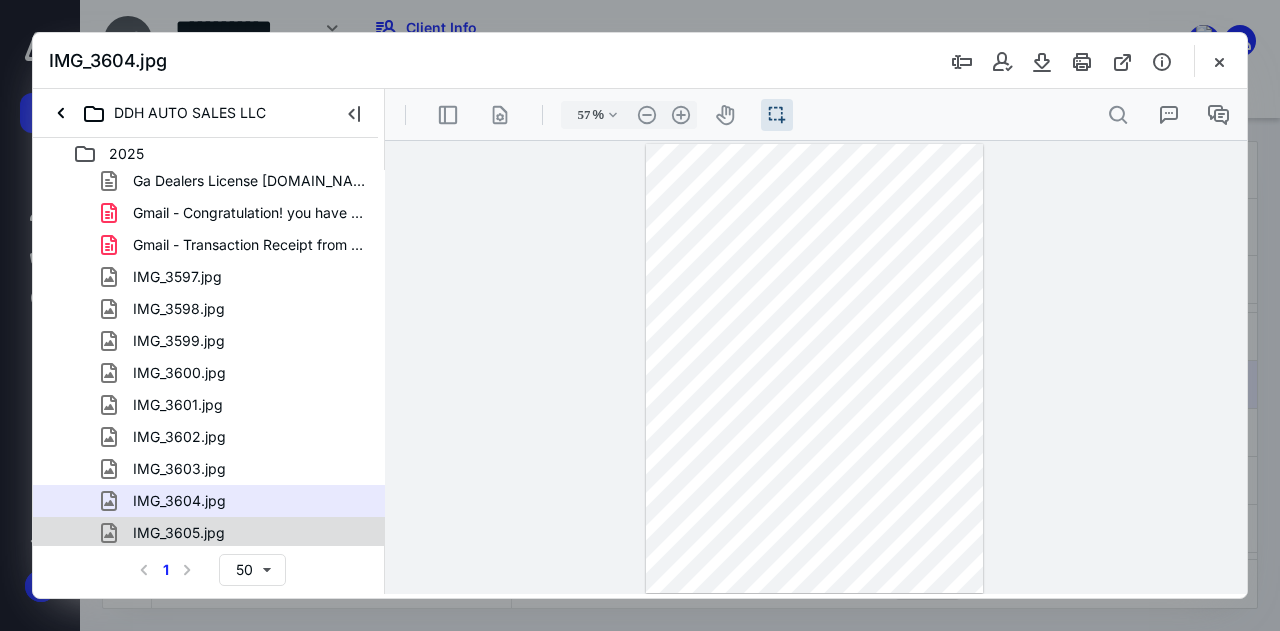 click on "IMG_3605.jpg" at bounding box center [209, 533] 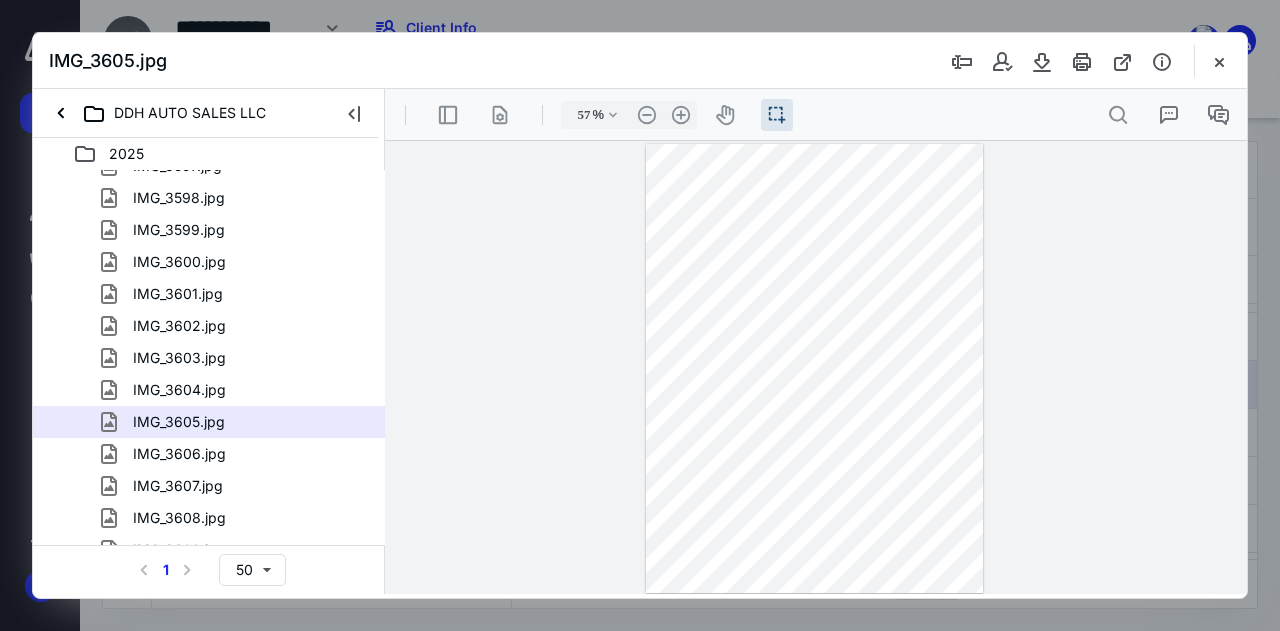 scroll, scrollTop: 509, scrollLeft: 0, axis: vertical 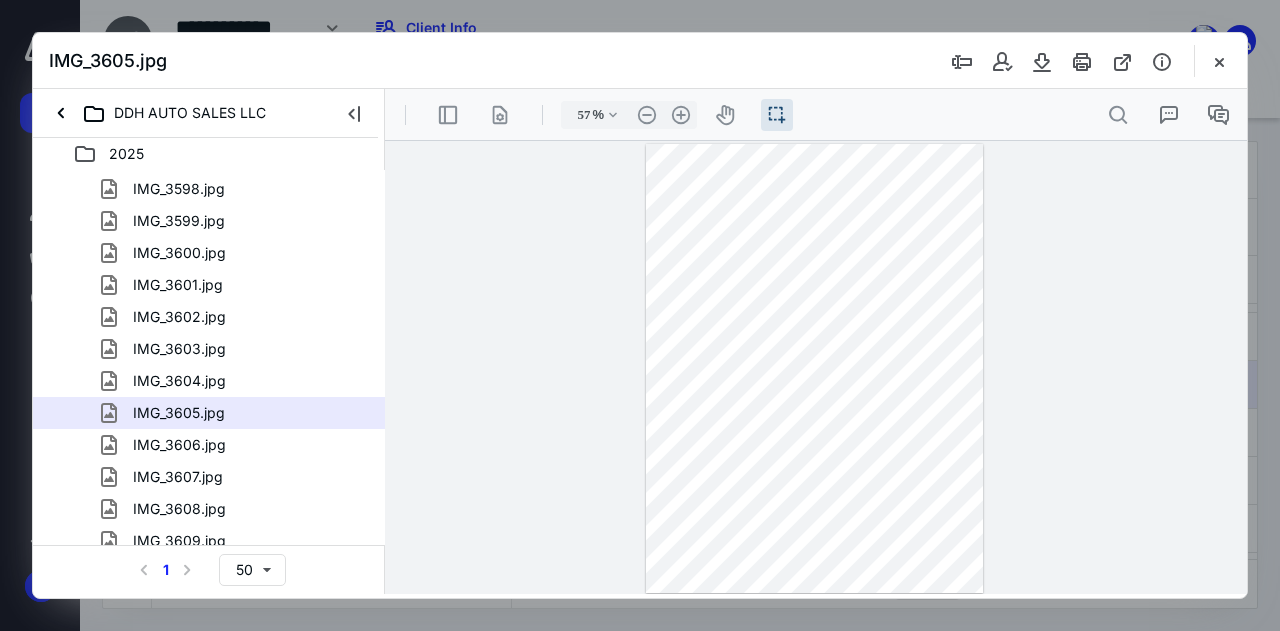 click on "IMG_3605.jpg" at bounding box center [209, 413] 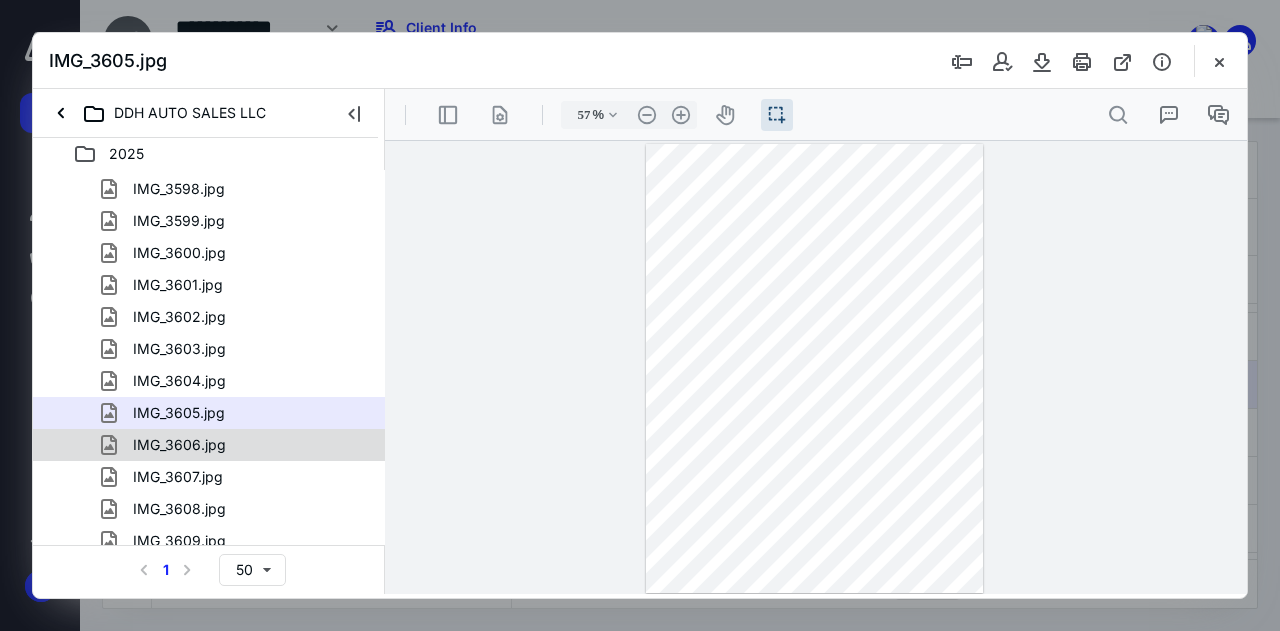 click on "IMG_3606.jpg" at bounding box center (237, 445) 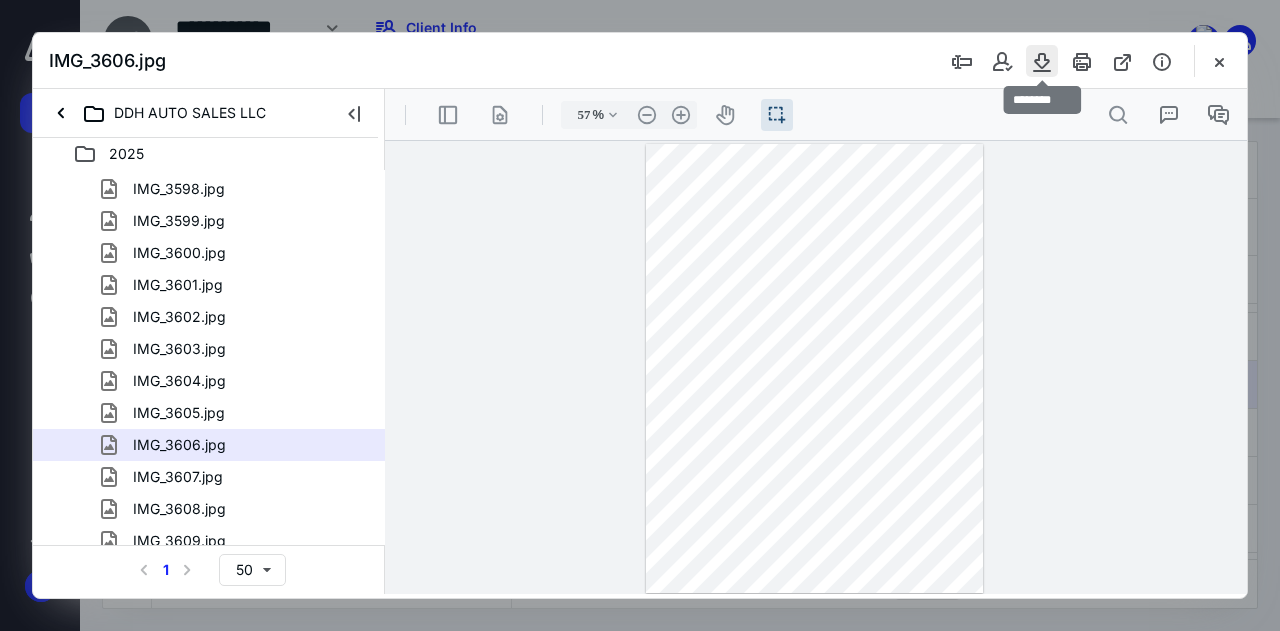 click at bounding box center (1042, 61) 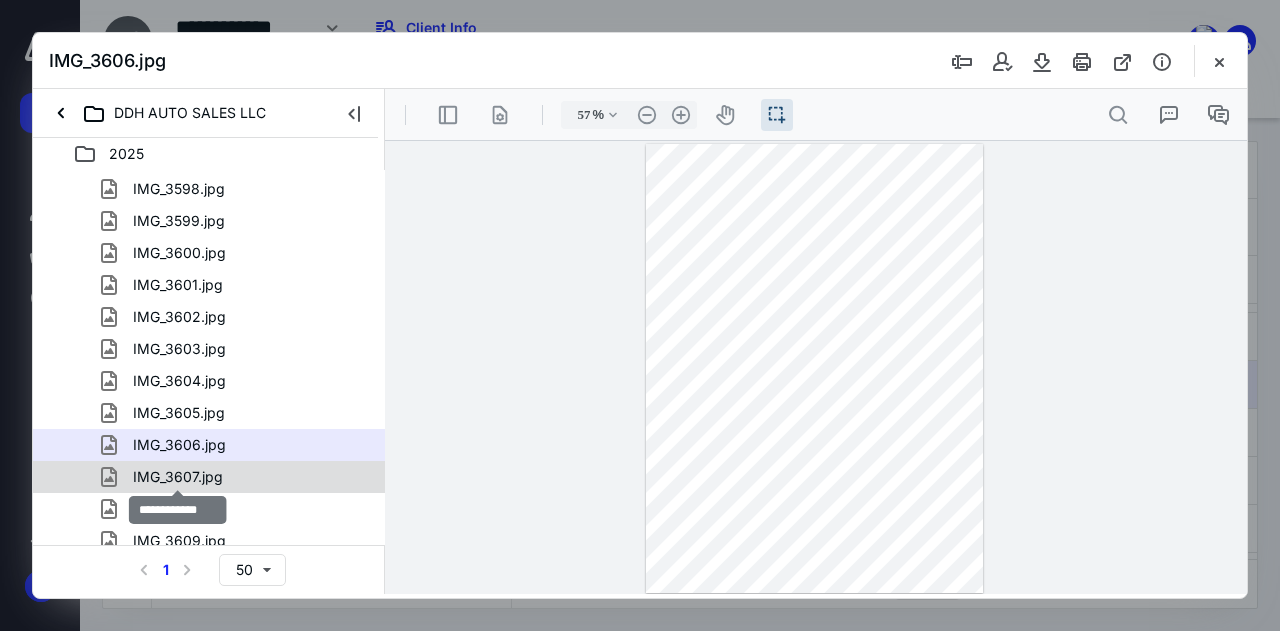 click on "IMG_3607.jpg" at bounding box center (178, 477) 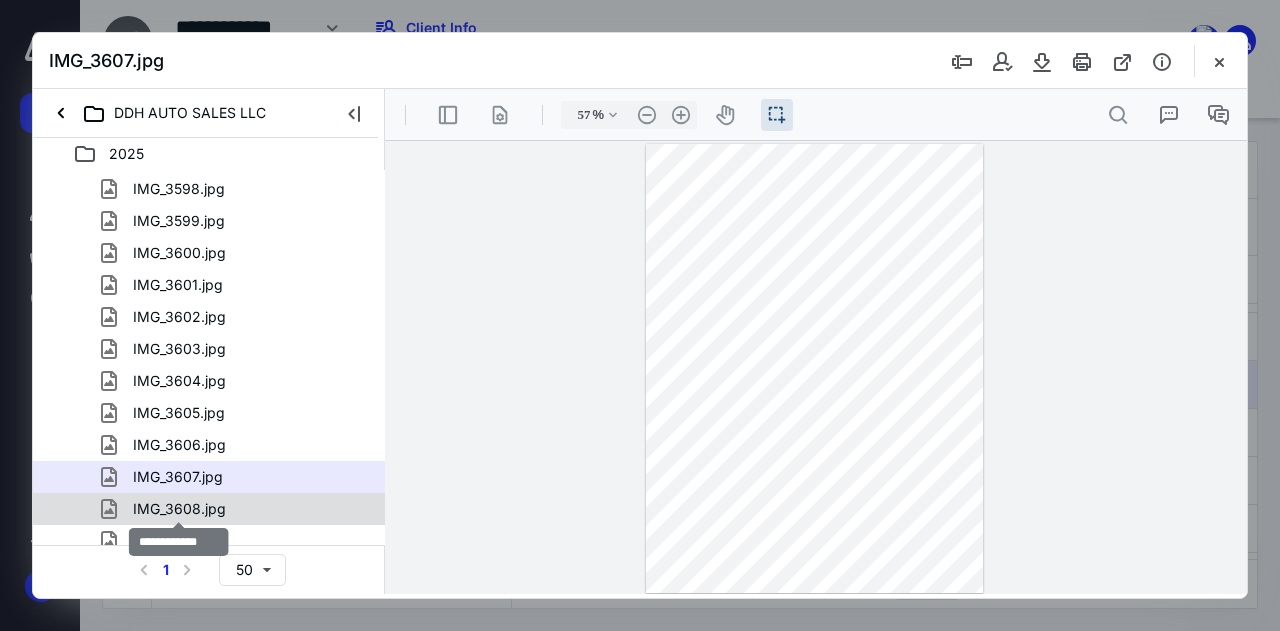 click on "IMG_3608.jpg" at bounding box center (179, 509) 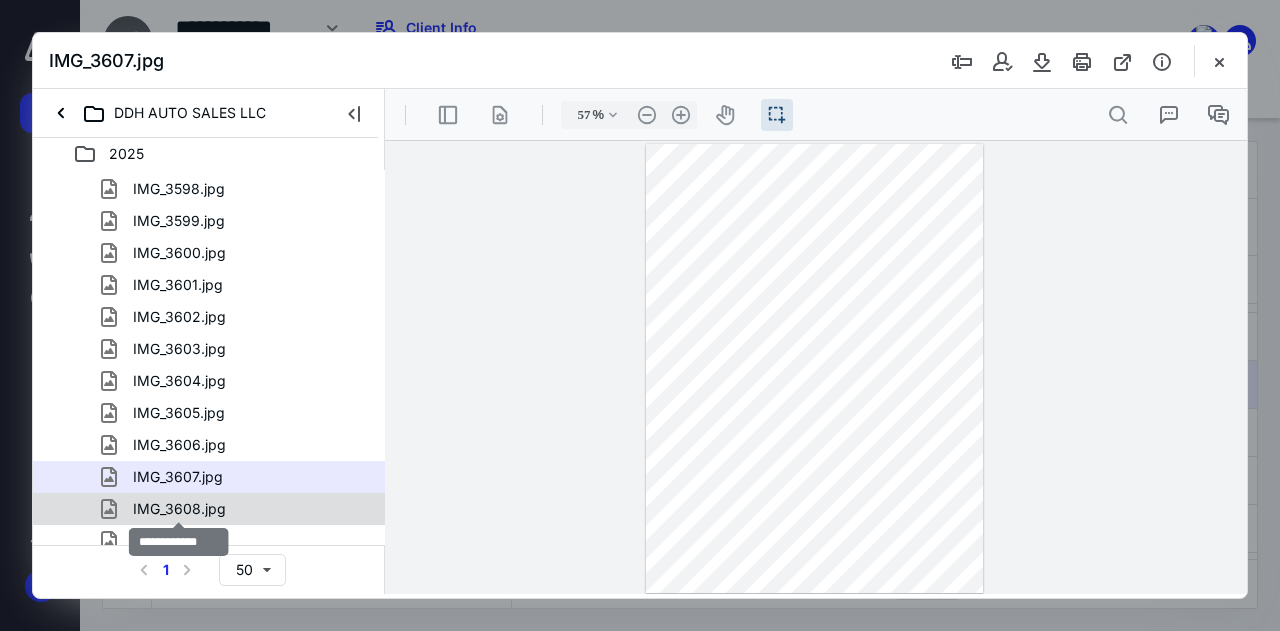 click on "[DATE] - Insurance Card.pdf [DATE] - Insurance Certificate.pdf [DATE] - Insurance Policy.pdf [DATE] - Payment Recepit - Insrance.pdf Affidavit Regarding Citizenship.pdf Bond - Not Signed.pdf COI - READY -.pdf Completed Bond.pdf Contact Zoning, Development, Permits Staff _ [GEOGRAPHIC_DATA], [GEOGRAPHIC_DATA]pdf CP 575 B Notice - EIN NOTICE.pdf DDH Auto Sales, LLC Mail - [US_STATE] Department of Revenue O.pdf EVERIFY AFFIDAVIT- Blank.pdf Ga Dealers License [DOMAIN_NAME] Gmail - Congratulation! you have successfully enrolled in .pdf Gmail - Transaction Receipt from E-Learning Concepts, LLC .pdf IMG_3597.jpg IMG_3598.jpg IMG_3599.jpg IMG_3600.jpg IMG_3601.jpg IMG_3602.jpg IMG_3603.jpg IMG_3604.jpg IMG_3605.jpg IMG_3606.jpg IMG_3607.jpg IMG_3608.jpg IMG_3609.jpg IMG_3610.jpg IMG_3611.jpg IMG_3613.jpg IMG_3614.jpg IMG_3615.jpg IMG_3616.jpg IMG_3617.jpg Insurance and Bond Application.pdf [PERSON_NAME] ID.jpg Order Details _ Staples Invoice - Paid.pdf Owner Affidavit - Completed - DDH.pdf Owner Form -.pdf Sales Tax Account Set-Up.pdf" at bounding box center [209, 429] 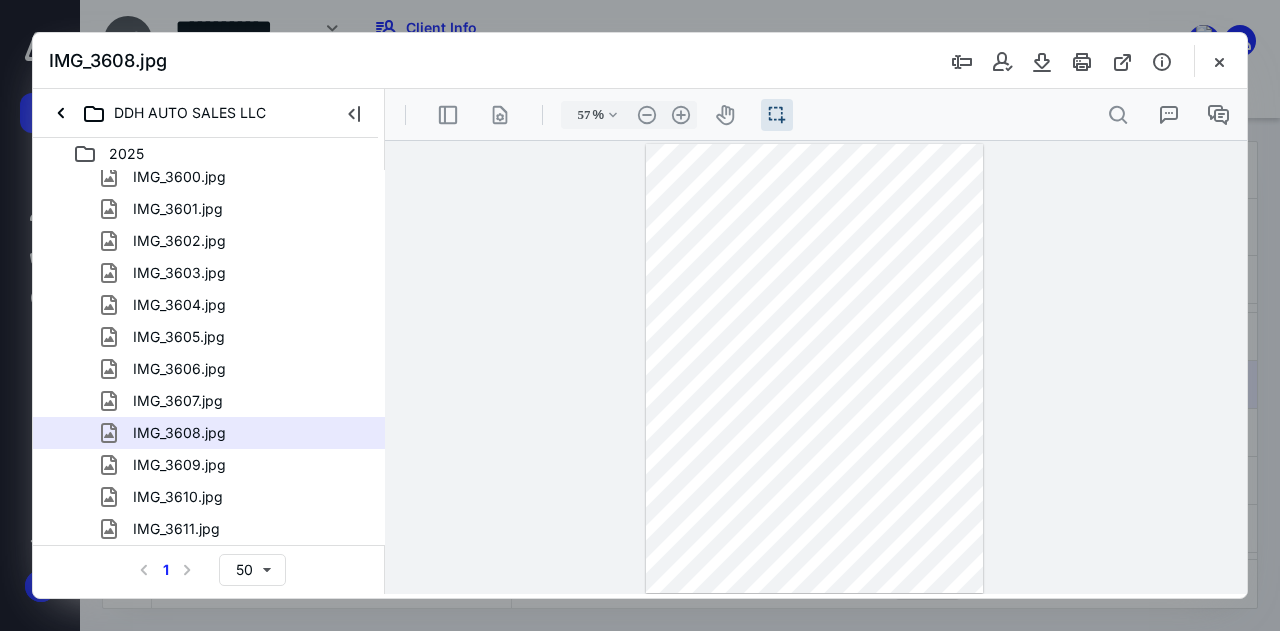 scroll, scrollTop: 622, scrollLeft: 0, axis: vertical 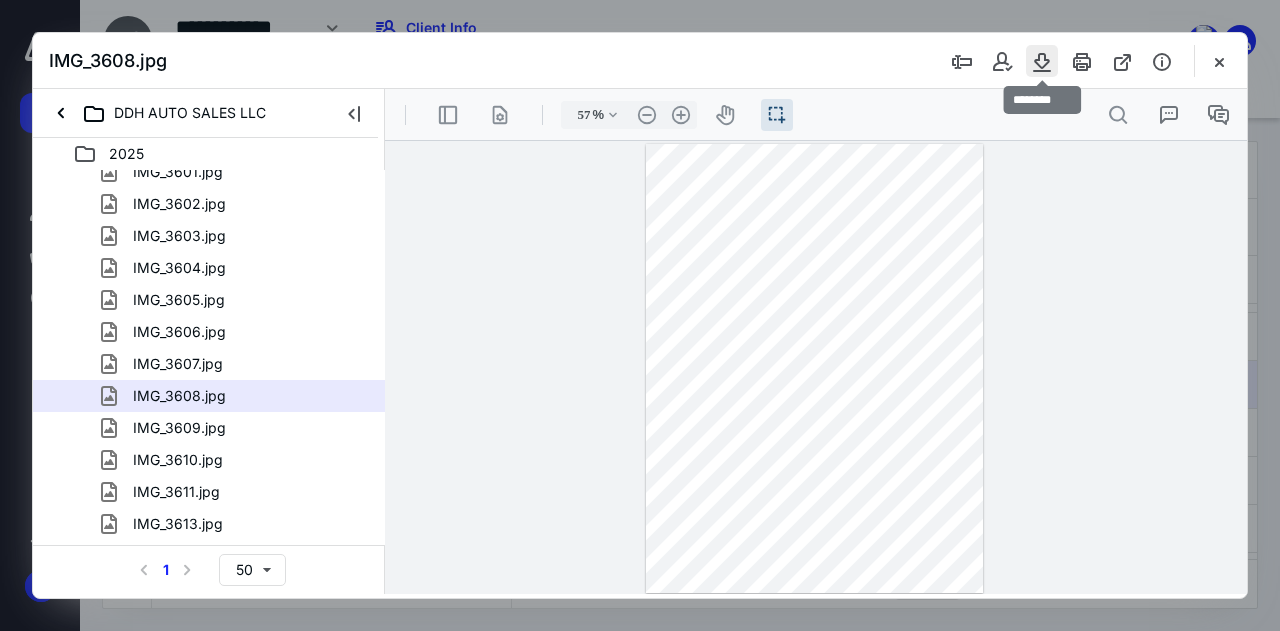 click at bounding box center [1042, 61] 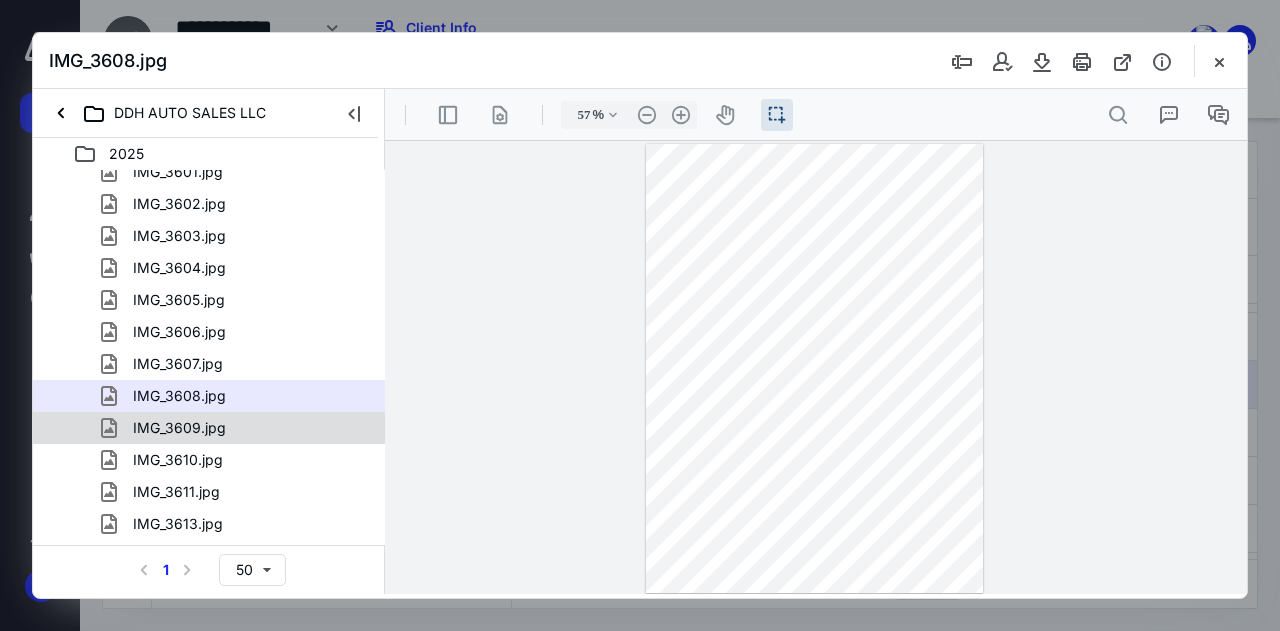click on "IMG_3609.jpg" at bounding box center (209, 428) 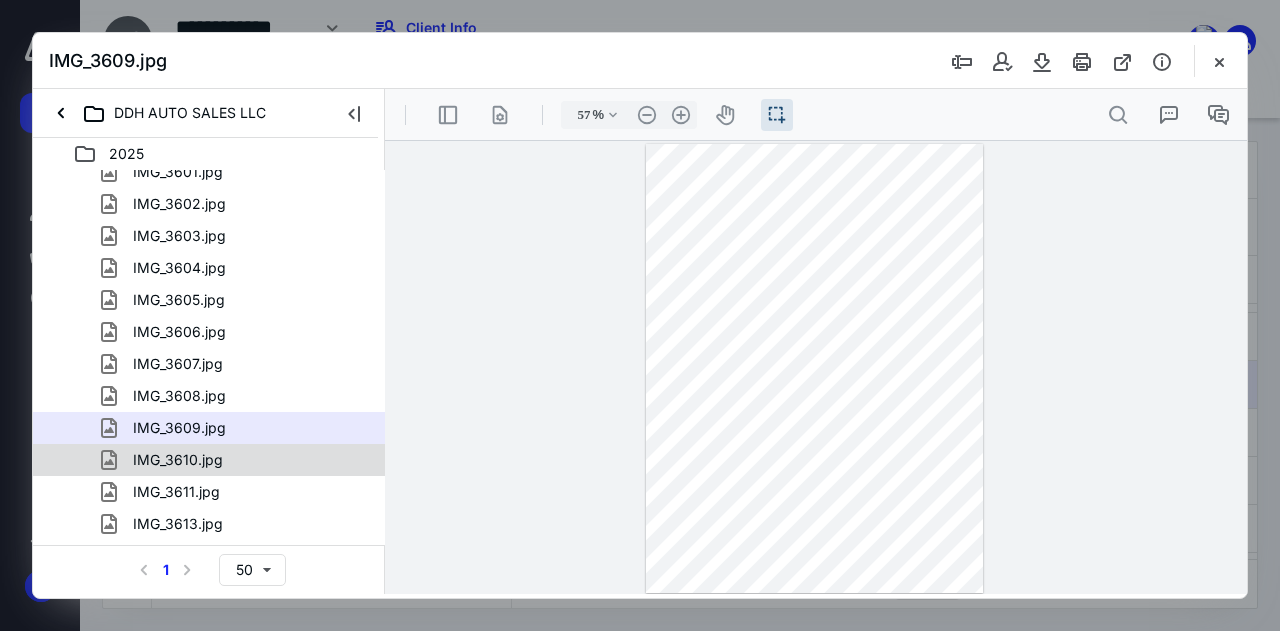 click on "IMG_3610.jpg" at bounding box center (237, 460) 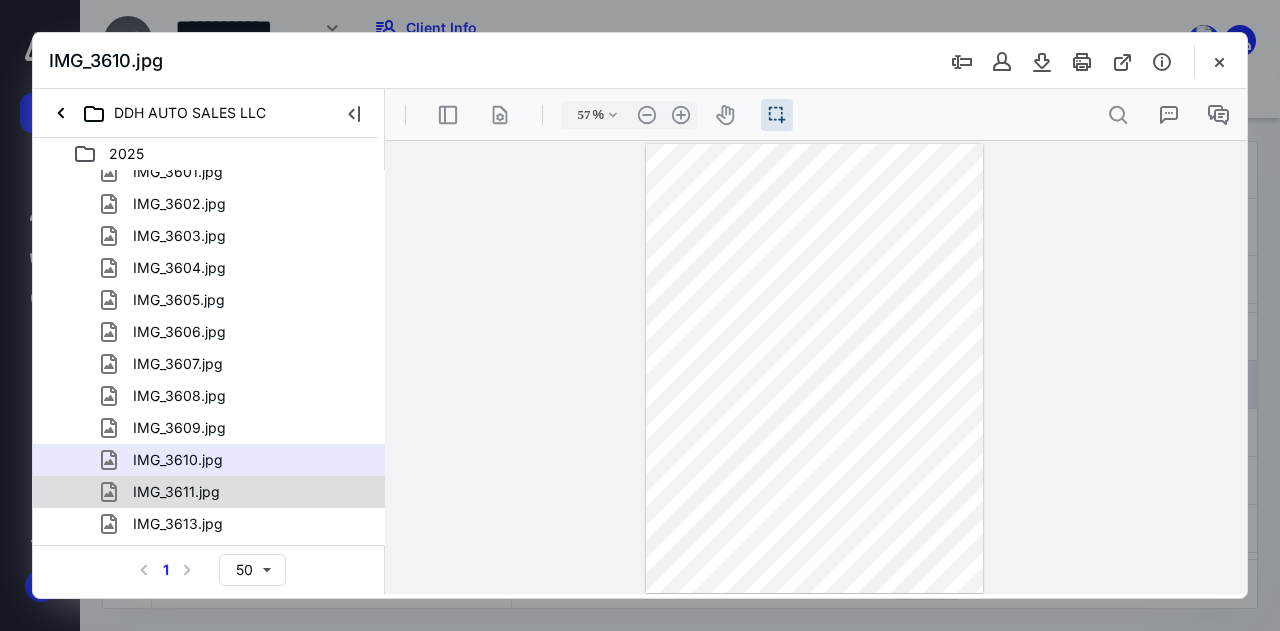 click on "IMG_3611.jpg" at bounding box center (237, 492) 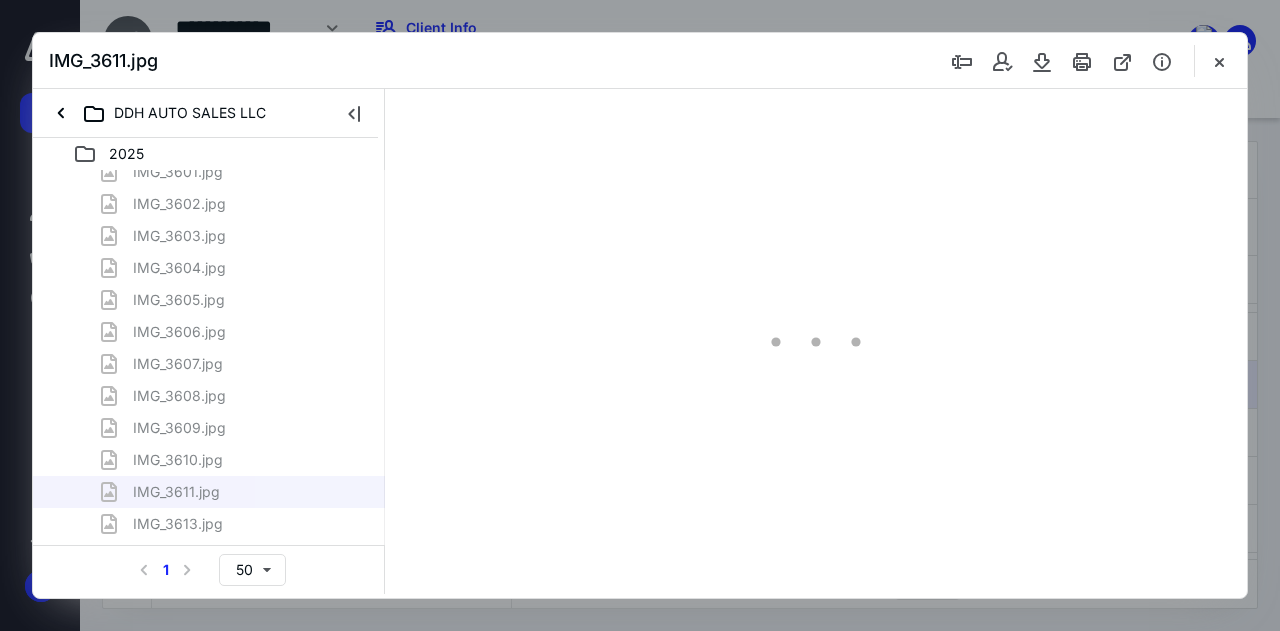 click on "[DATE] - Insurance Card.pdf [DATE] - Insurance Certificate.pdf [DATE] - Insurance Policy.pdf [DATE] - Payment Recepit - Insrance.pdf Affidavit Regarding Citizenship.pdf Bond - Not Signed.pdf COI - READY -.pdf Completed Bond.pdf Contact Zoning, Development, Permits Staff _ [GEOGRAPHIC_DATA], [GEOGRAPHIC_DATA]pdf CP 575 B Notice - EIN NOTICE.pdf DDH Auto Sales, LLC Mail - [US_STATE] Department of Revenue O.pdf EVERIFY AFFIDAVIT- Blank.pdf Ga Dealers License [DOMAIN_NAME] Gmail - Congratulation! you have successfully enrolled in .pdf Gmail - Transaction Receipt from E-Learning Concepts, LLC .pdf IMG_3597.jpg IMG_3598.jpg IMG_3599.jpg IMG_3600.jpg IMG_3601.jpg IMG_3602.jpg IMG_3603.jpg IMG_3604.jpg IMG_3605.jpg IMG_3606.jpg IMG_3607.jpg IMG_3608.jpg IMG_3609.jpg IMG_3610.jpg IMG_3611.jpg IMG_3613.jpg IMG_3614.jpg IMG_3615.jpg IMG_3616.jpg IMG_3617.jpg Insurance and Bond Application.pdf [PERSON_NAME] ID.jpg Order Details _ Staples Invoice - Paid.pdf Owner Affidavit - Completed - DDH.pdf Owner Form -.pdf Sales Tax Account Set-Up.pdf" at bounding box center [209, 316] 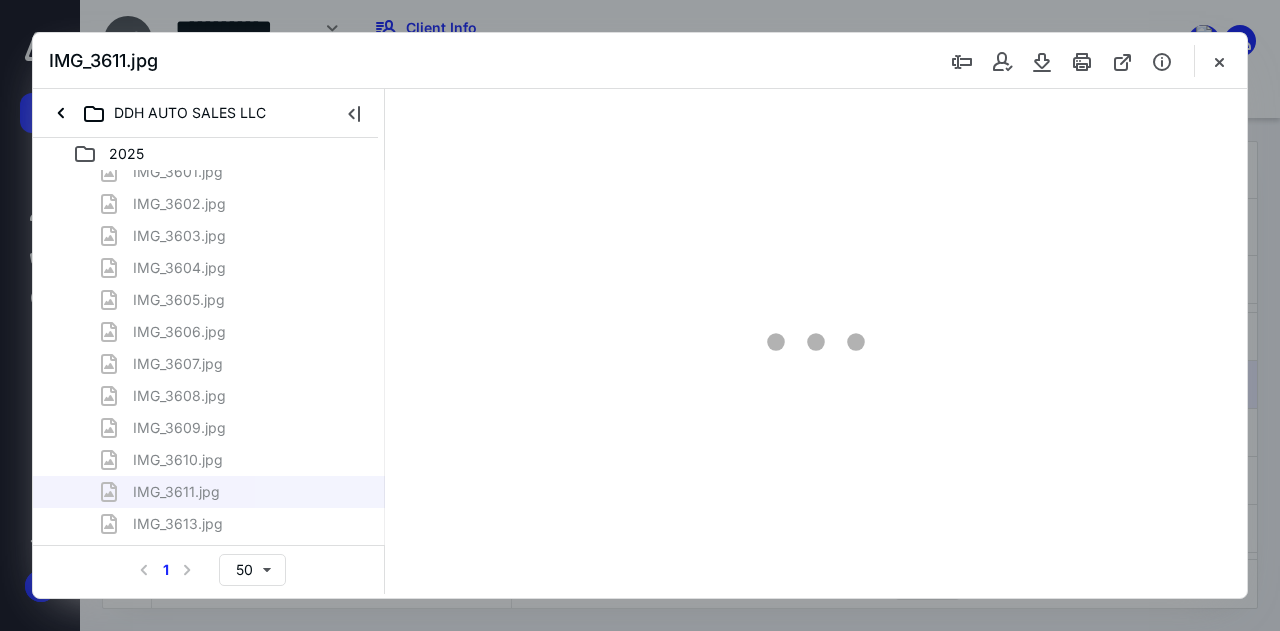 type on "57" 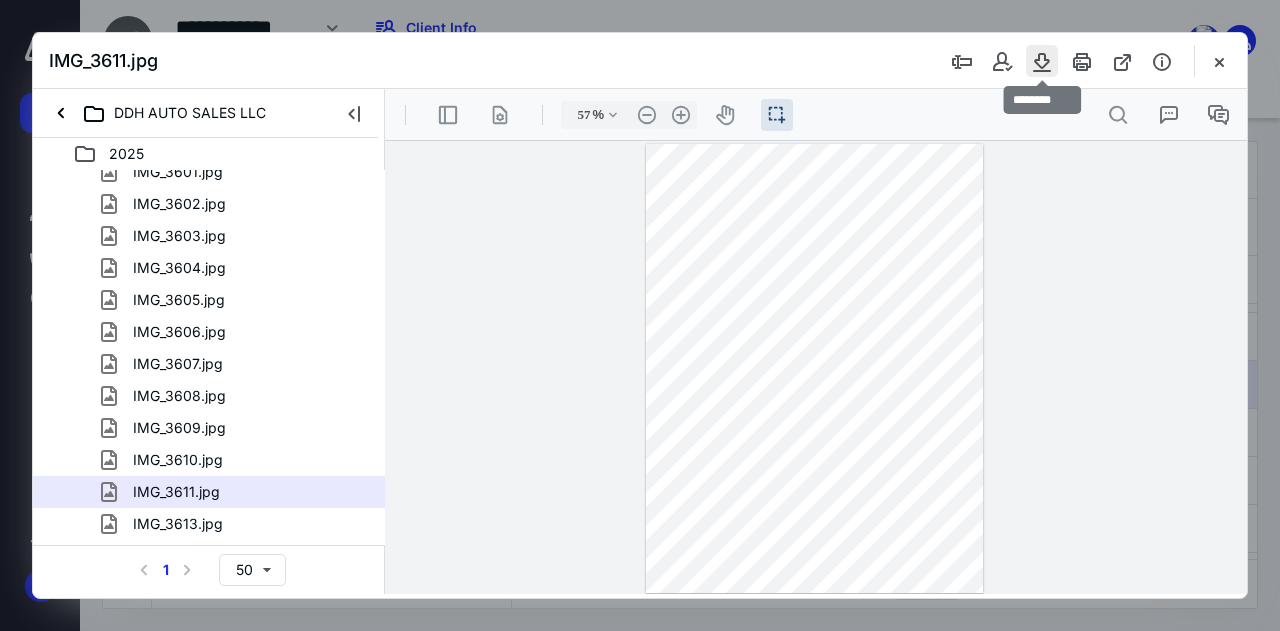 click at bounding box center [1042, 61] 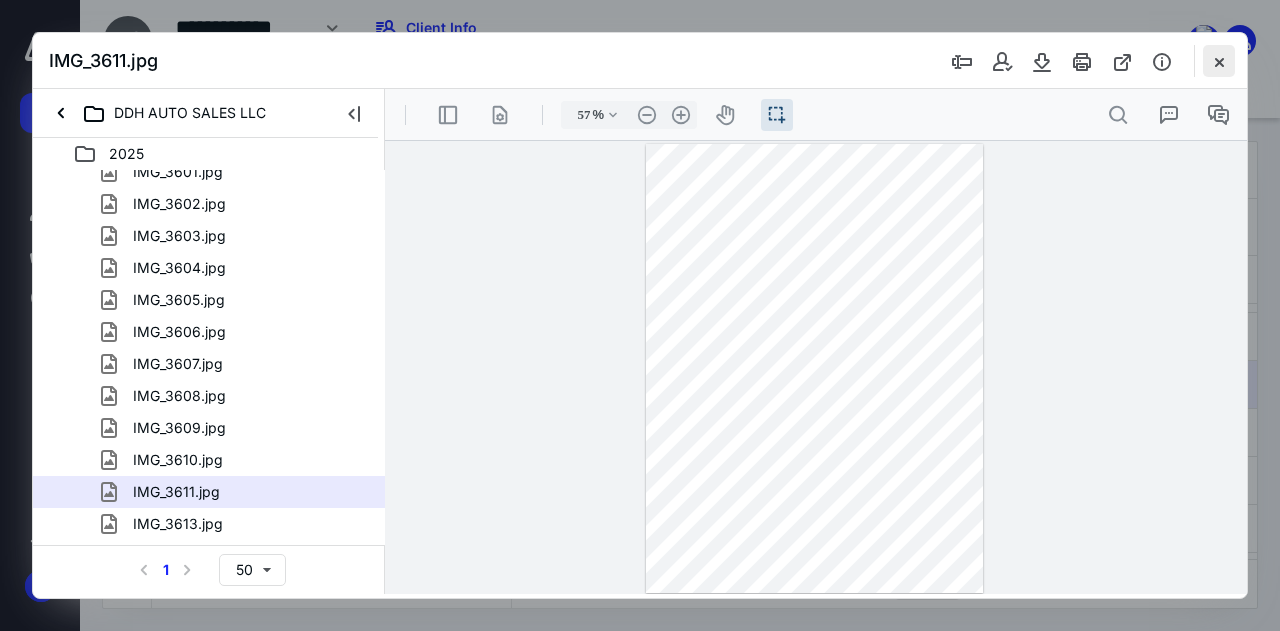 click at bounding box center (1219, 61) 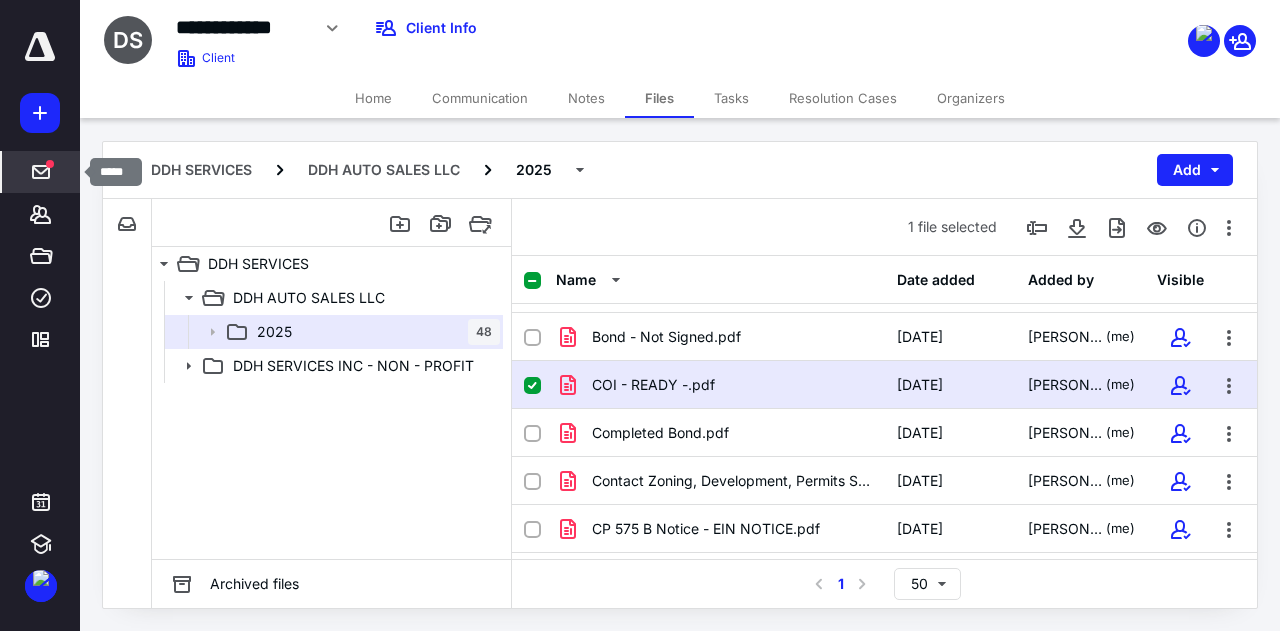 click at bounding box center (50, 164) 